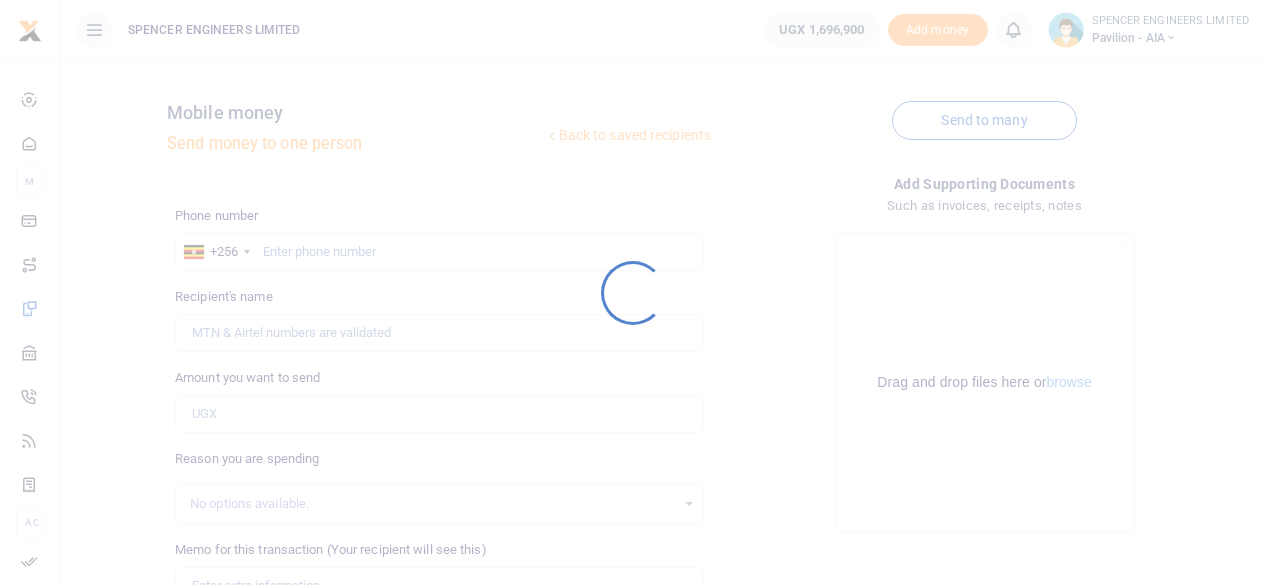 scroll, scrollTop: 0, scrollLeft: 0, axis: both 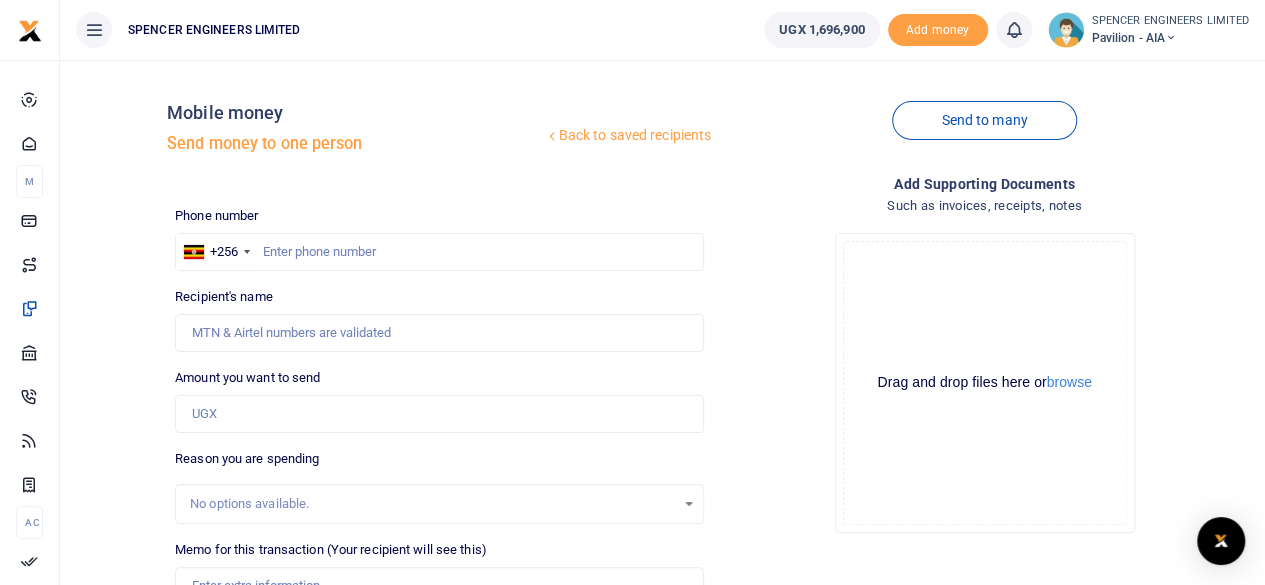 click at bounding box center (1171, 38) 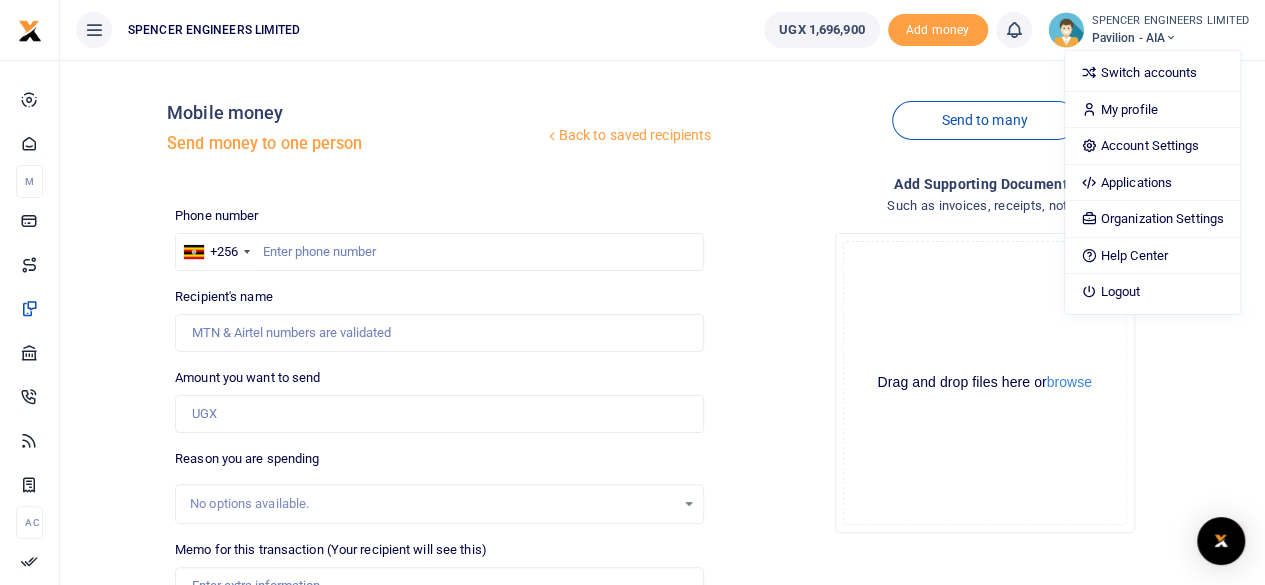 scroll, scrollTop: 0, scrollLeft: 0, axis: both 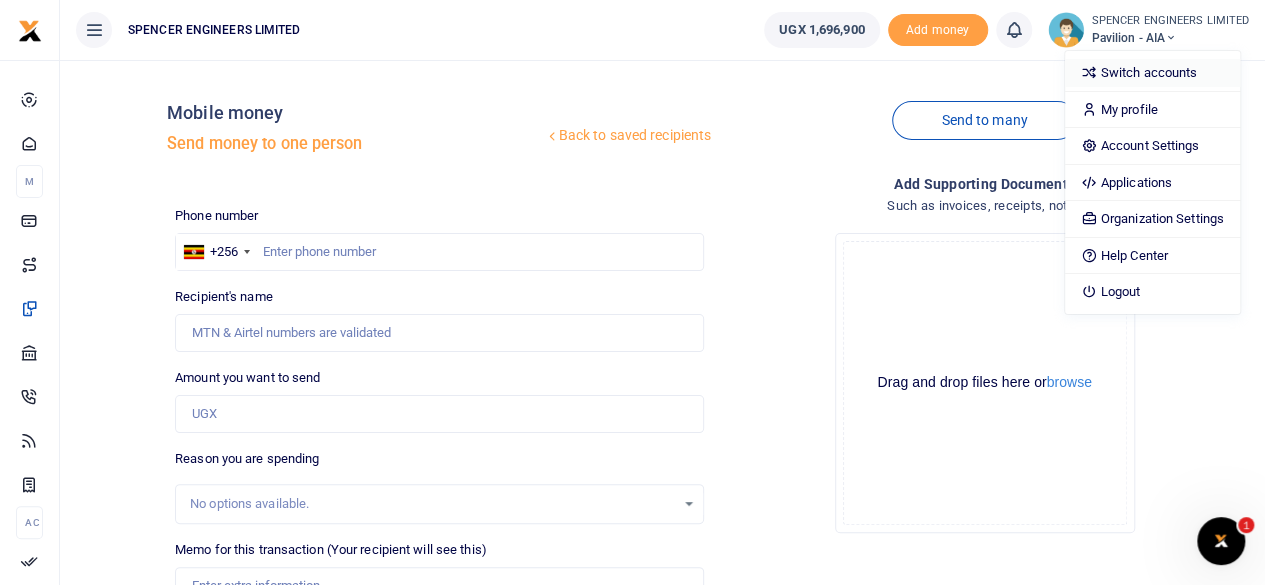 click on "Switch accounts" at bounding box center [1152, 73] 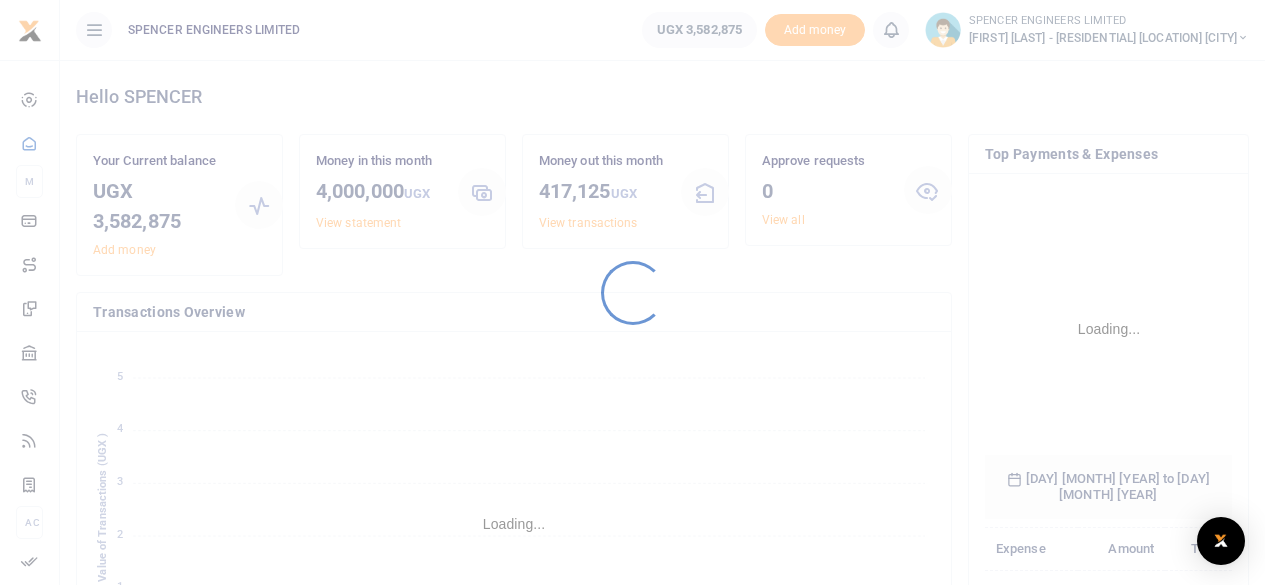 scroll, scrollTop: 0, scrollLeft: 0, axis: both 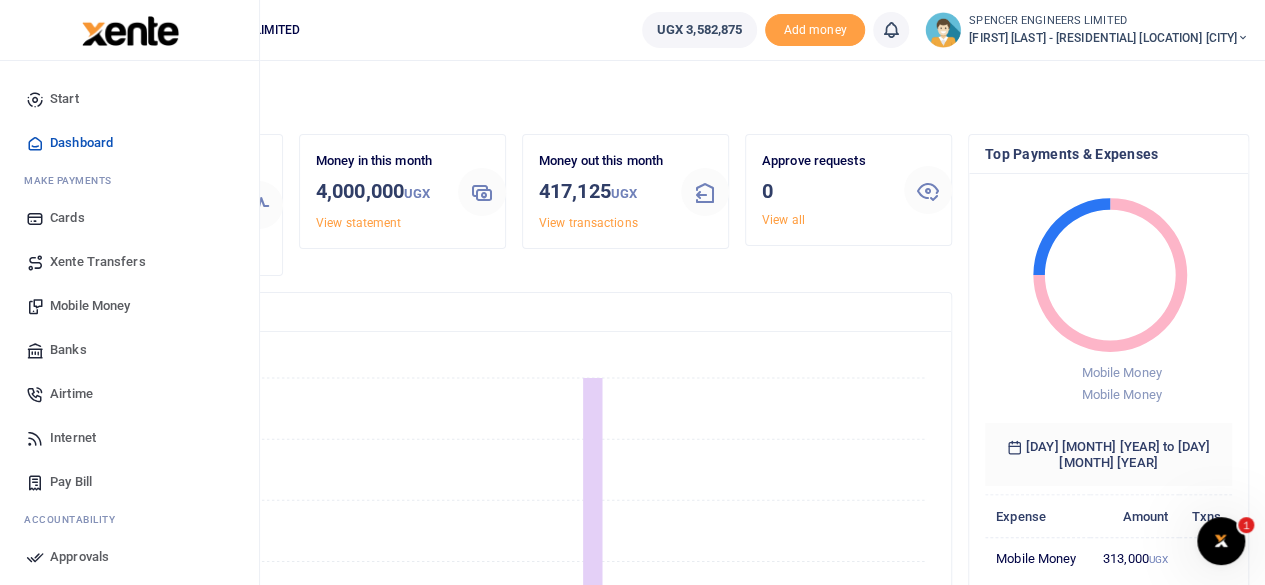 click on "Mobile Money" at bounding box center (90, 306) 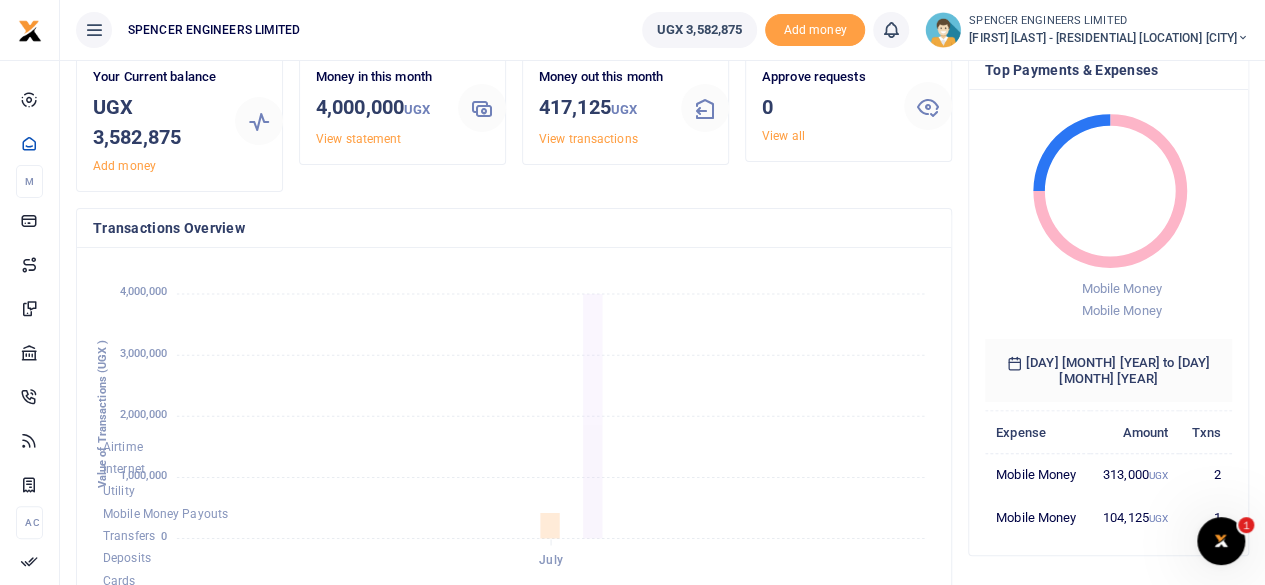 scroll, scrollTop: 0, scrollLeft: 0, axis: both 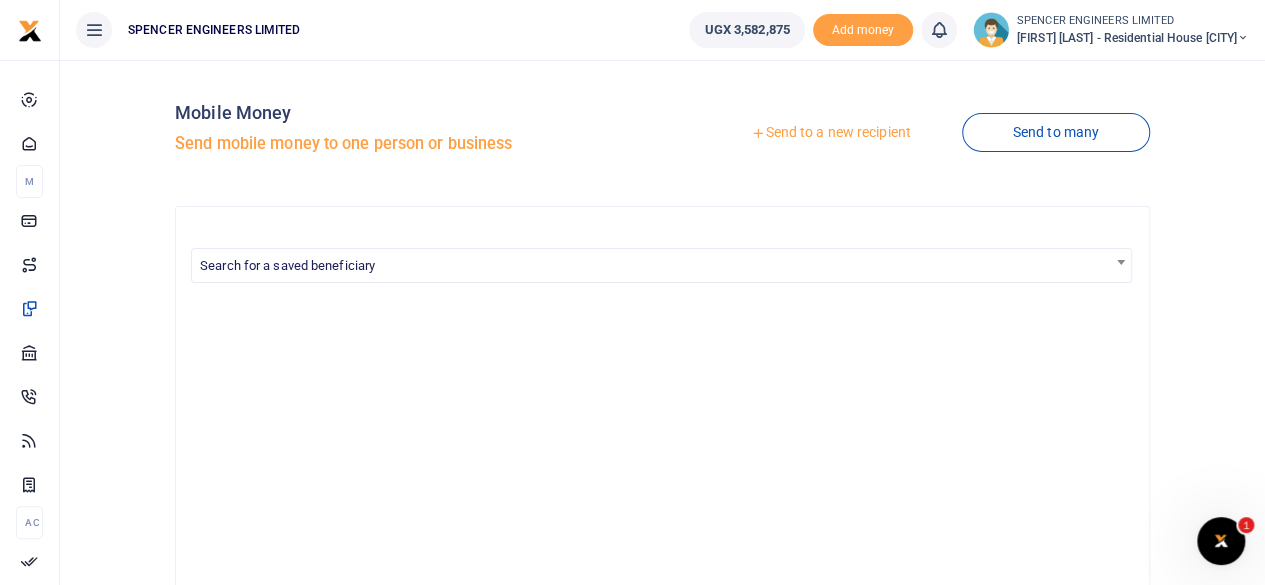 click on "Send to a new recipient" at bounding box center (830, 133) 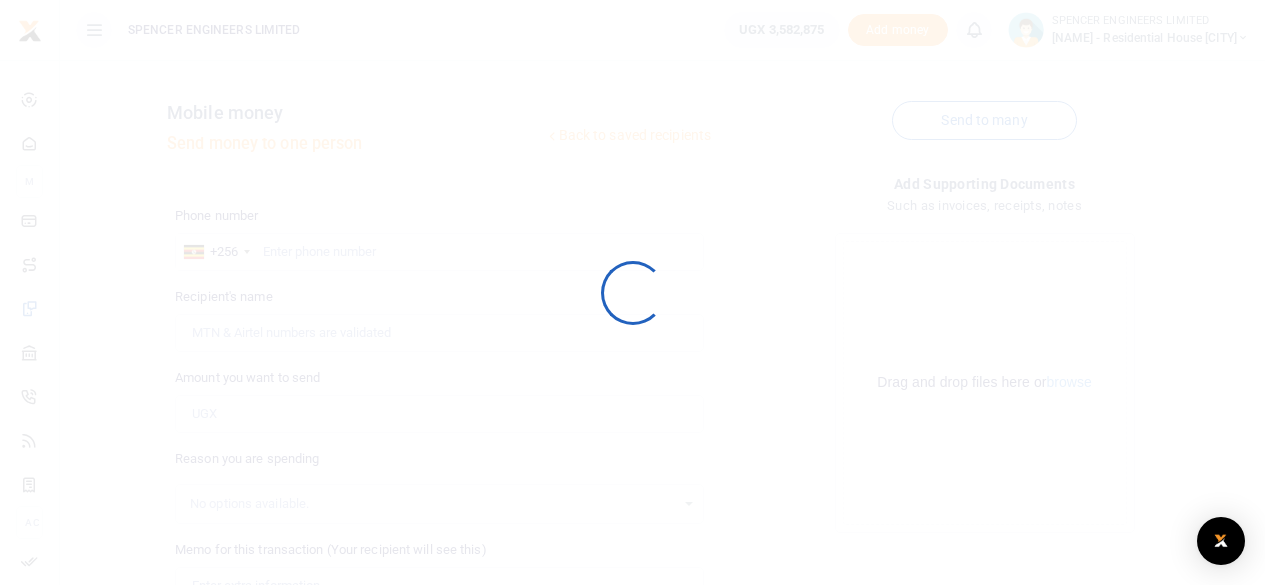 scroll, scrollTop: 0, scrollLeft: 0, axis: both 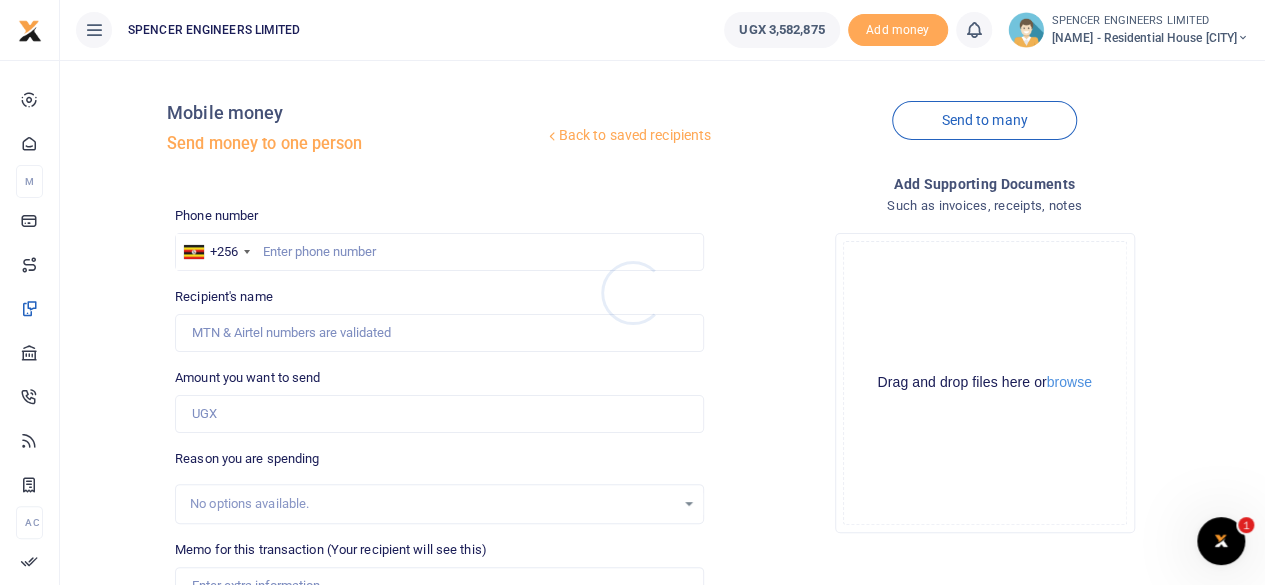 click at bounding box center (632, 292) 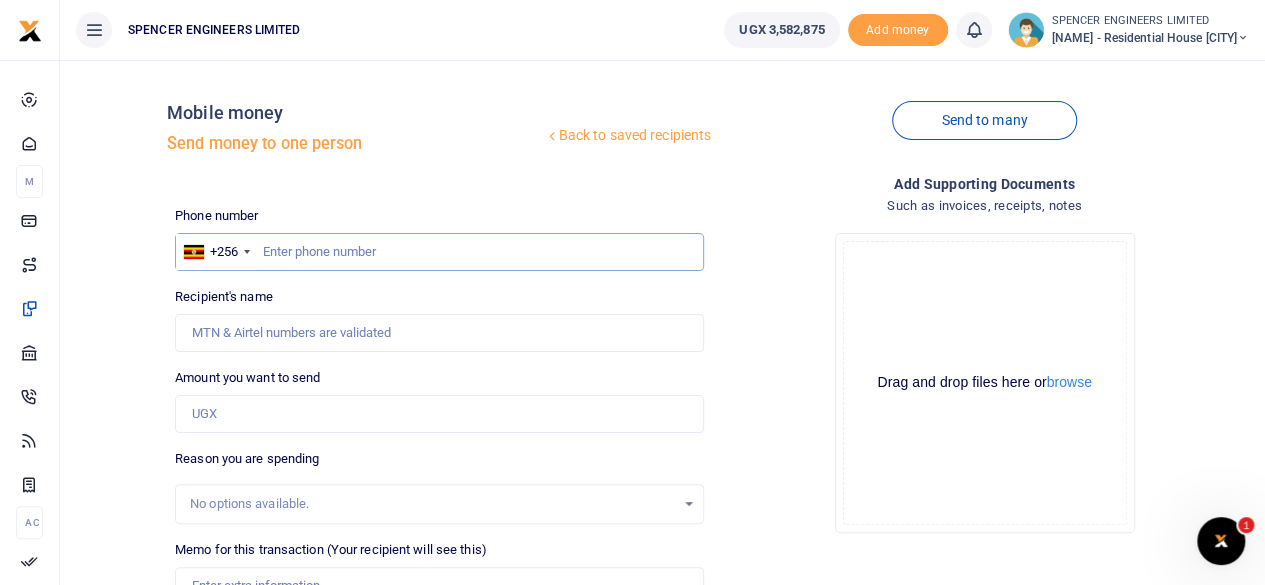 click at bounding box center [439, 252] 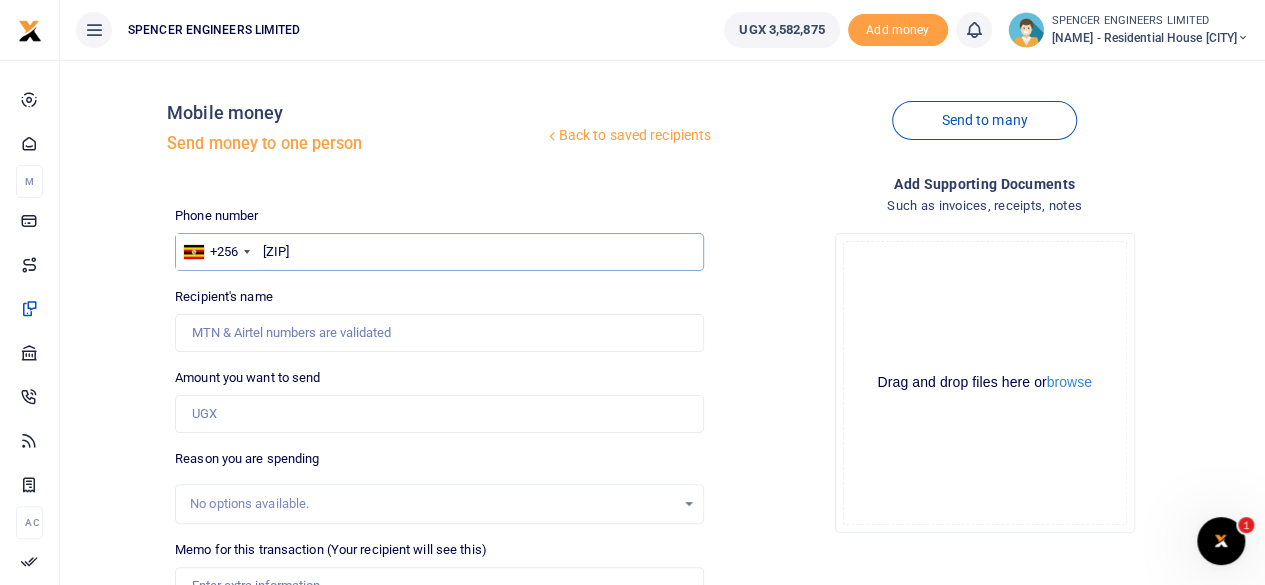 type on "78751859" 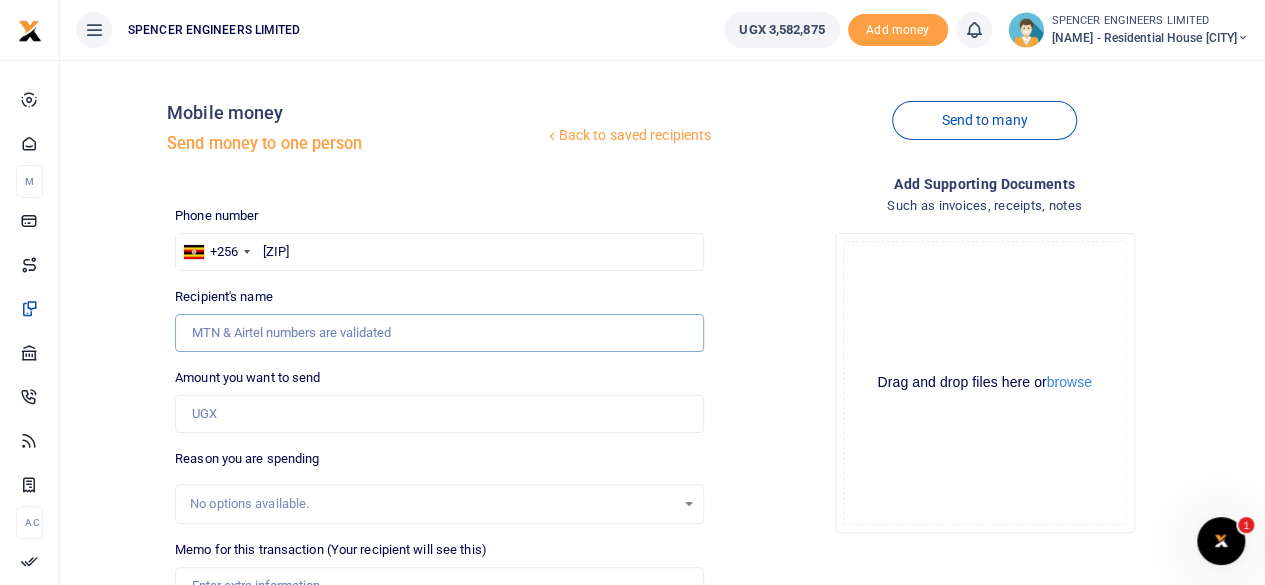click on "Recipient's name" at bounding box center [439, 333] 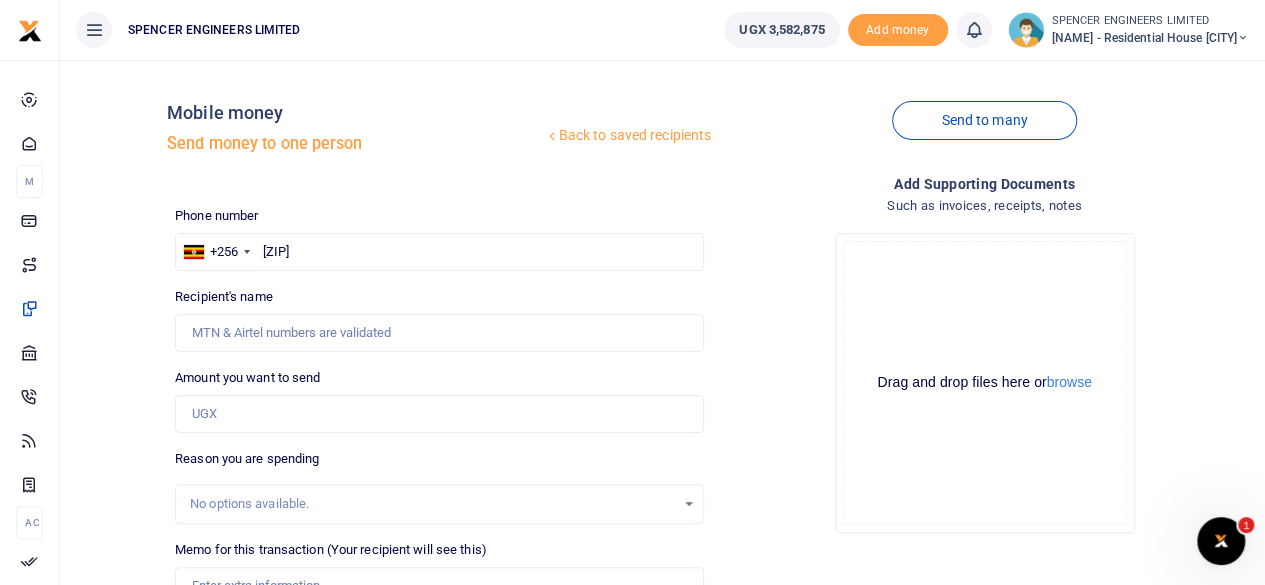 click on "Recipient's name" at bounding box center [224, 297] 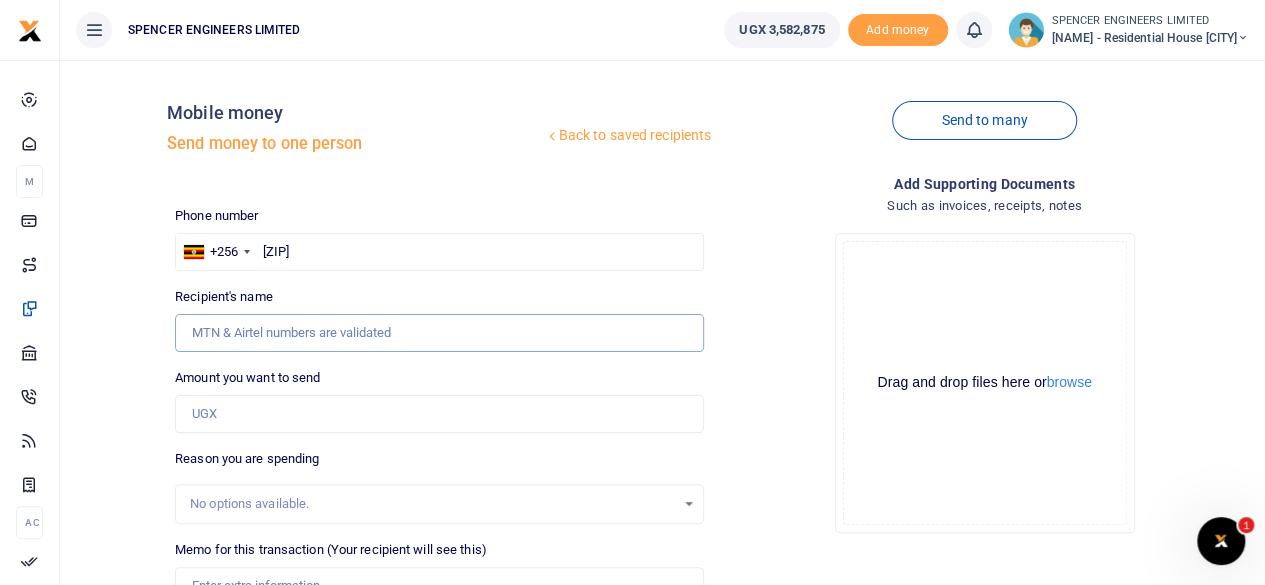click on "Recipient's name" at bounding box center [439, 333] 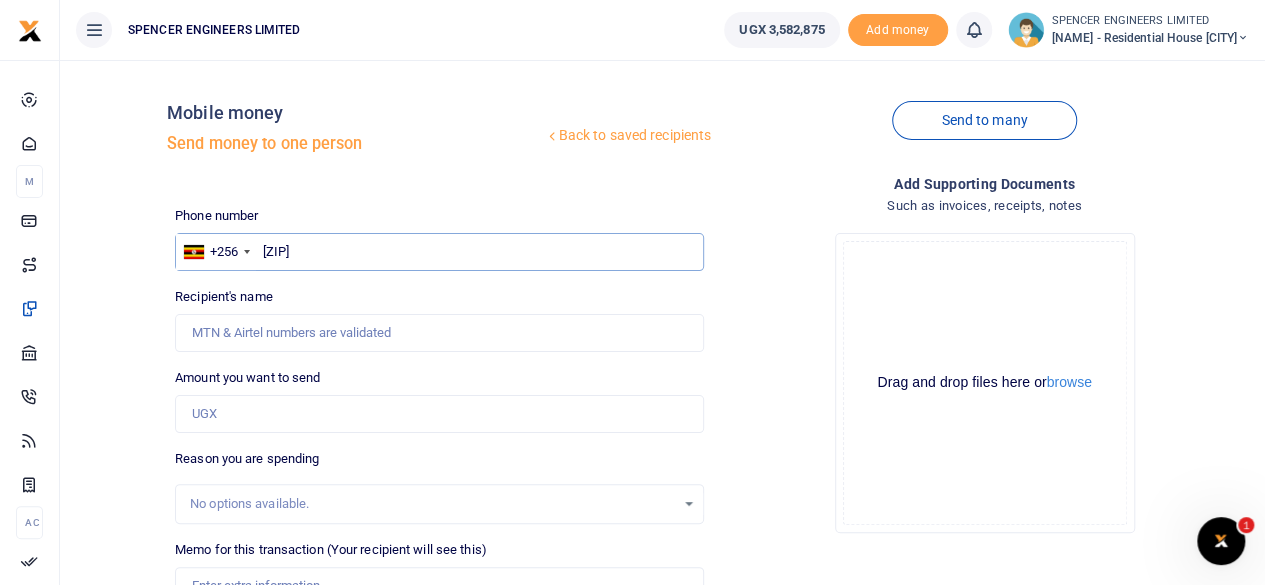 click on "78751859" at bounding box center (439, 252) 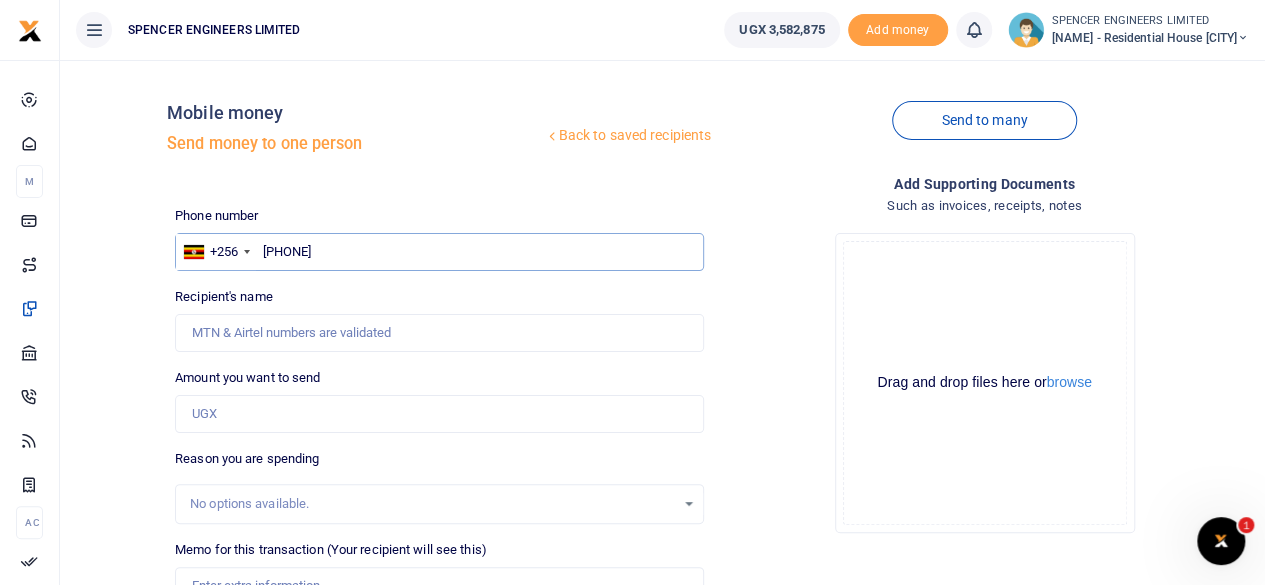 click on "078751859" at bounding box center [439, 252] 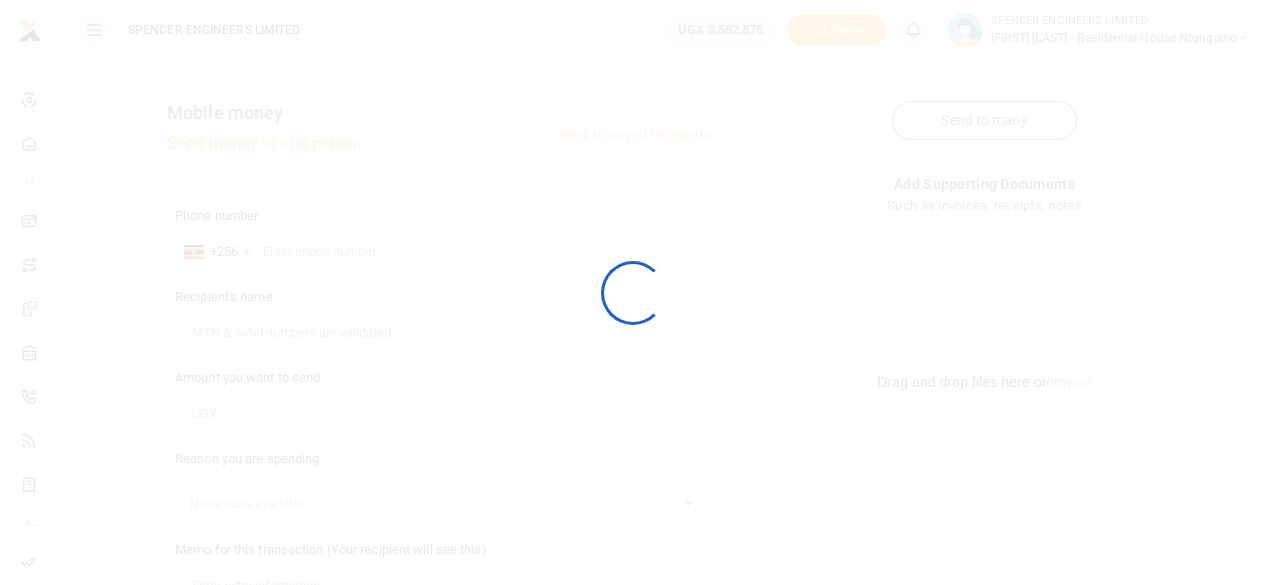 scroll, scrollTop: 0, scrollLeft: 0, axis: both 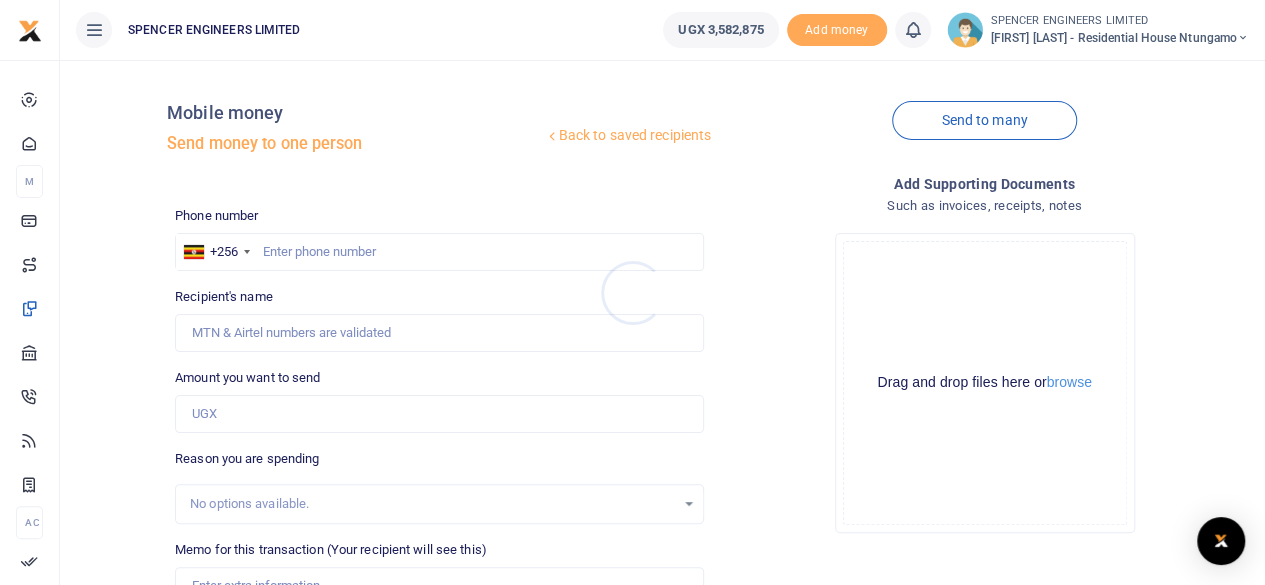 click at bounding box center (632, 292) 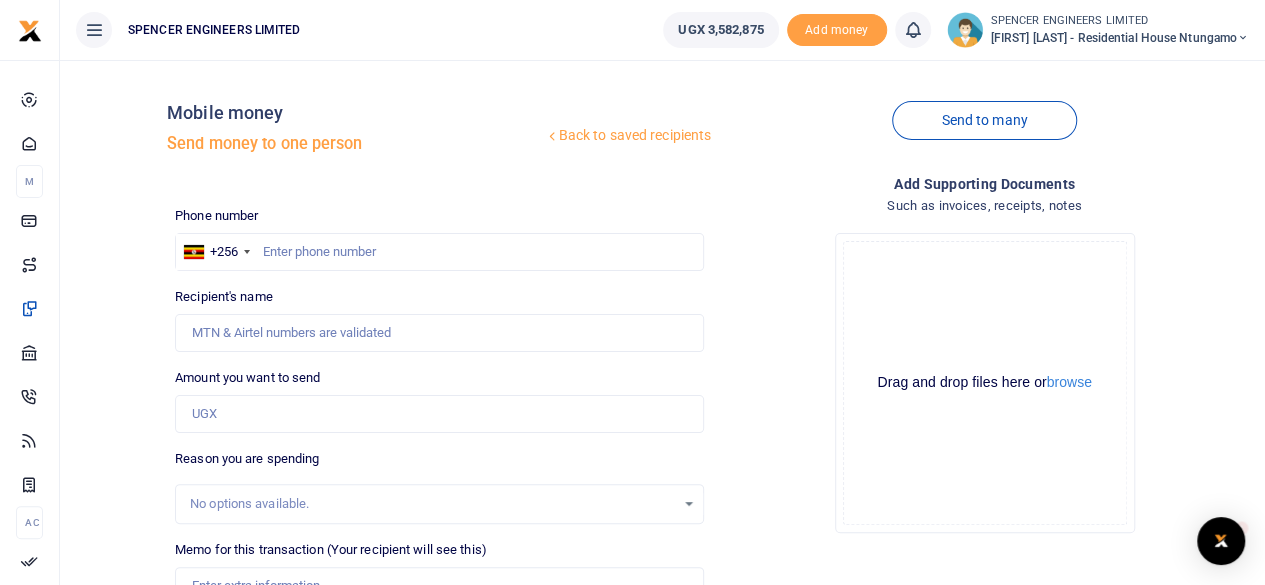 scroll, scrollTop: 0, scrollLeft: 0, axis: both 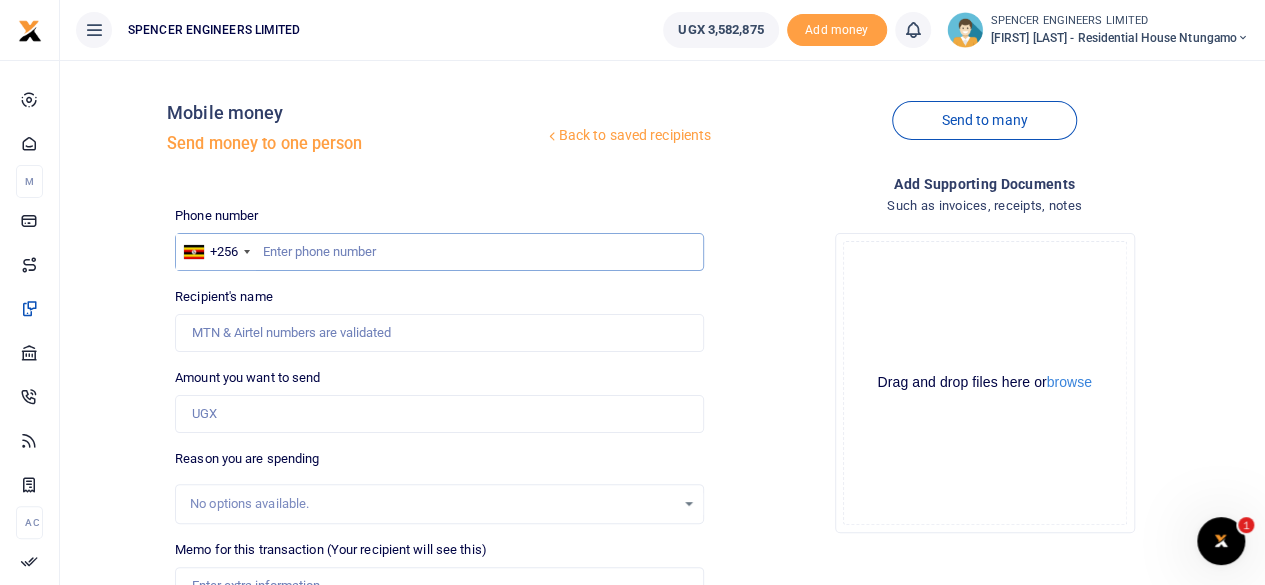 click at bounding box center [439, 252] 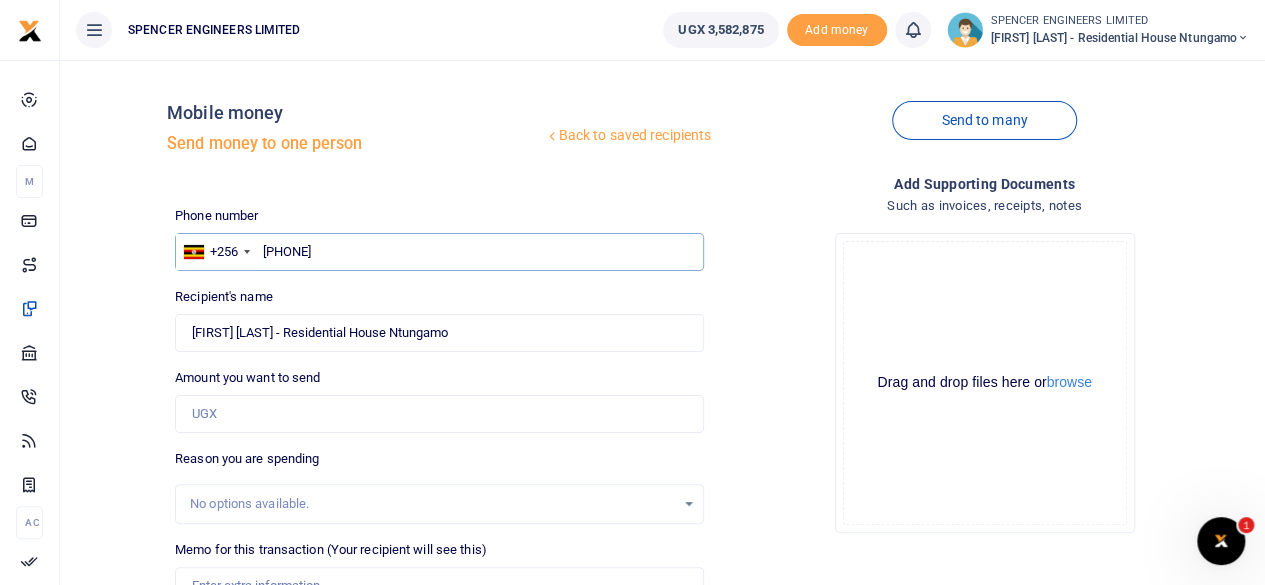 type on "787518549" 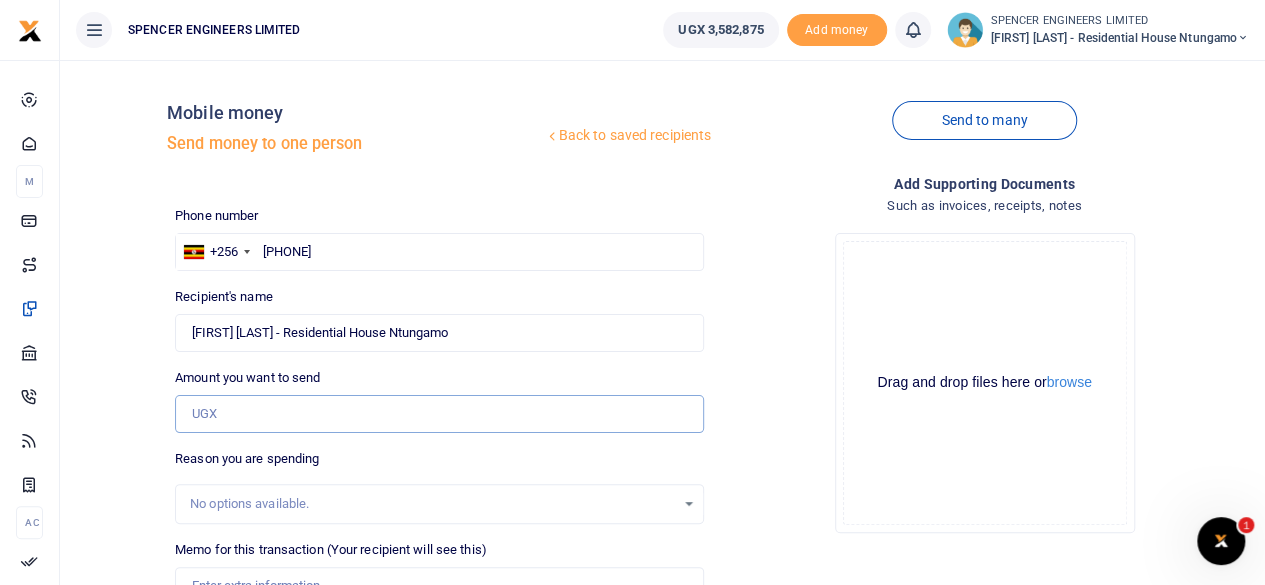 click on "Amount you want to send" at bounding box center [439, 414] 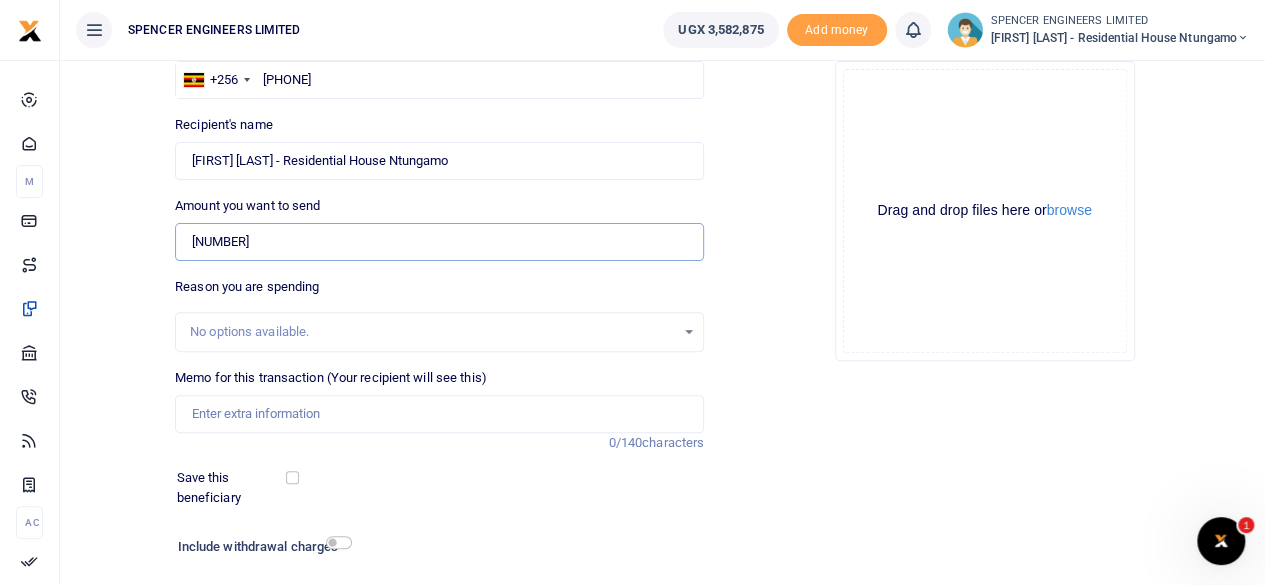scroll, scrollTop: 200, scrollLeft: 0, axis: vertical 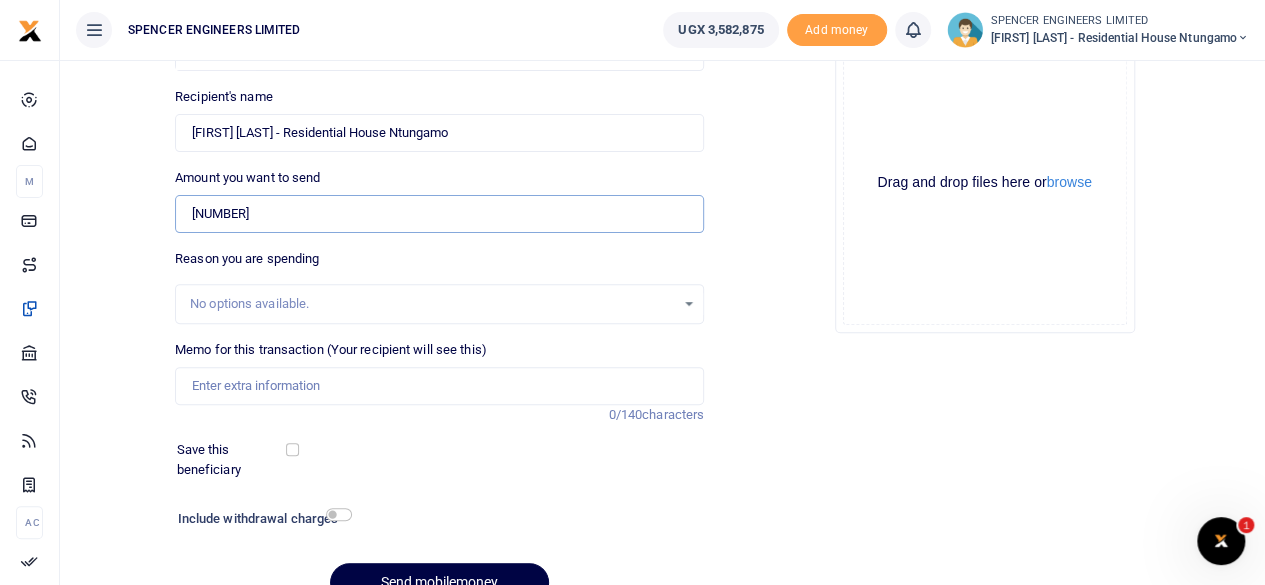 type on "424,500" 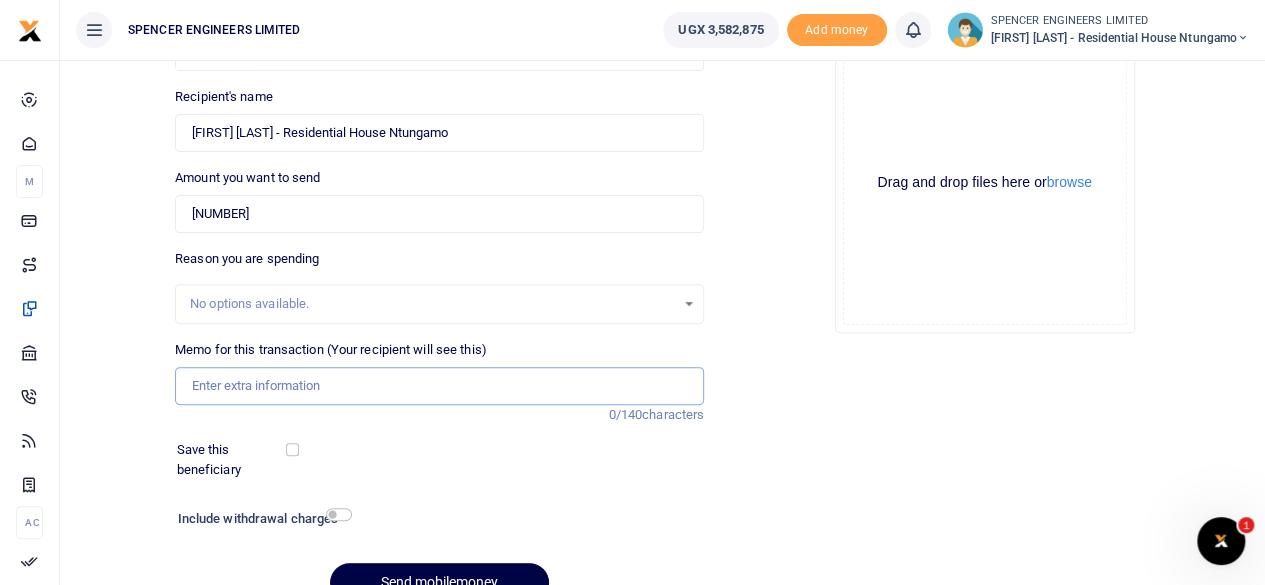 click on "Memo for this transaction (Your recipient will see this)" at bounding box center (439, 386) 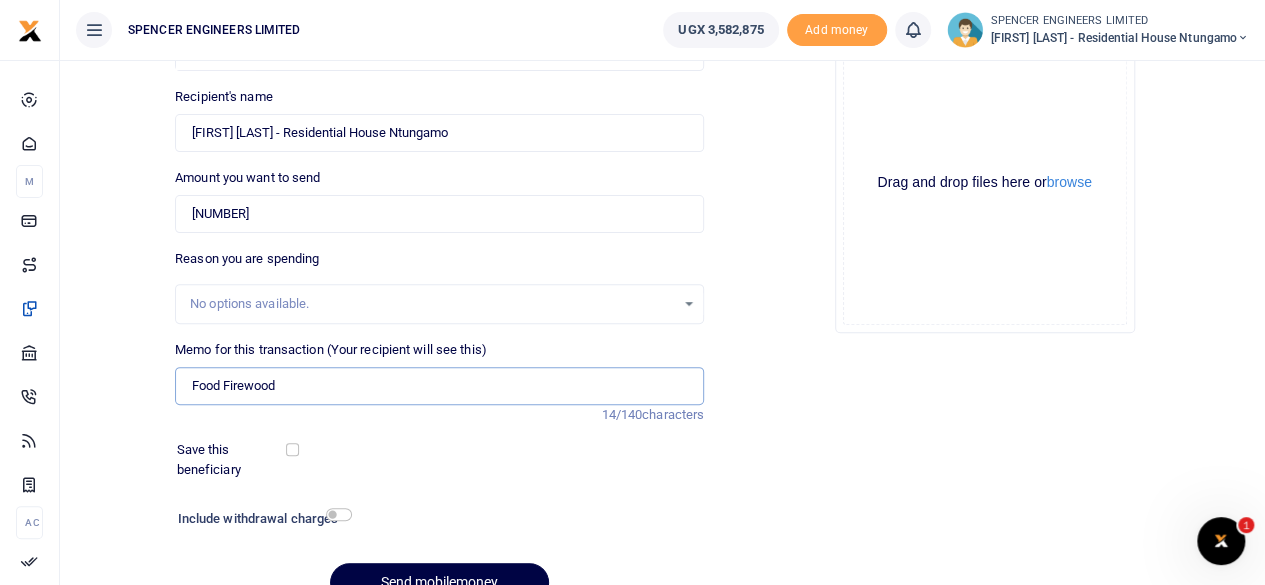 click on "Food Firewood" at bounding box center [439, 386] 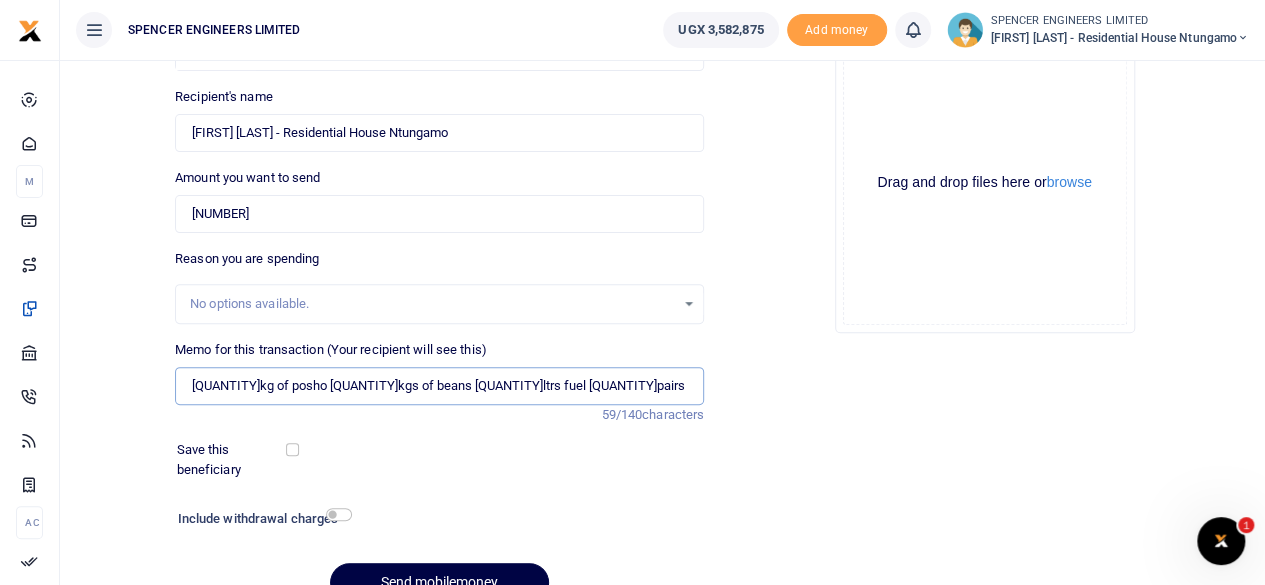 click on "75kg of posho 40kgs of beans 10ltrs fuel 10pairs of glooves" at bounding box center (439, 386) 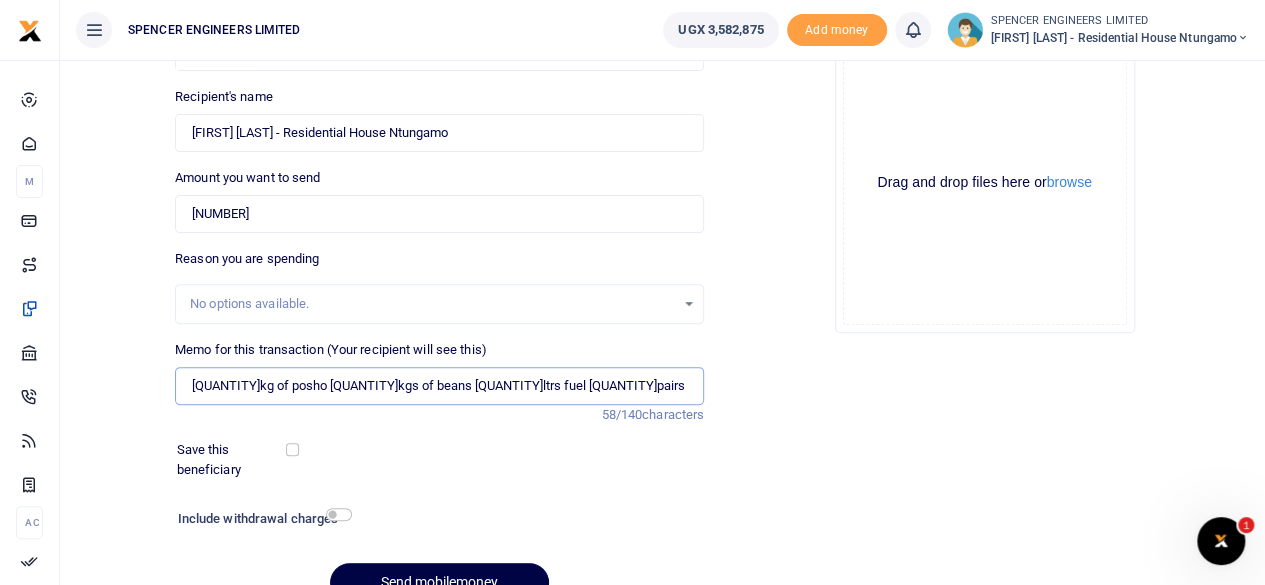 click on "75kg of posho 40kgs of beans 10ltrs fuel 10pairs of gloves" at bounding box center (439, 386) 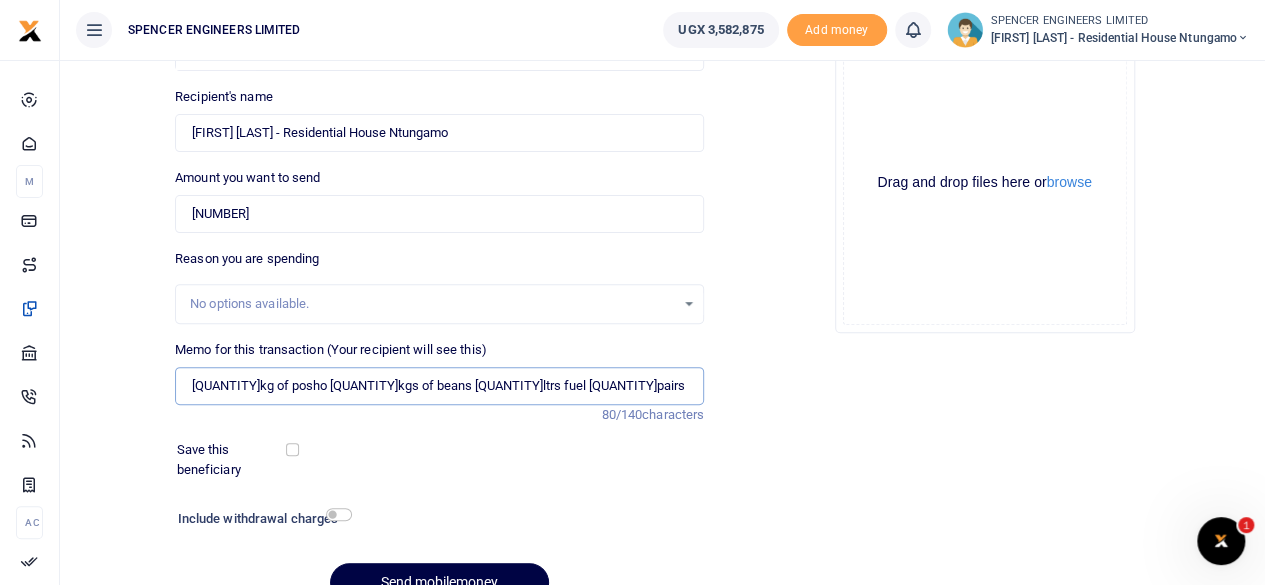 scroll, scrollTop: 298, scrollLeft: 0, axis: vertical 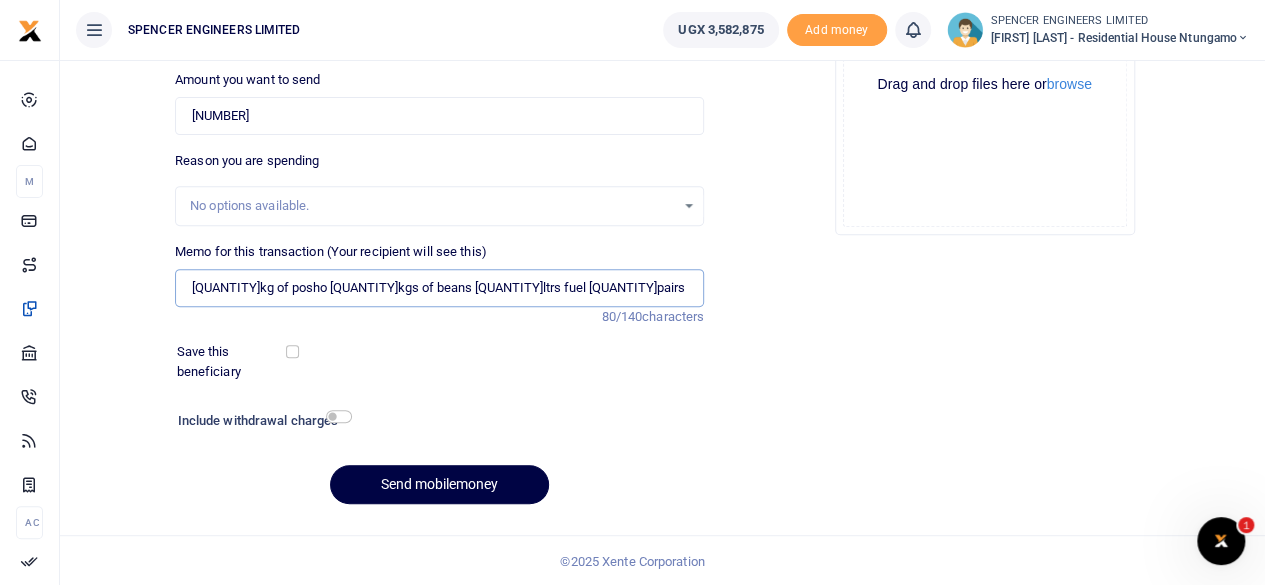 type on "75kg of posho 40kgs of beans 10ltrs fuel 10pairs of gloves and Transport to site" 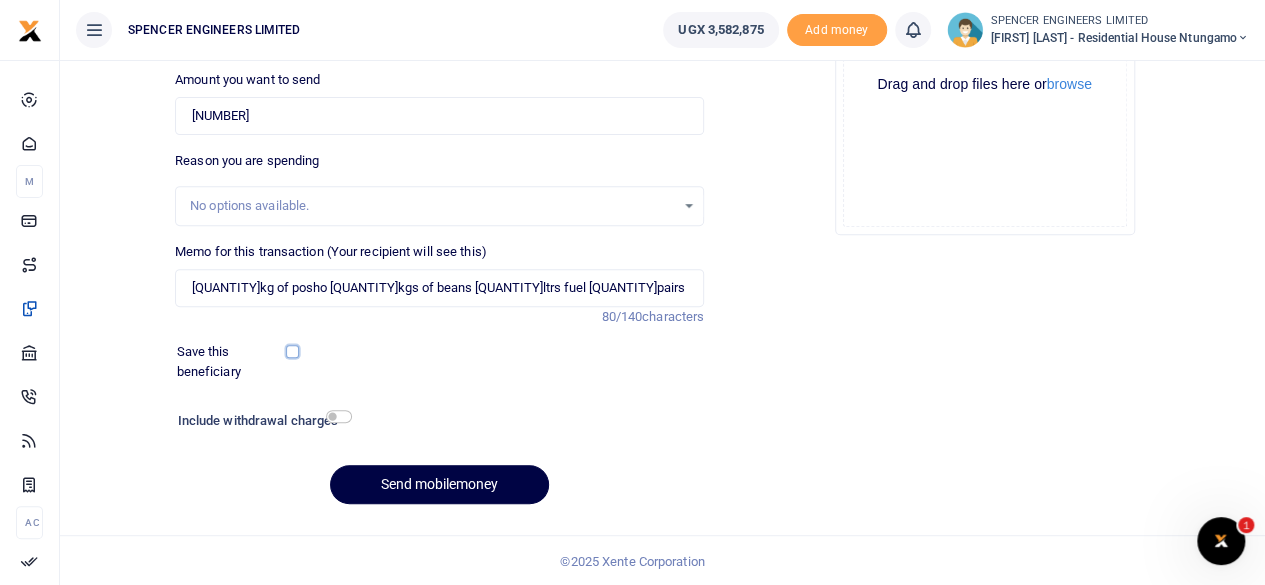 click at bounding box center [292, 351] 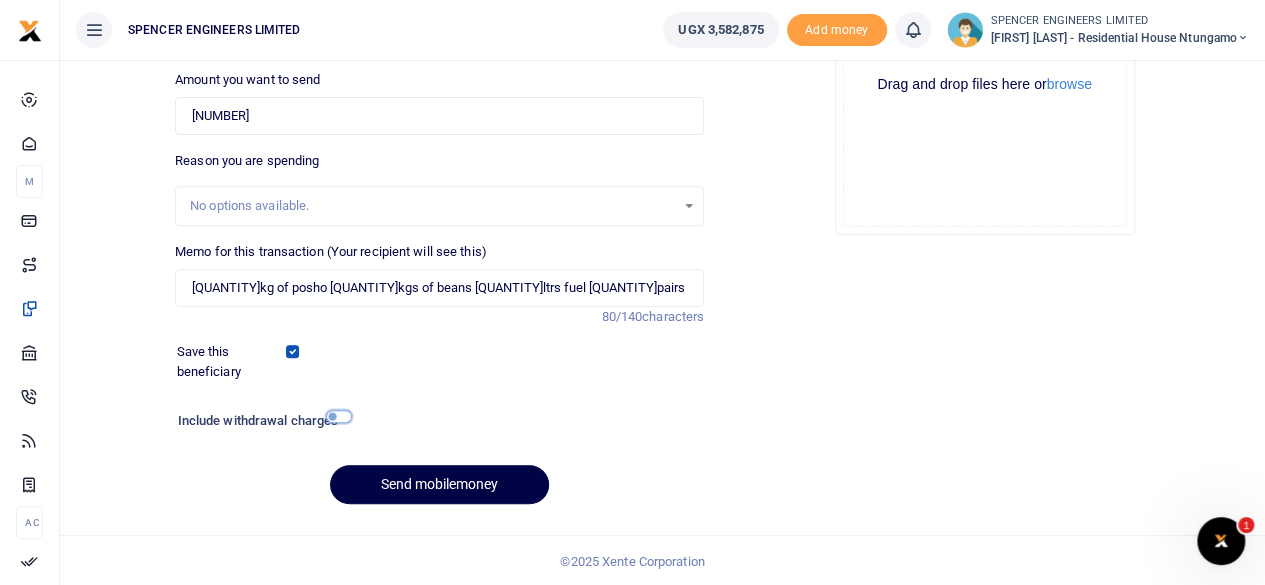 click at bounding box center [339, 416] 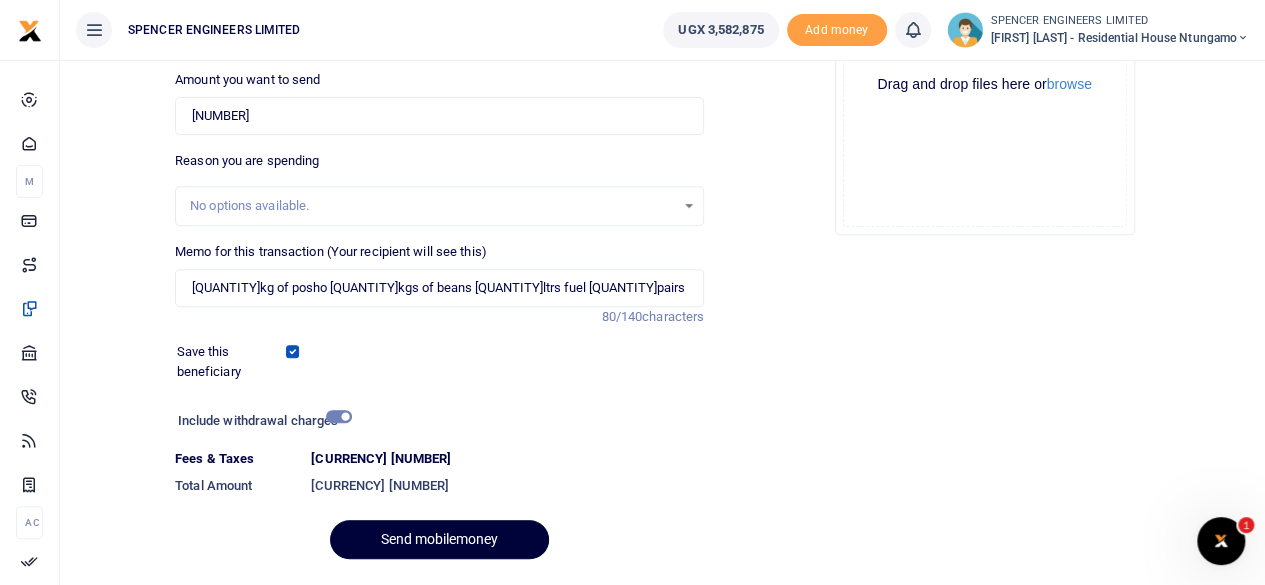 click on "Send mobilemoney" at bounding box center (439, 539) 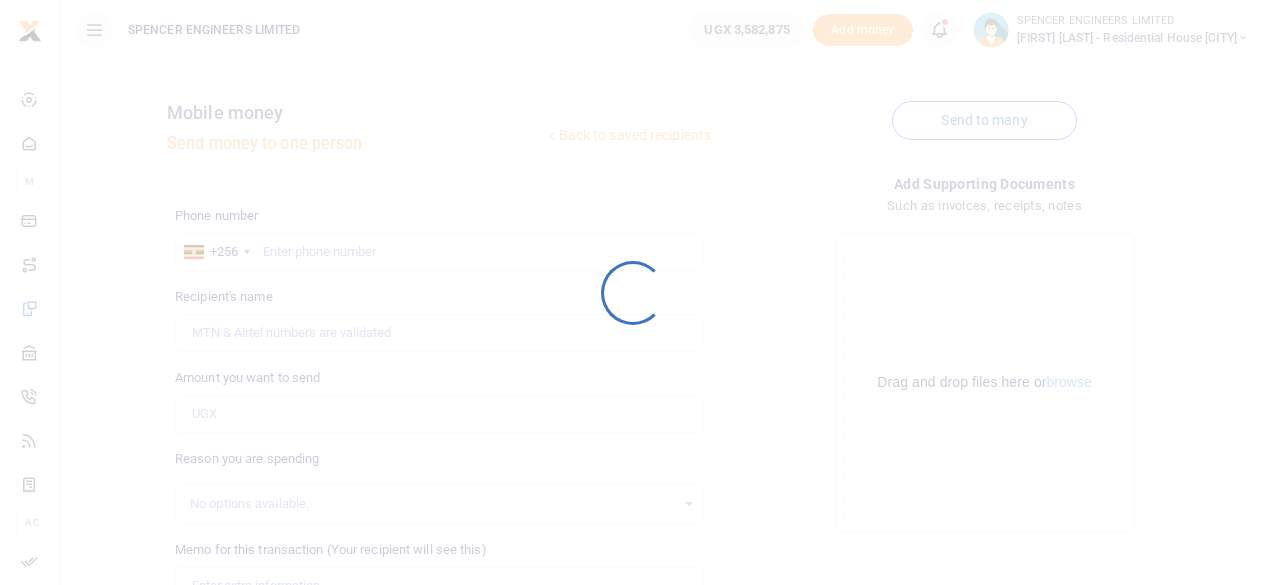 scroll, scrollTop: 297, scrollLeft: 0, axis: vertical 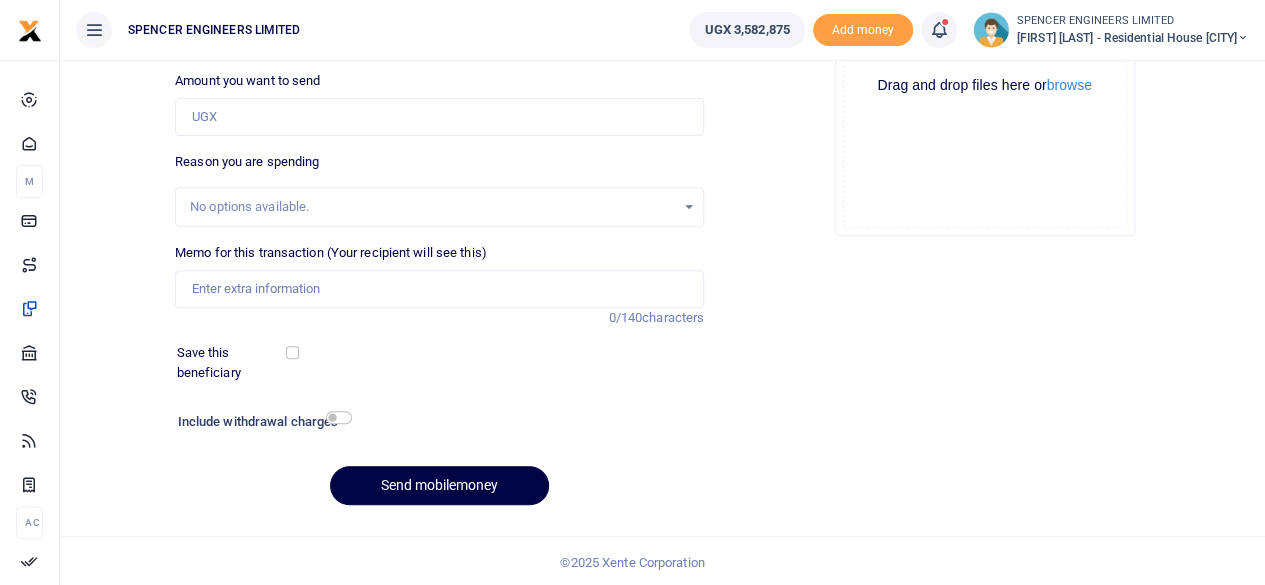 click at bounding box center [939, 30] 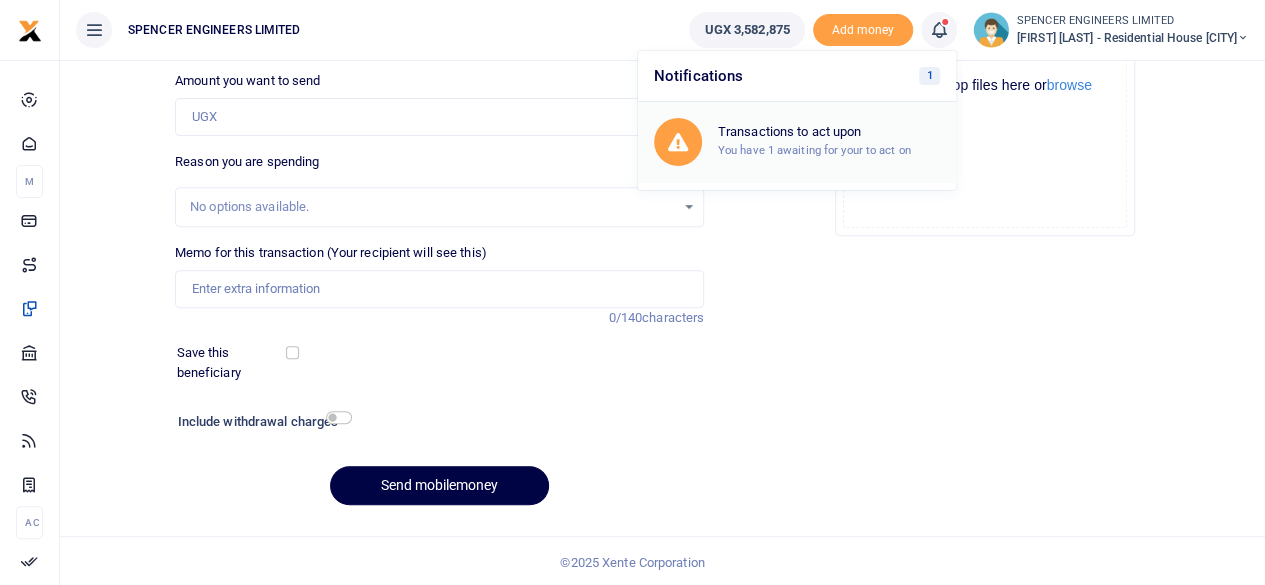 click on "Transactions to act upon" at bounding box center [829, 132] 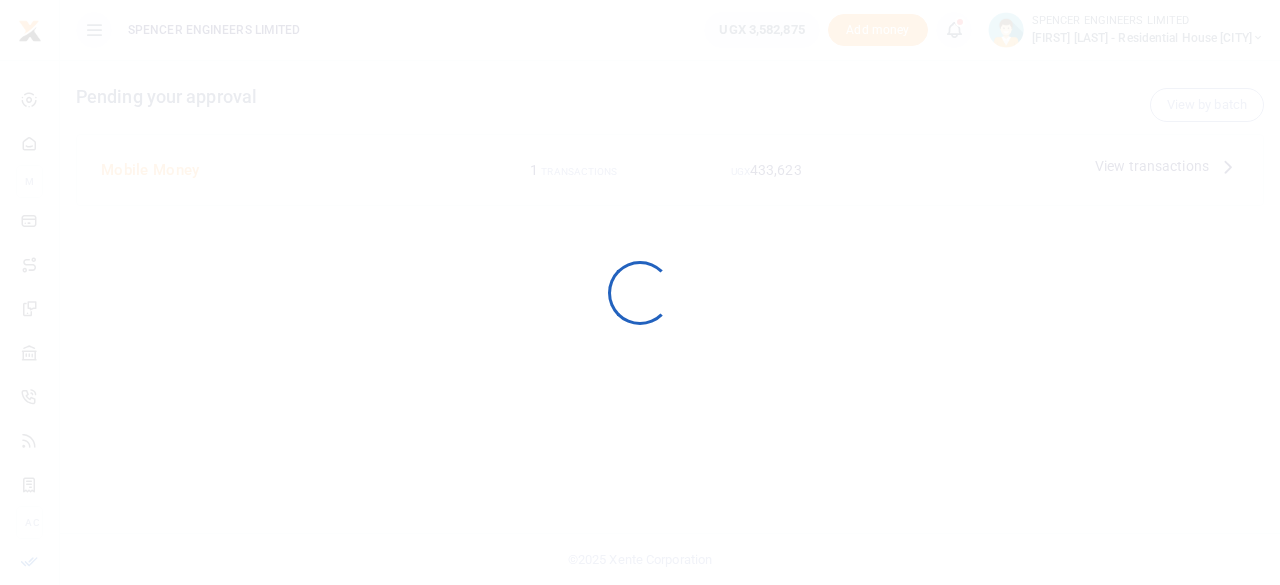 scroll, scrollTop: 0, scrollLeft: 0, axis: both 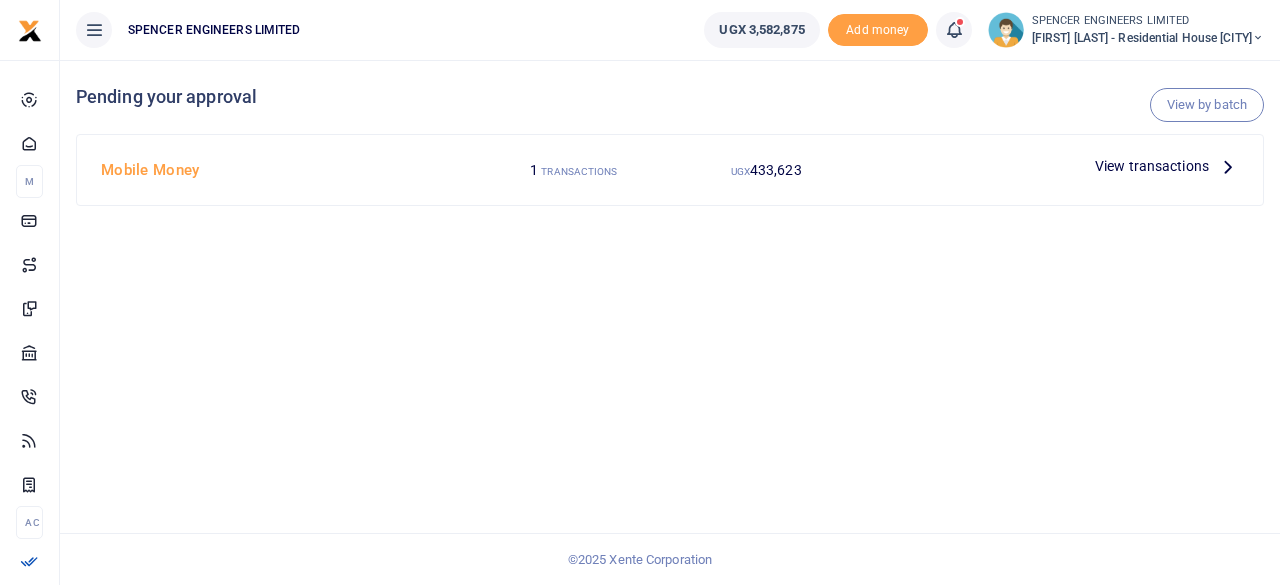 click on "View transactions" at bounding box center [1152, 166] 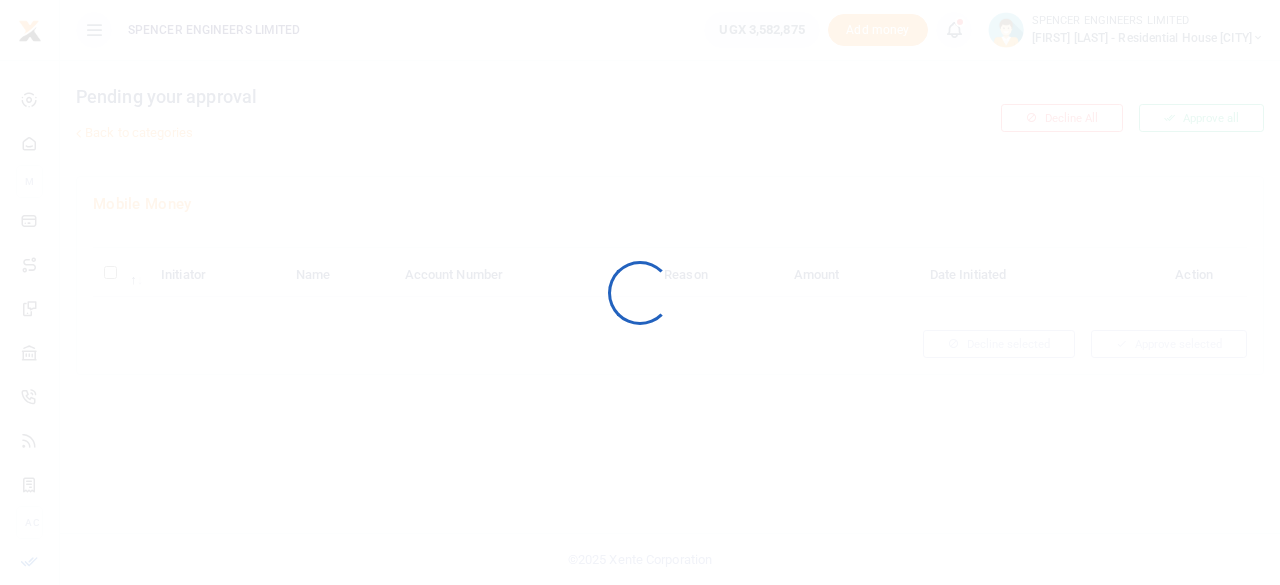 scroll, scrollTop: 0, scrollLeft: 0, axis: both 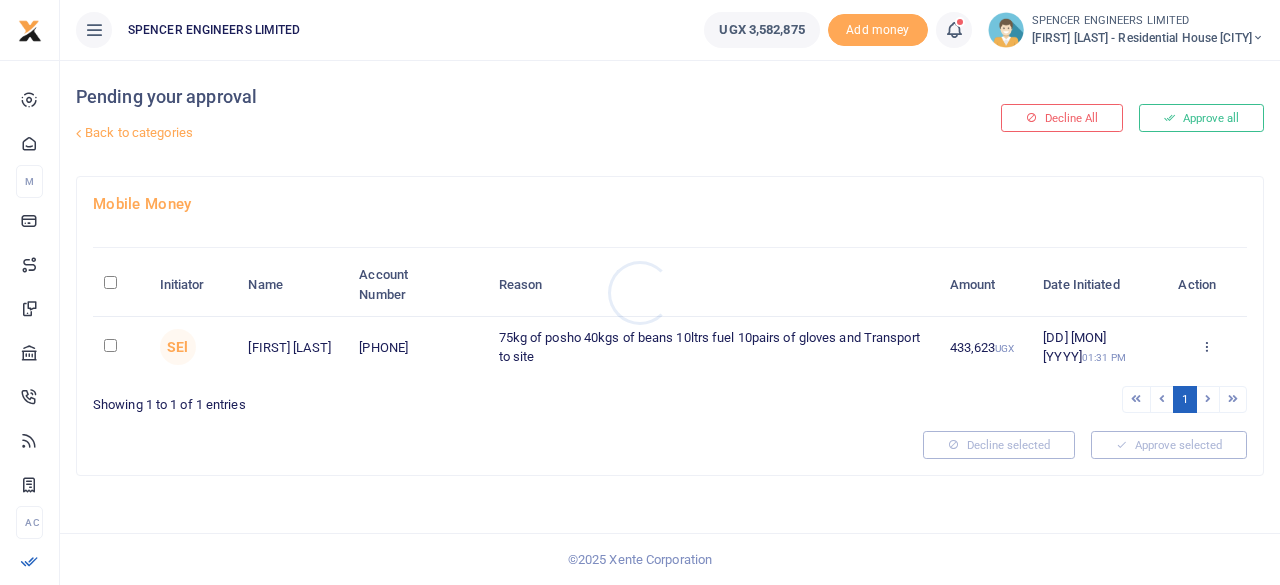 click at bounding box center [640, 292] 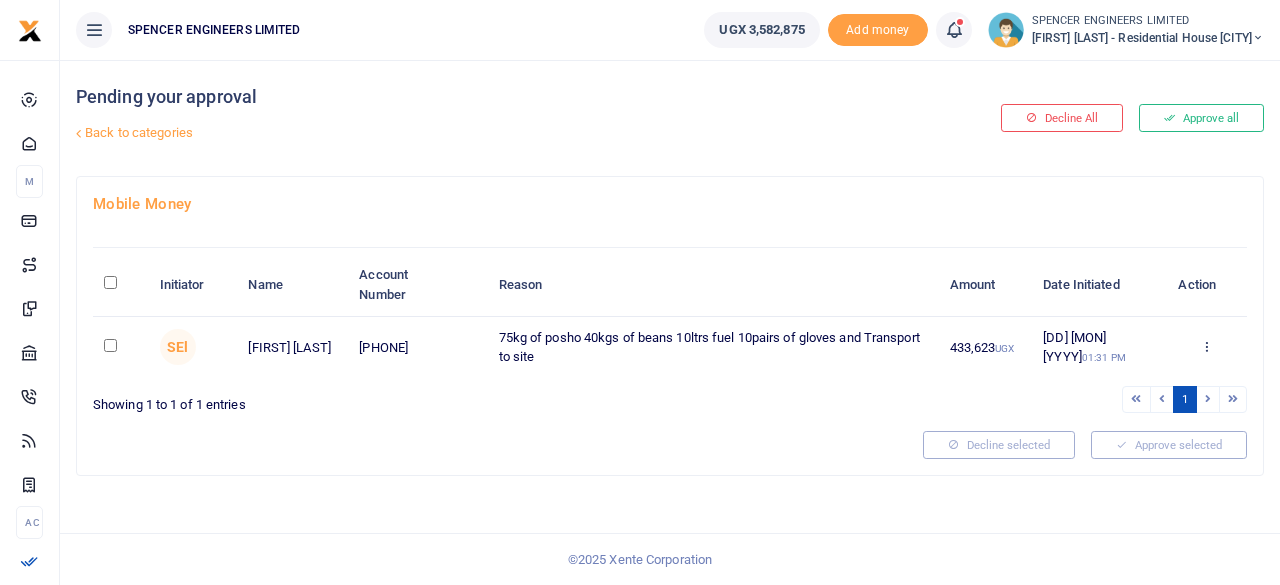 click at bounding box center (110, 345) 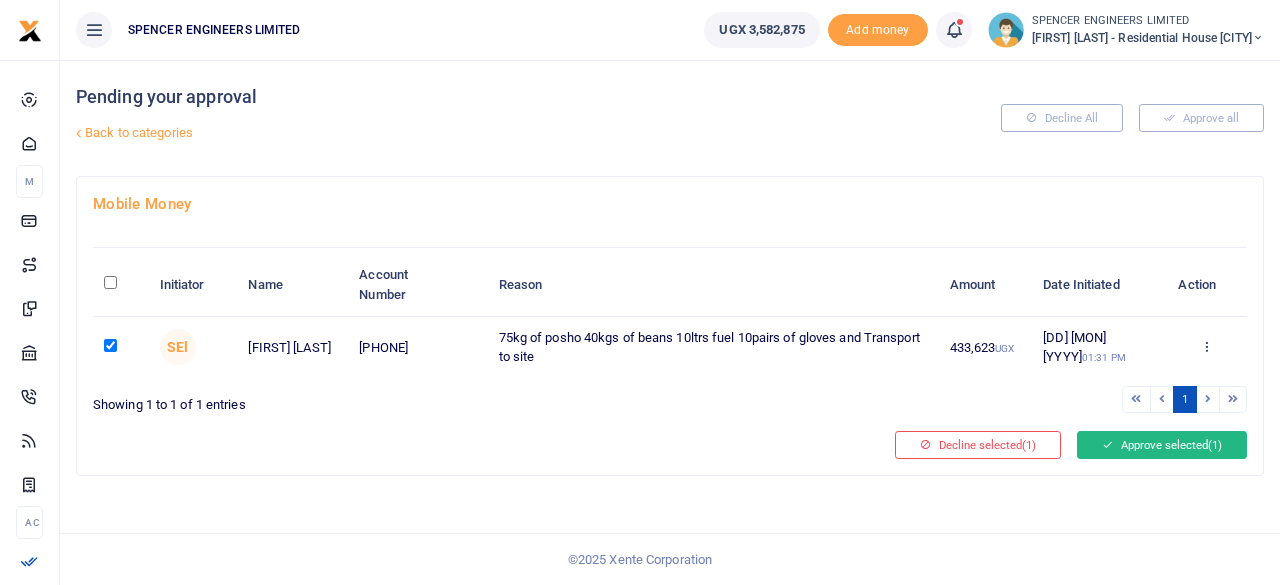 click on "Approve selected  (1)" at bounding box center (1162, 445) 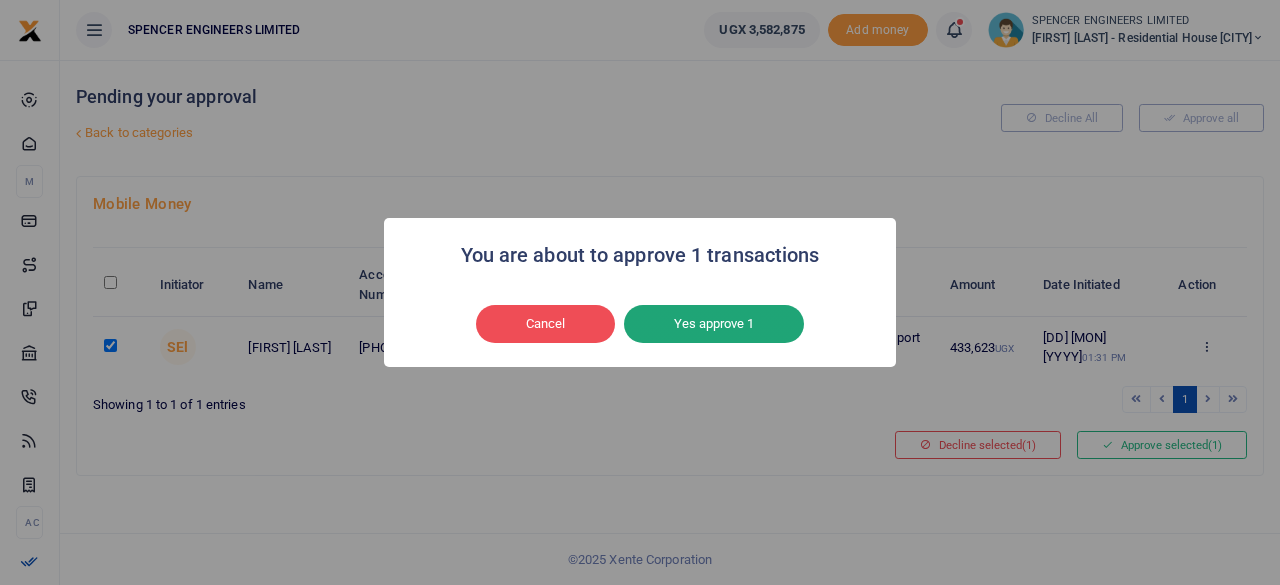 click on "Yes approve 1" at bounding box center (714, 324) 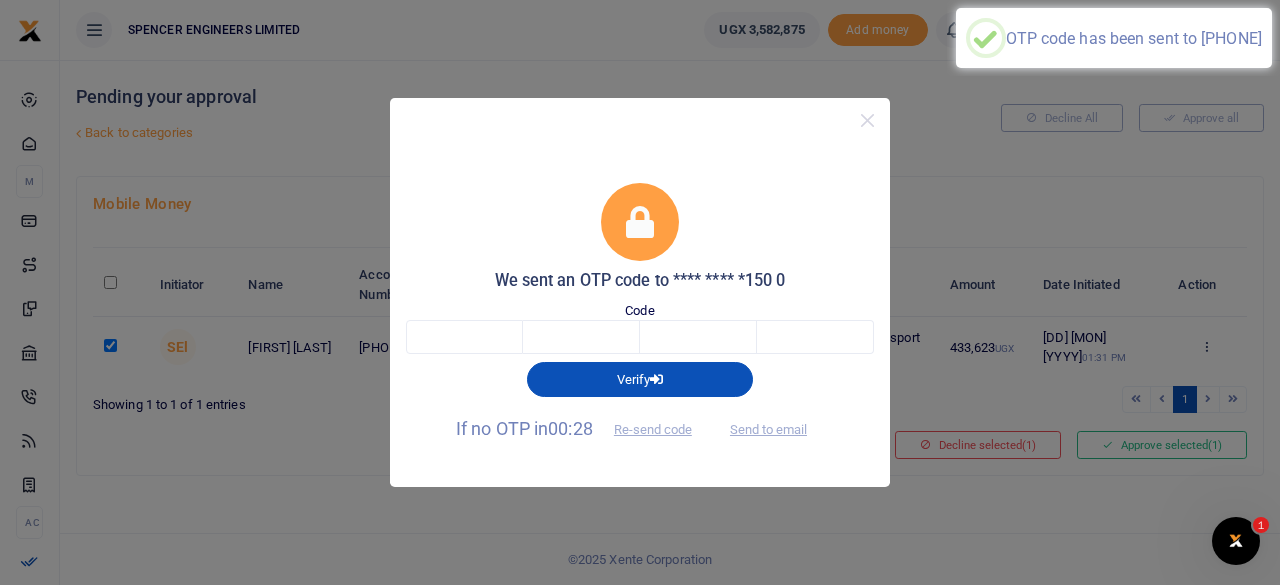 scroll, scrollTop: 0, scrollLeft: 0, axis: both 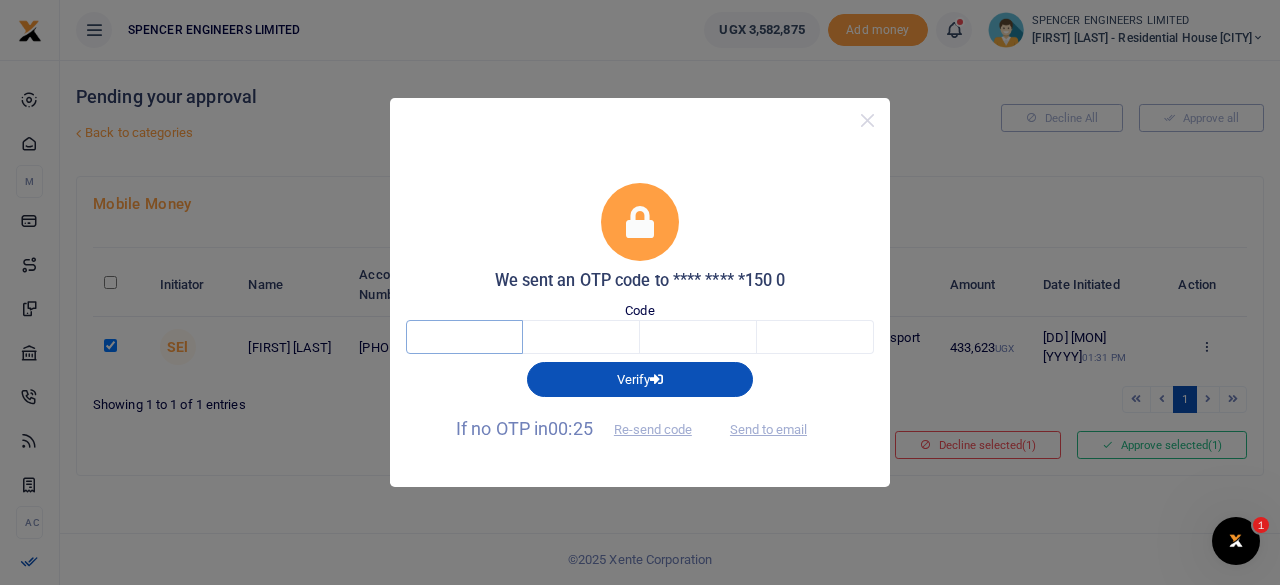 click at bounding box center [464, 337] 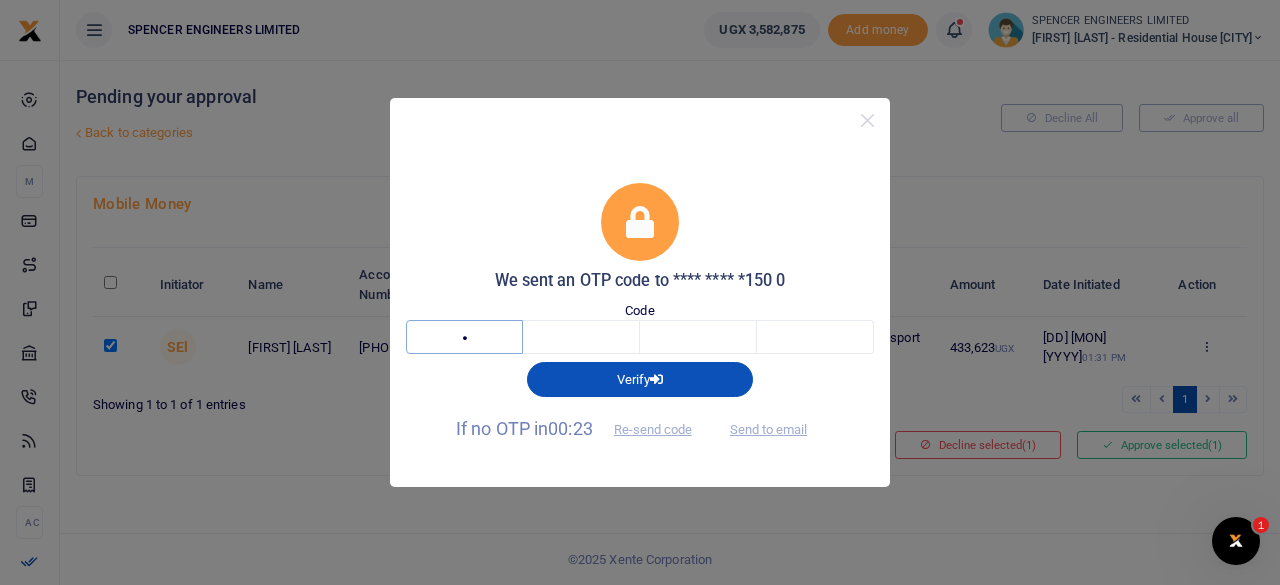 type on "4" 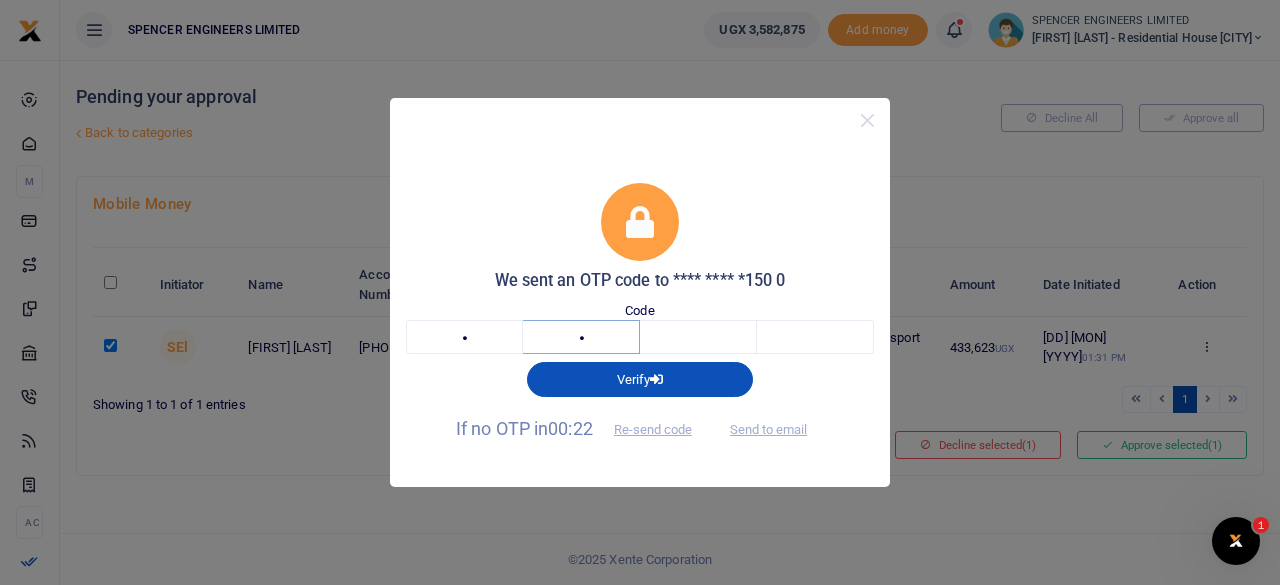 type on "9" 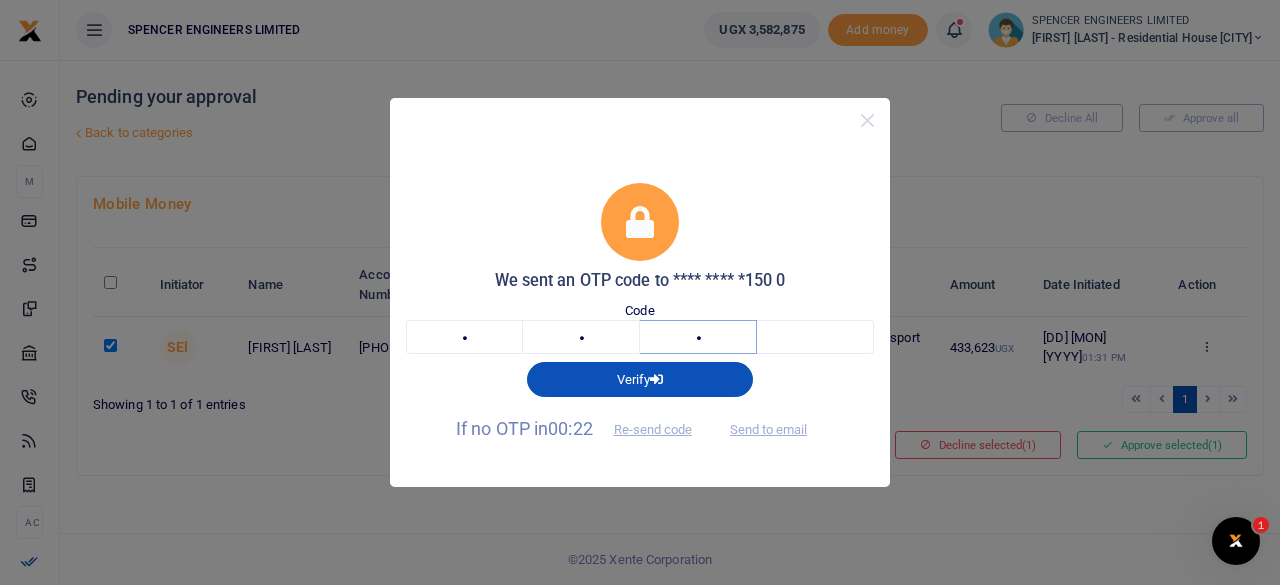 type on "6" 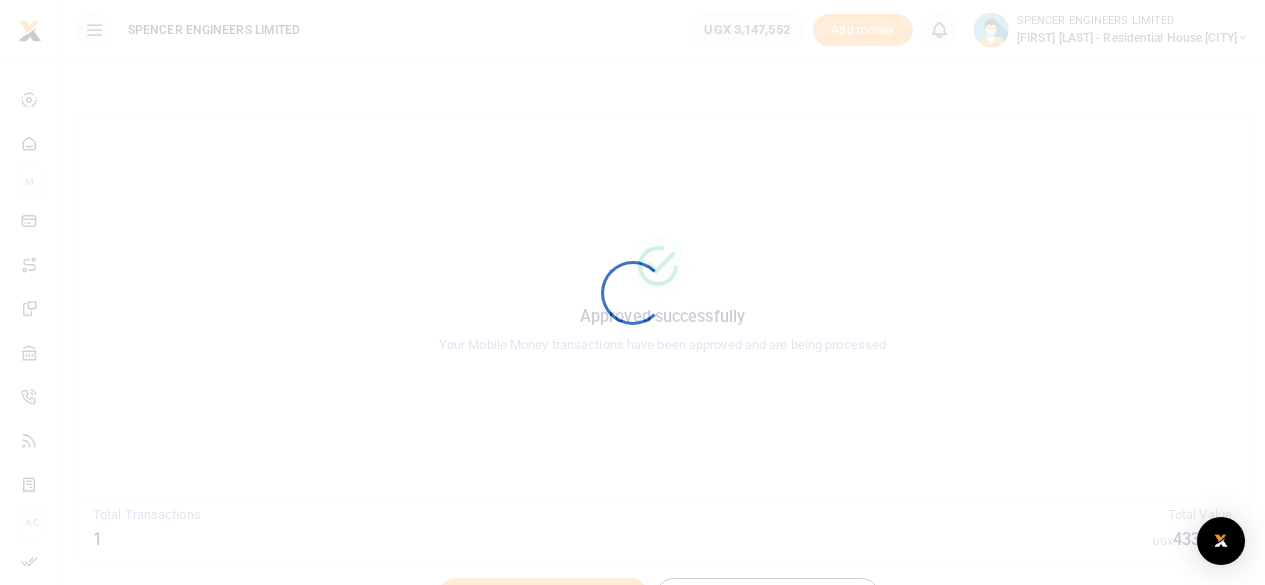 scroll, scrollTop: 0, scrollLeft: 0, axis: both 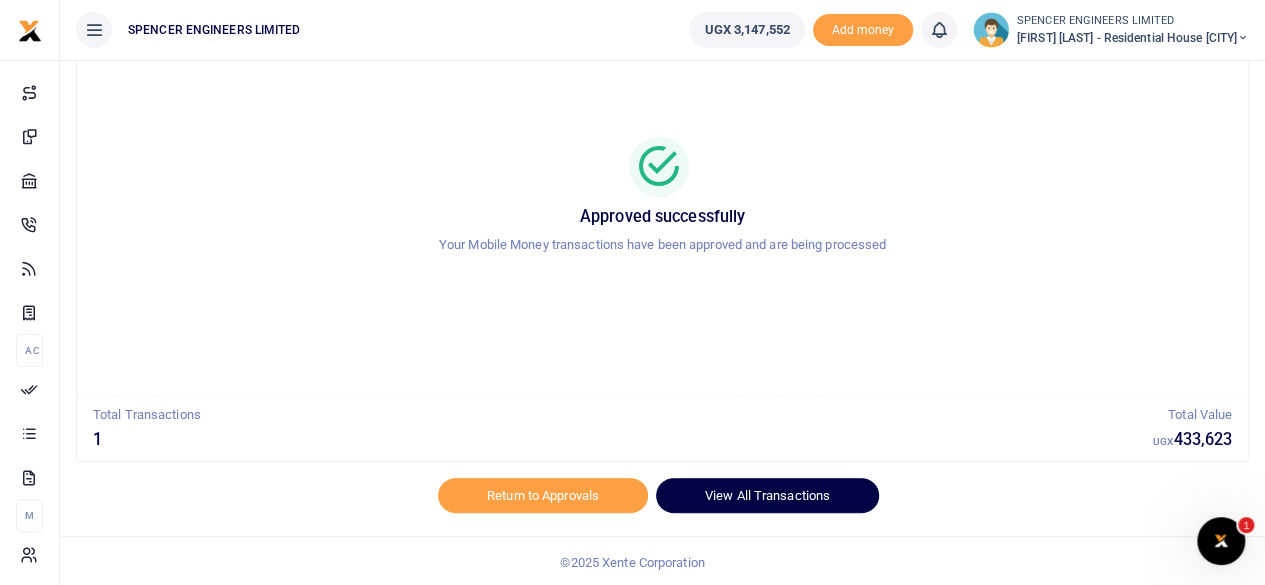 click on "View All Transactions" at bounding box center [767, 495] 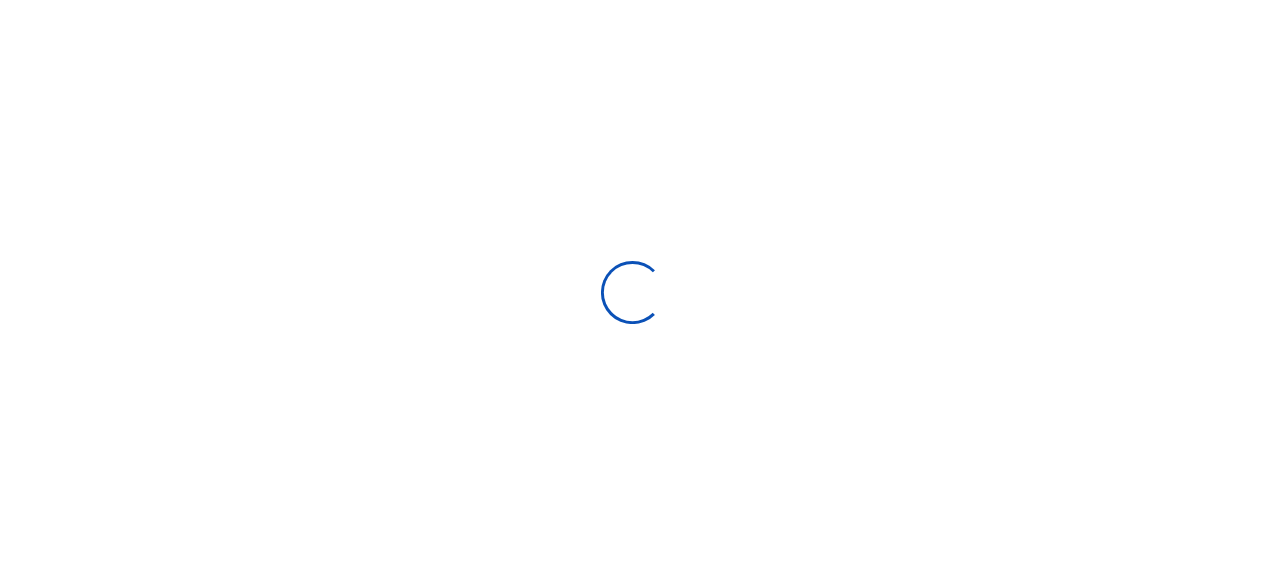 scroll, scrollTop: 0, scrollLeft: 0, axis: both 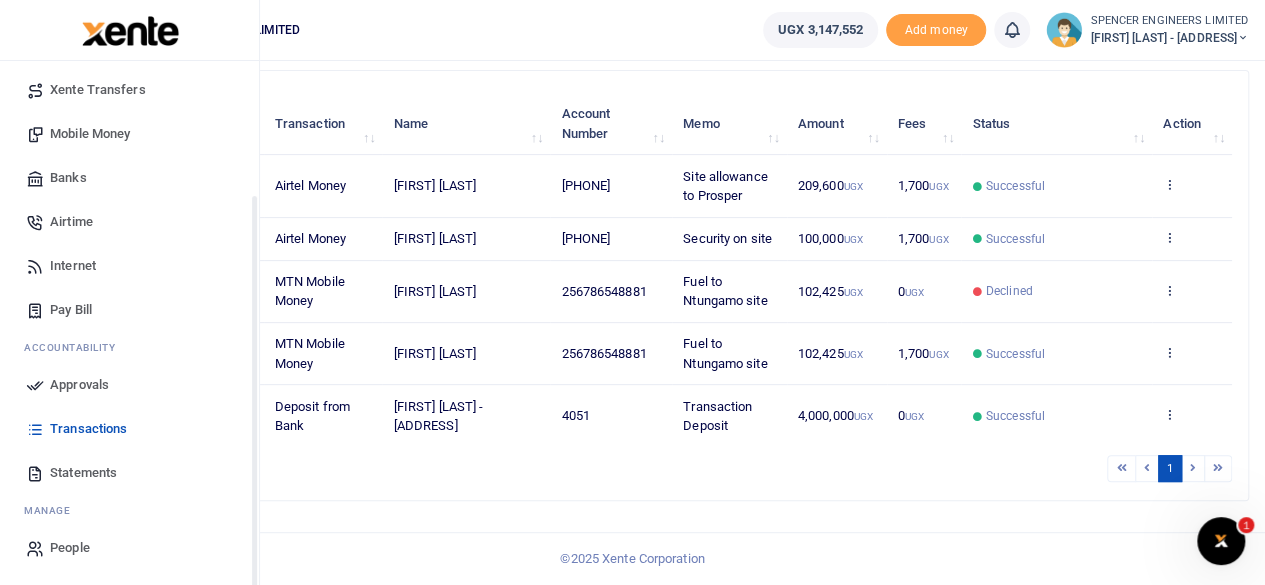 click on "Transactions" at bounding box center [88, 429] 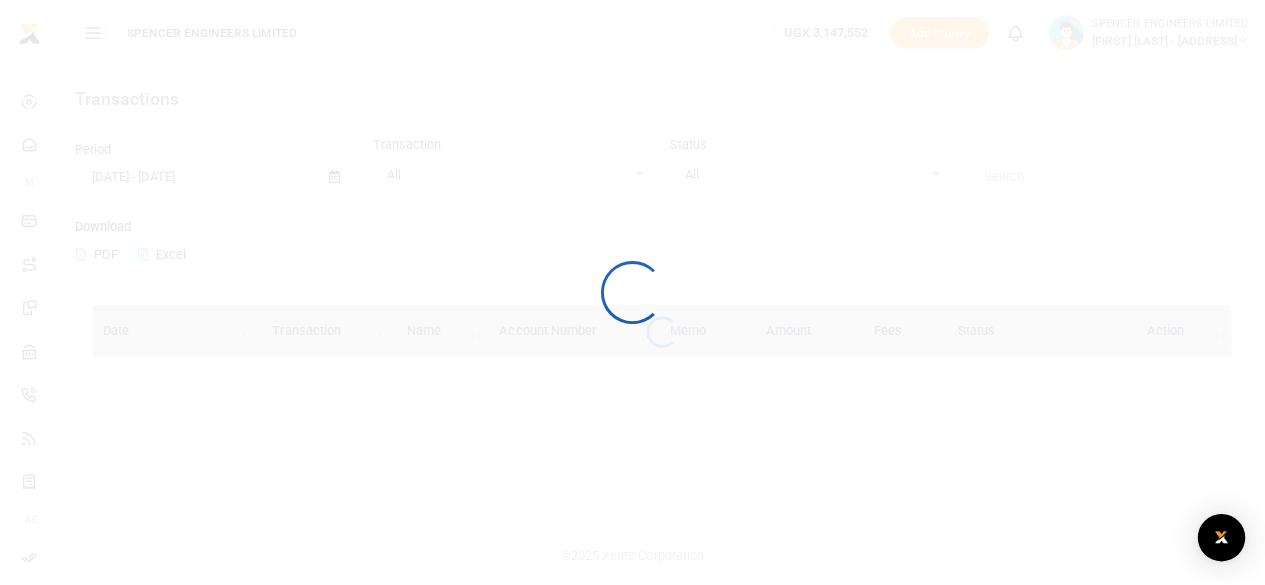 scroll, scrollTop: 0, scrollLeft: 0, axis: both 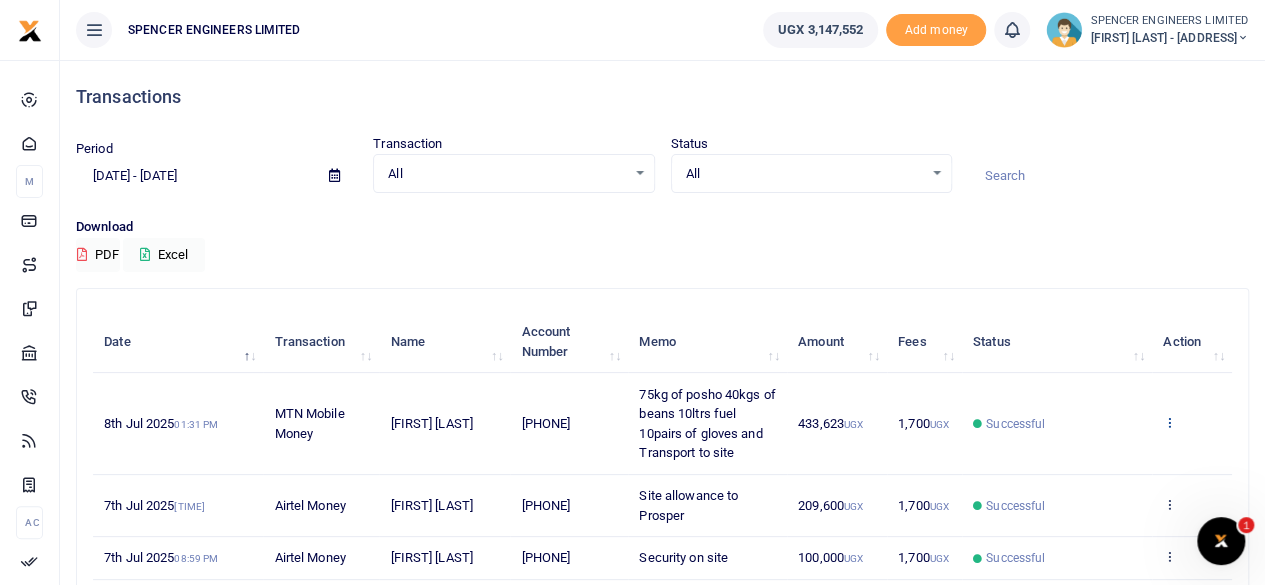 click at bounding box center (1169, 422) 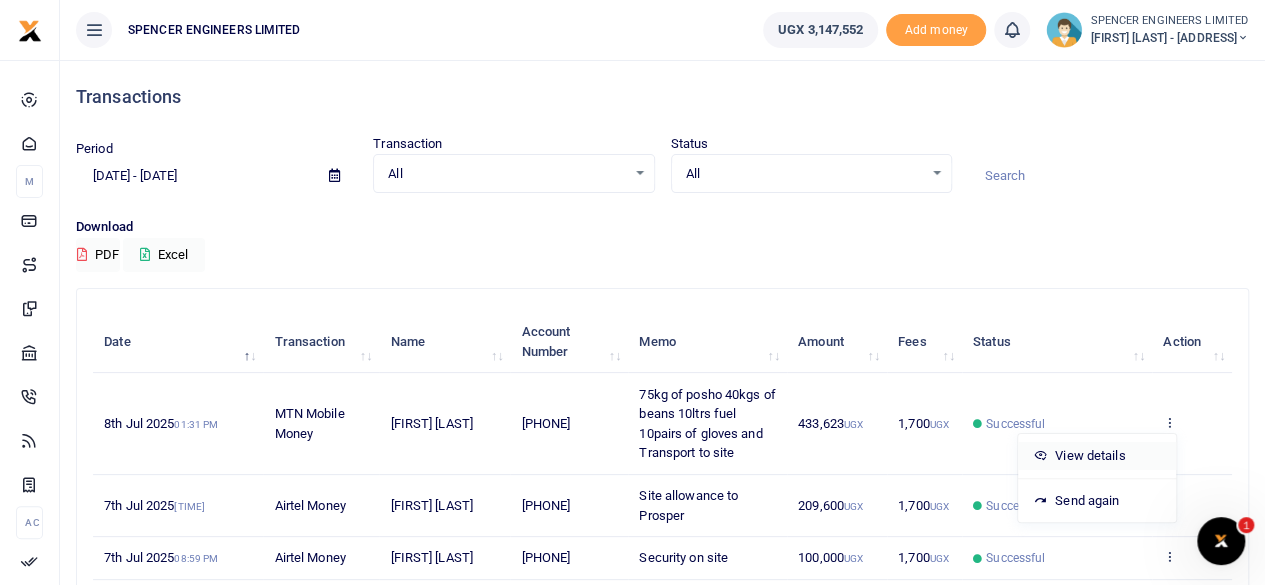 click on "View details" at bounding box center [1097, 456] 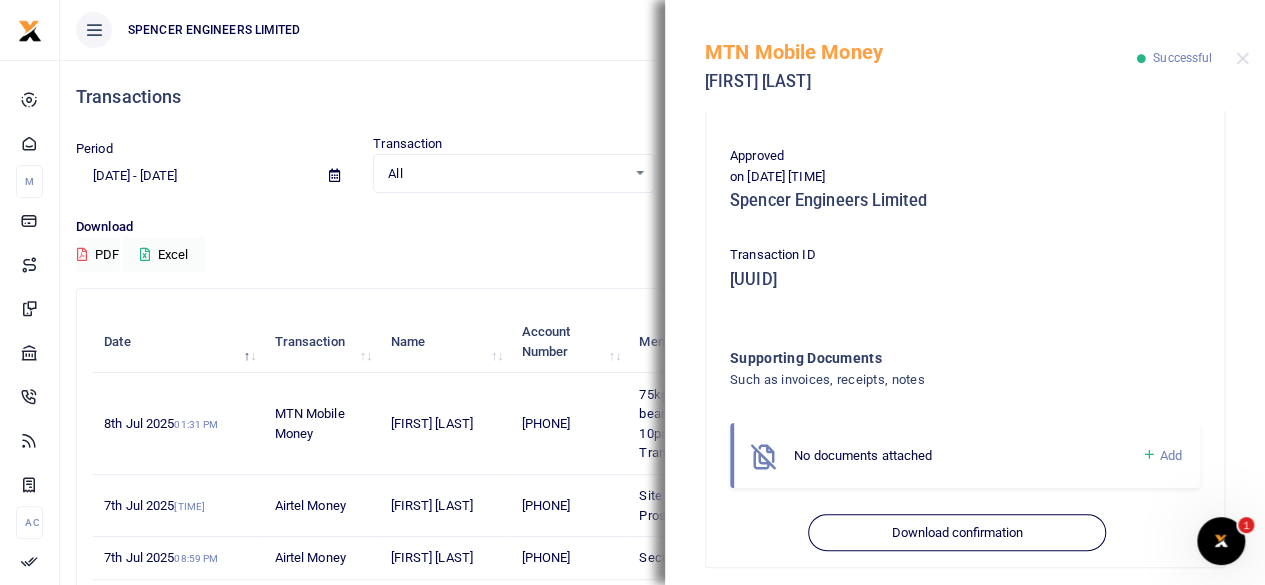 scroll, scrollTop: 575, scrollLeft: 0, axis: vertical 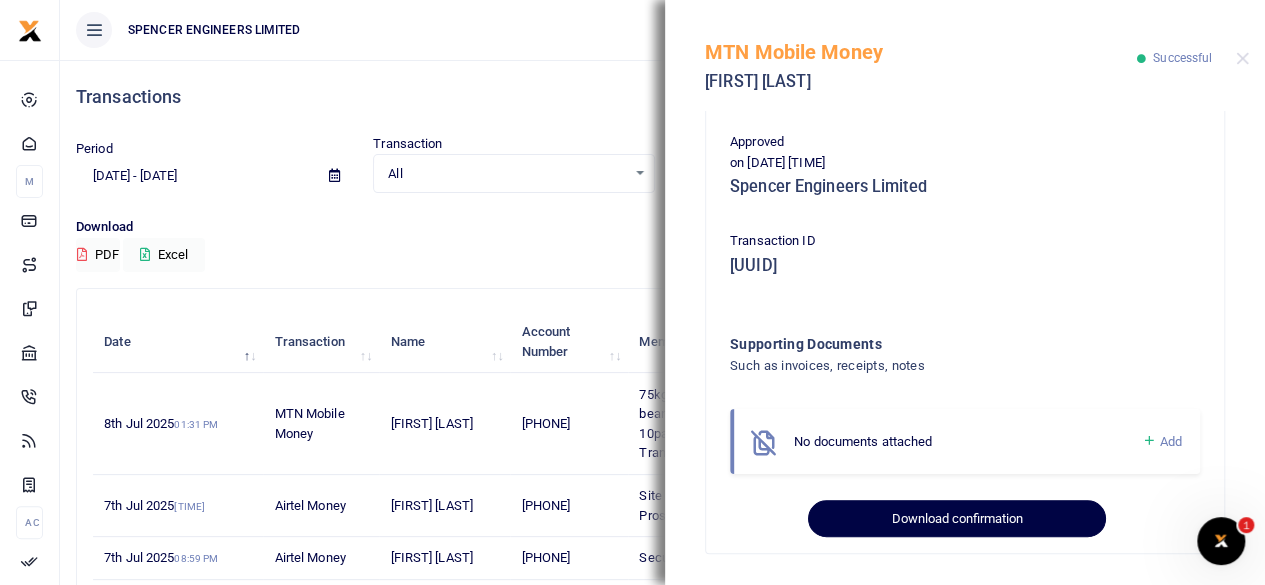 click on "Download confirmation" at bounding box center (956, 519) 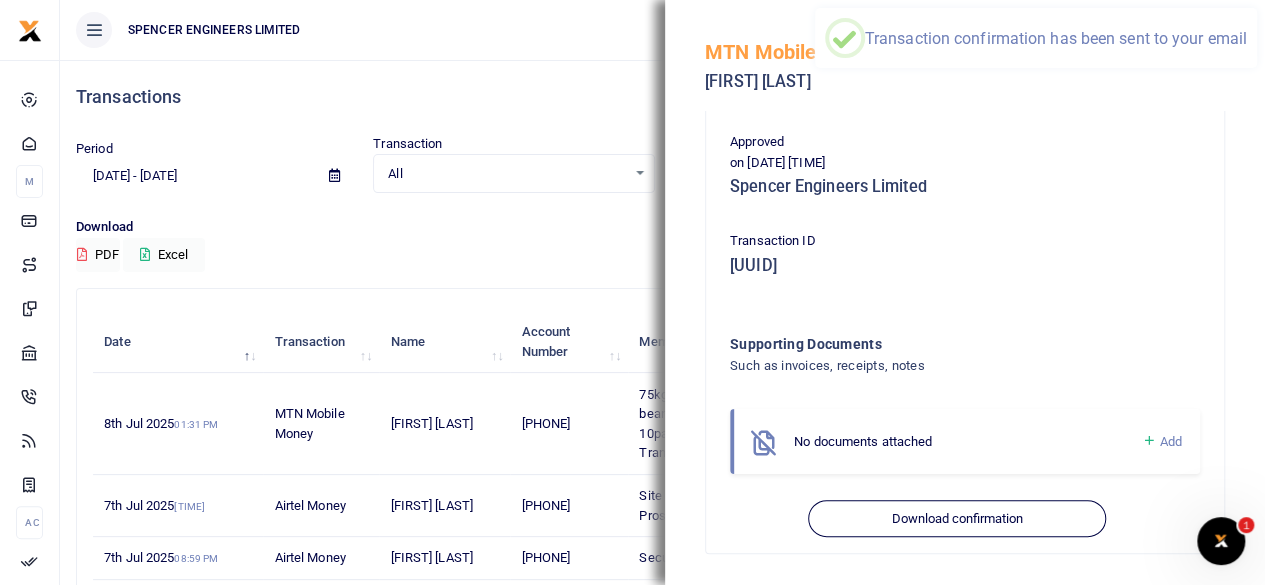 click on "SPENCER ENGINEERS LIMITED" at bounding box center (403, 30) 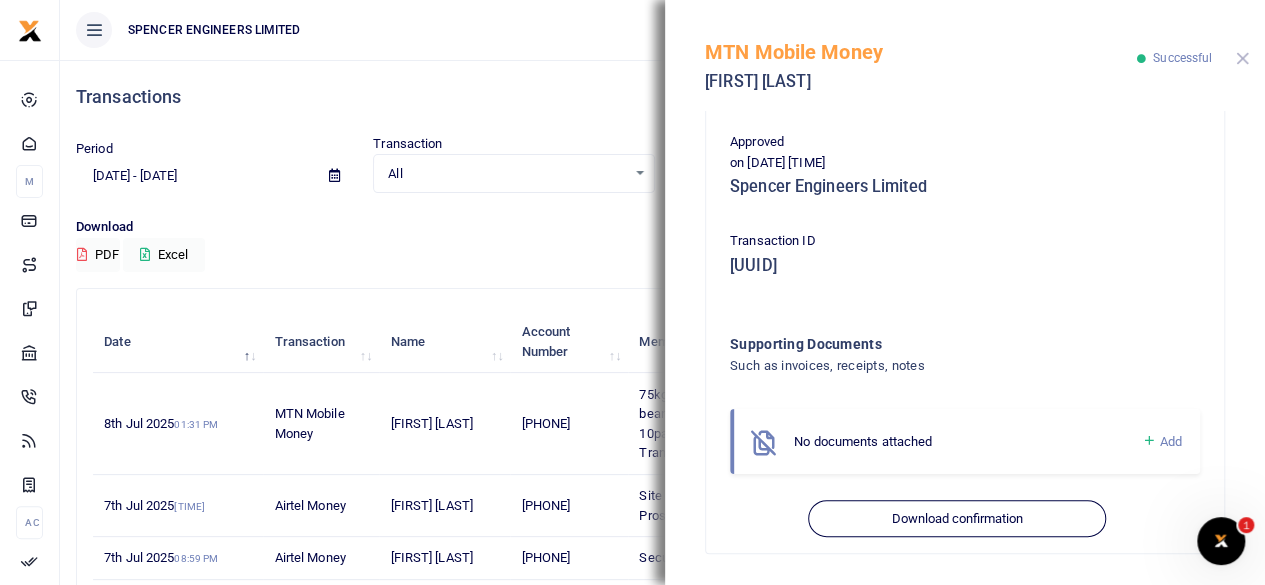 click at bounding box center (1242, 58) 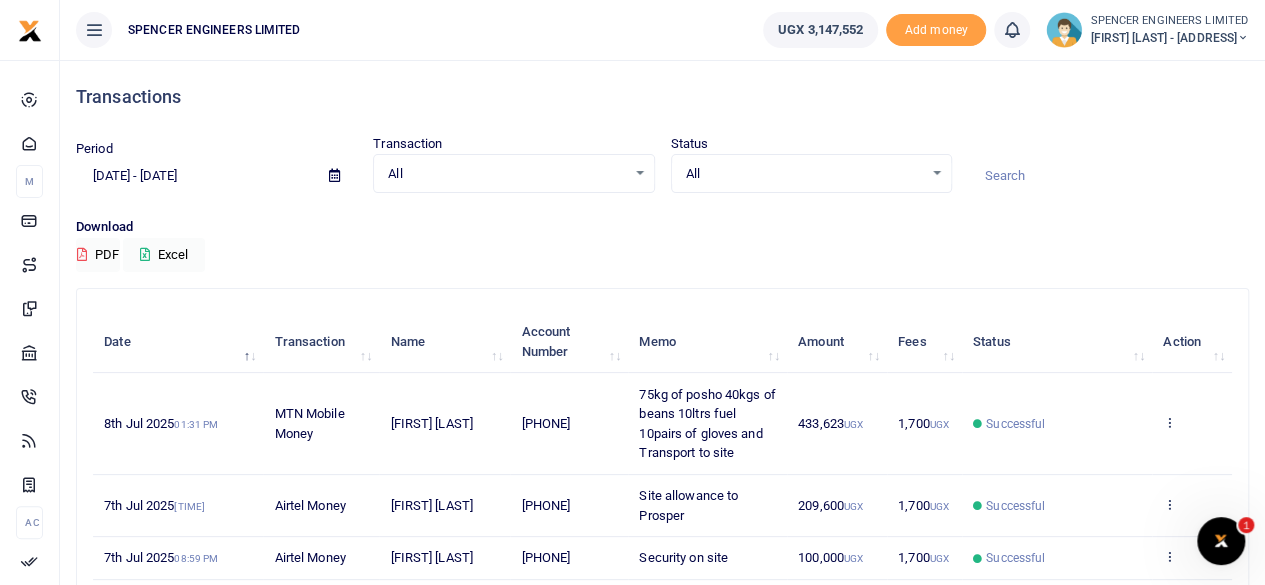 click at bounding box center (1243, 38) 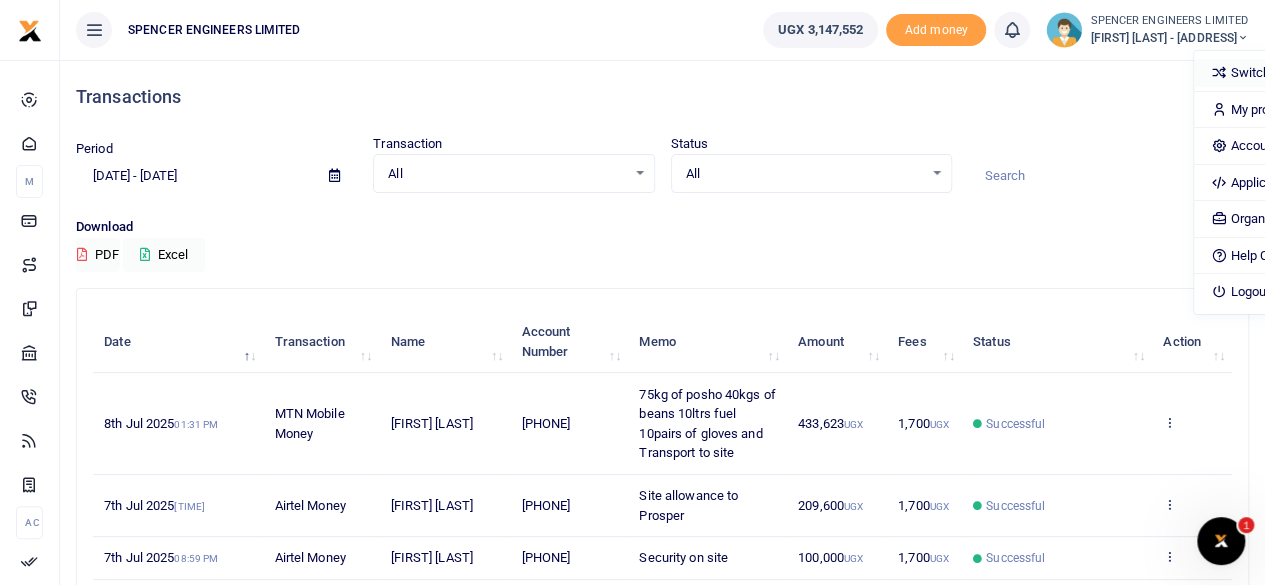 click on "Switch accounts" at bounding box center (1281, 73) 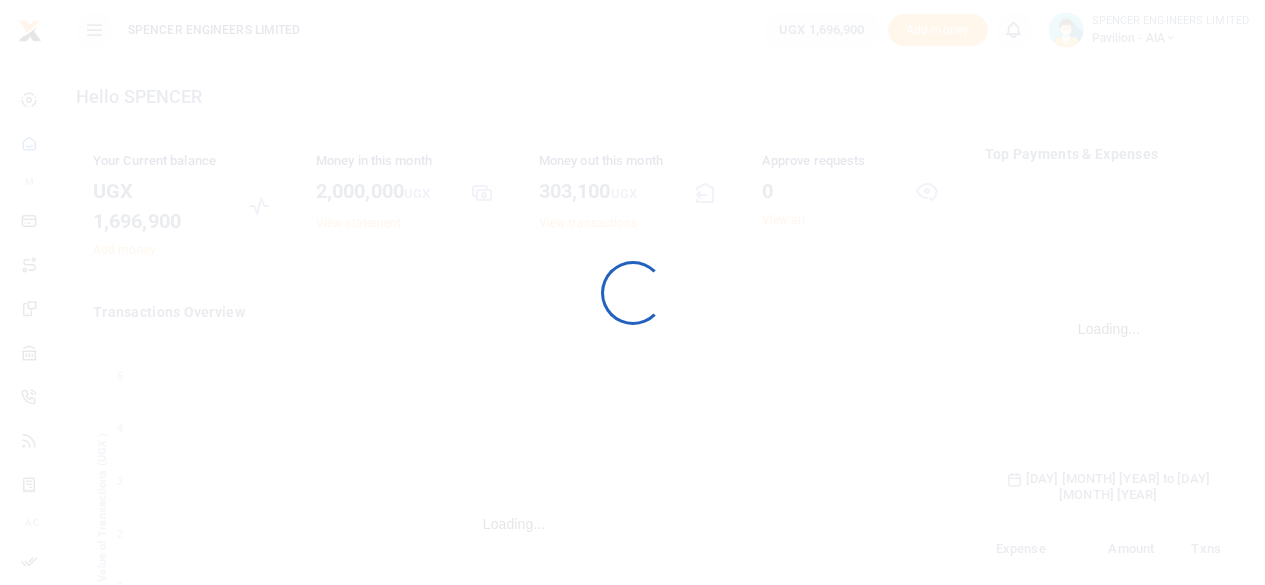 scroll, scrollTop: 0, scrollLeft: 0, axis: both 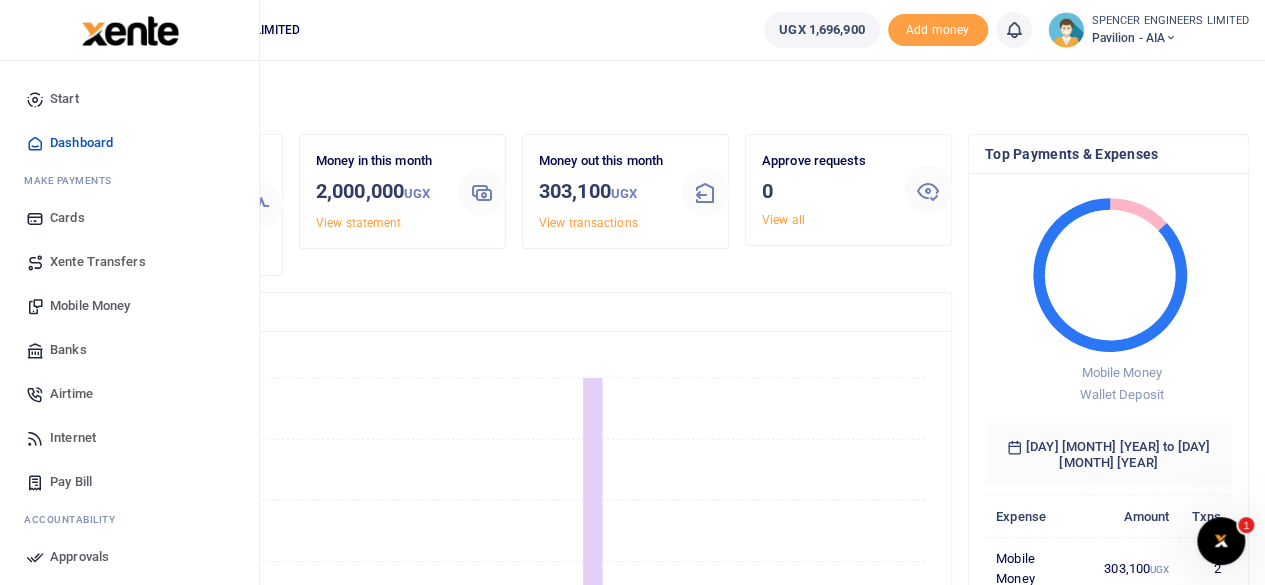 click on "Mobile Money" at bounding box center [90, 306] 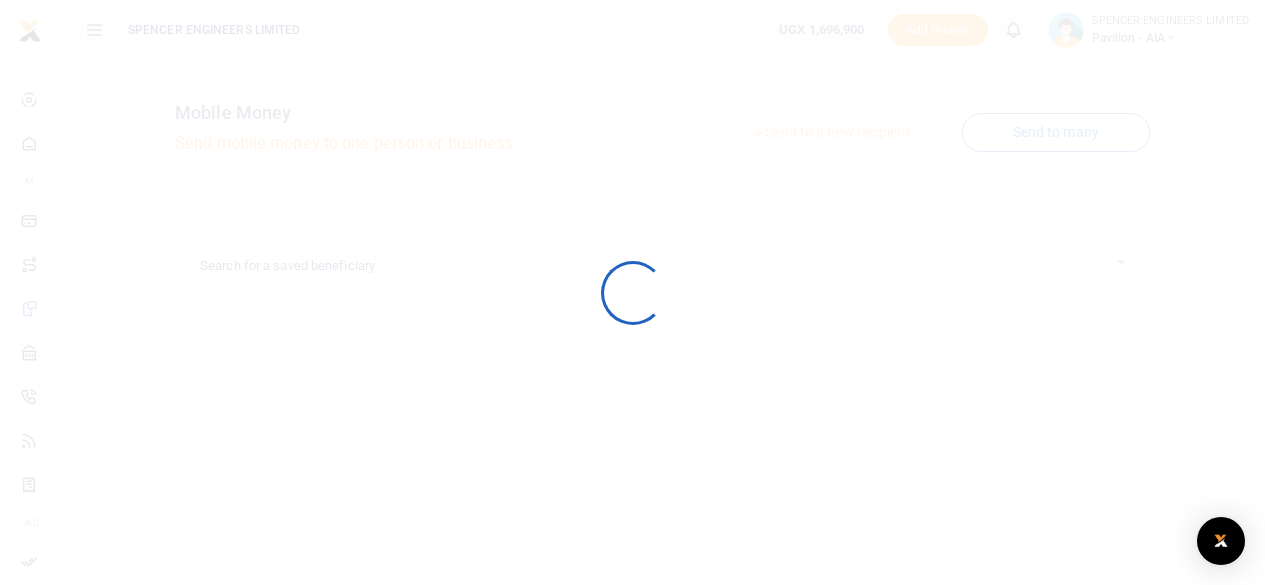 scroll, scrollTop: 0, scrollLeft: 0, axis: both 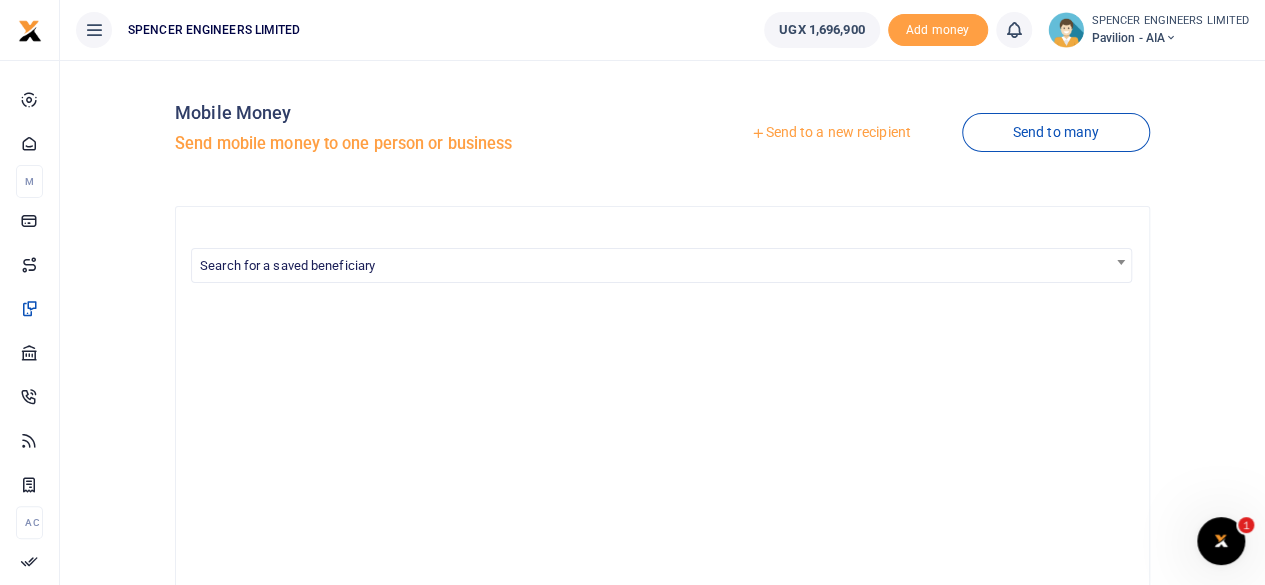 click on "Send to a new recipient" at bounding box center [830, 133] 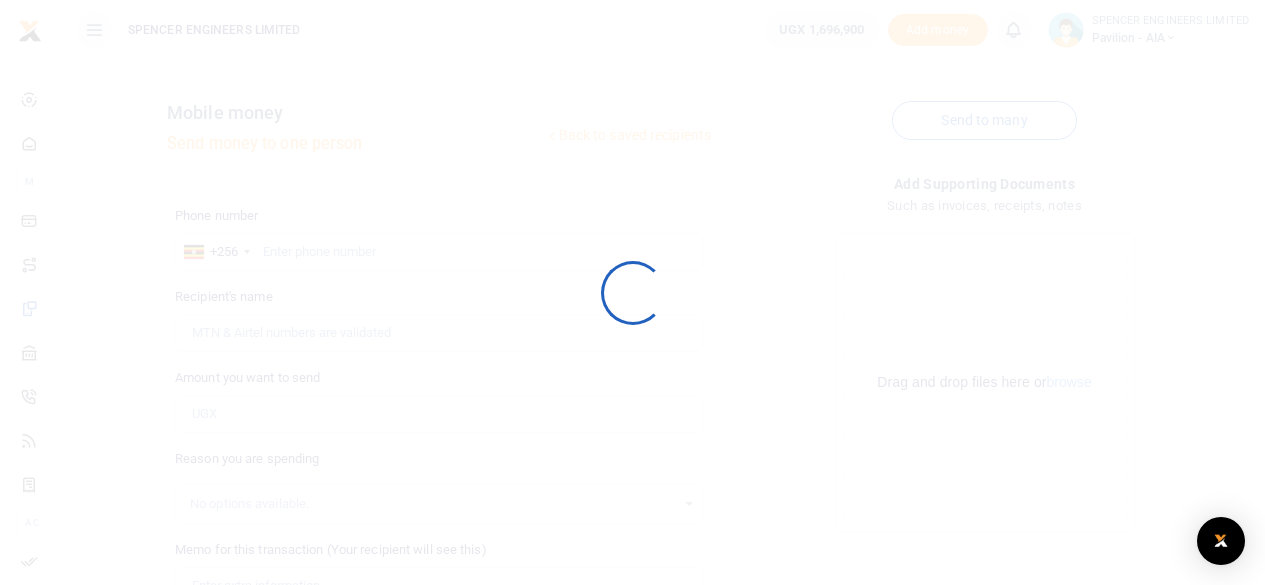 scroll, scrollTop: 0, scrollLeft: 0, axis: both 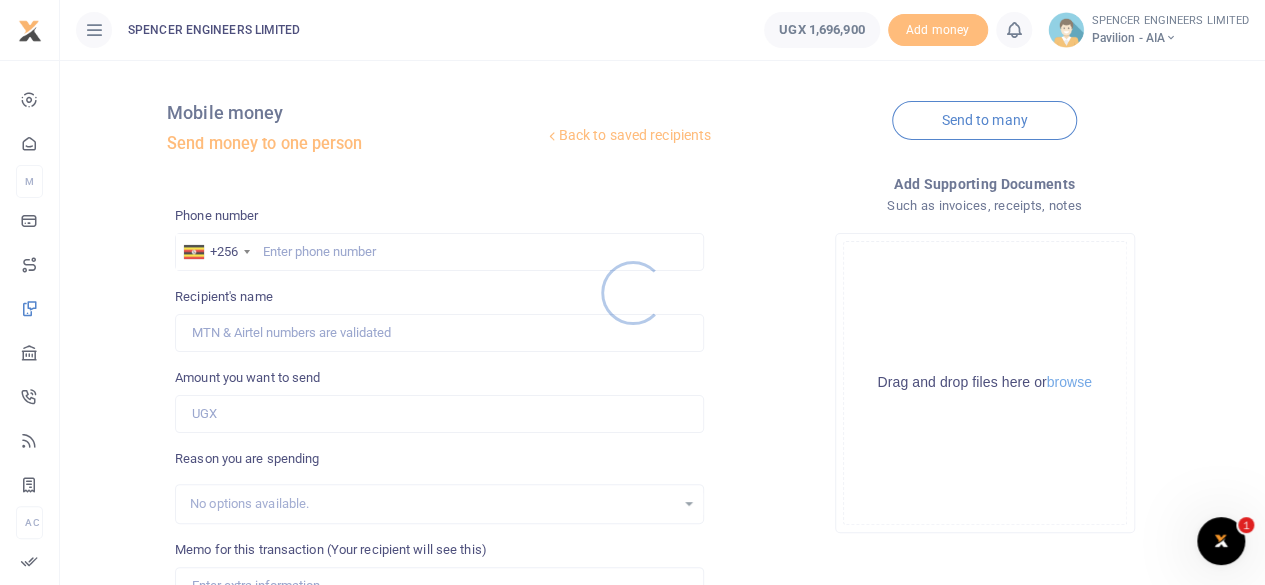 click at bounding box center (632, 292) 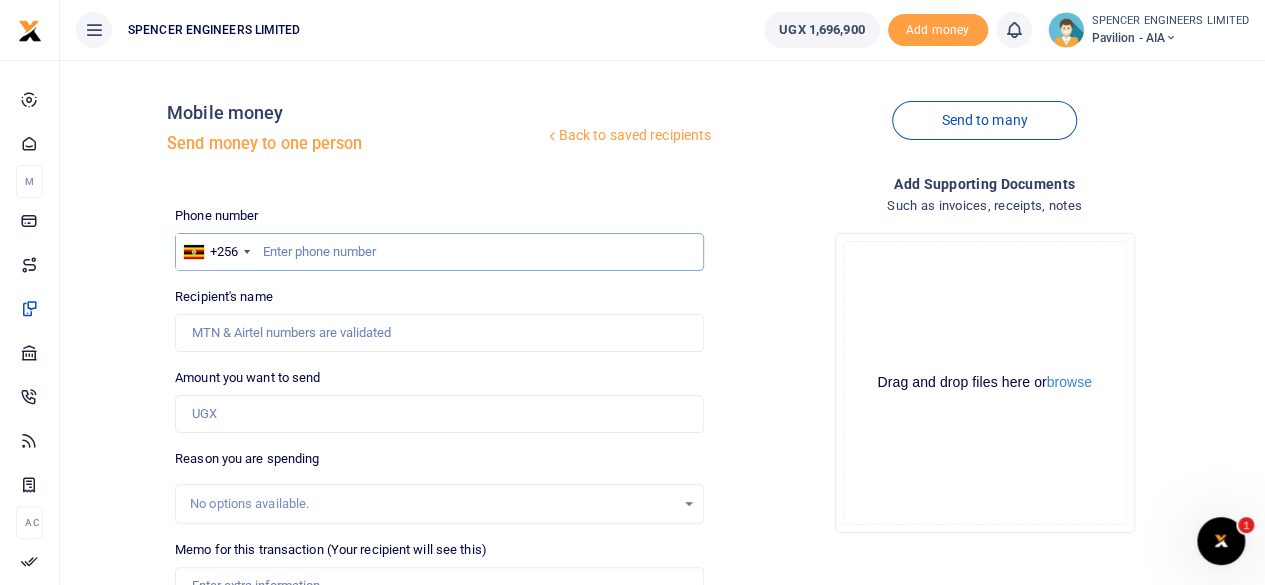 click at bounding box center (439, 252) 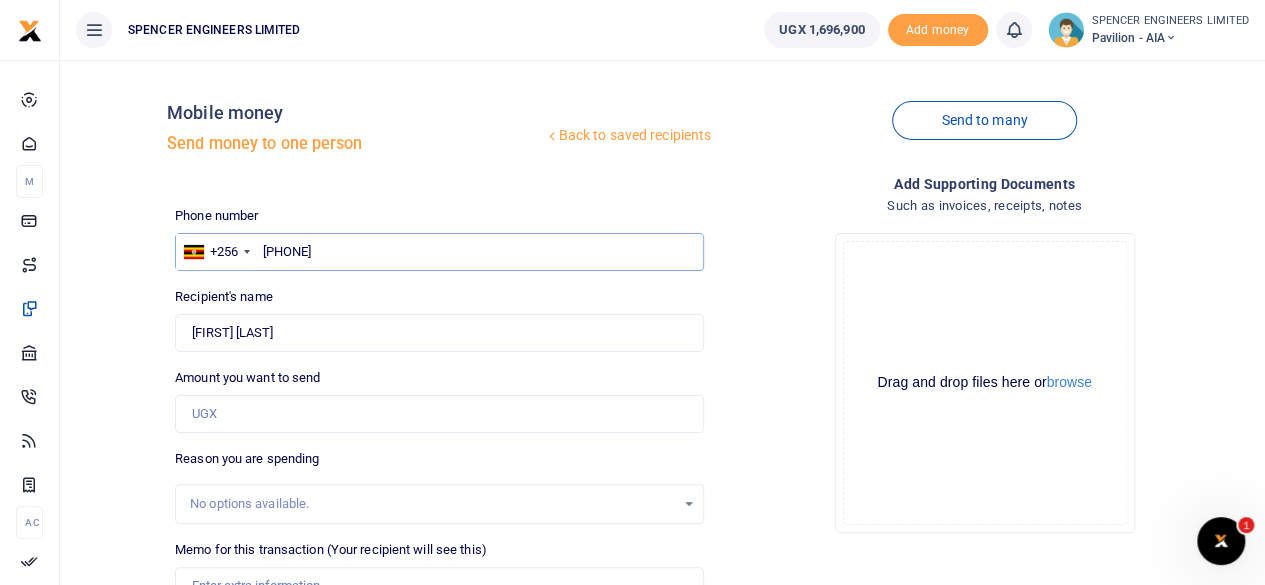 type on "778558454" 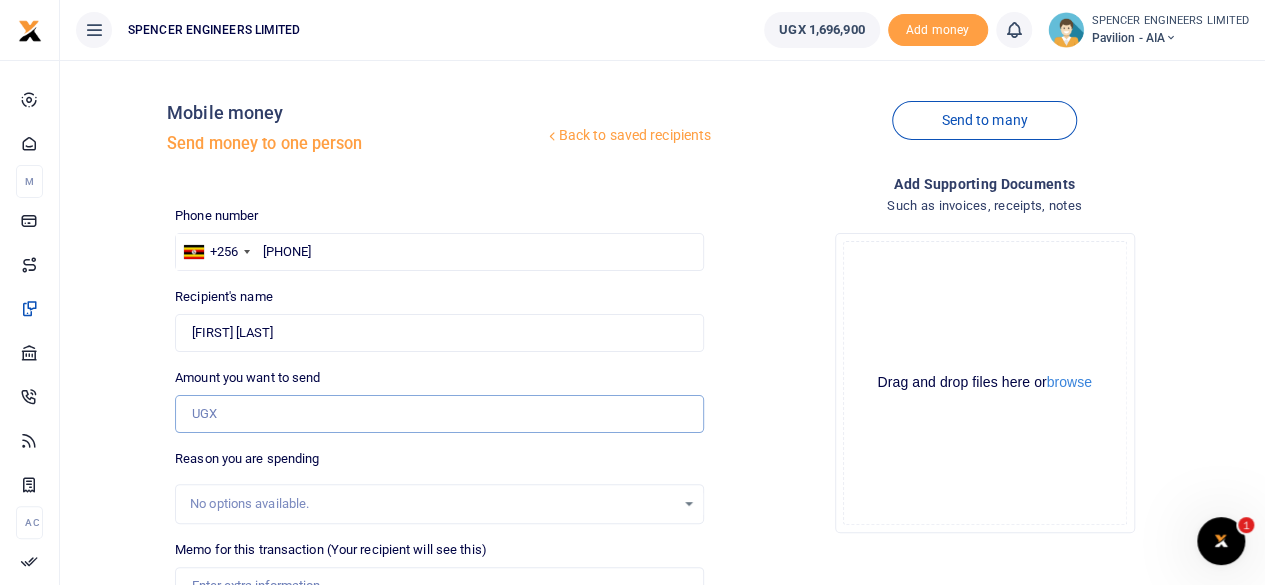 click on "Amount you want to send" at bounding box center [439, 414] 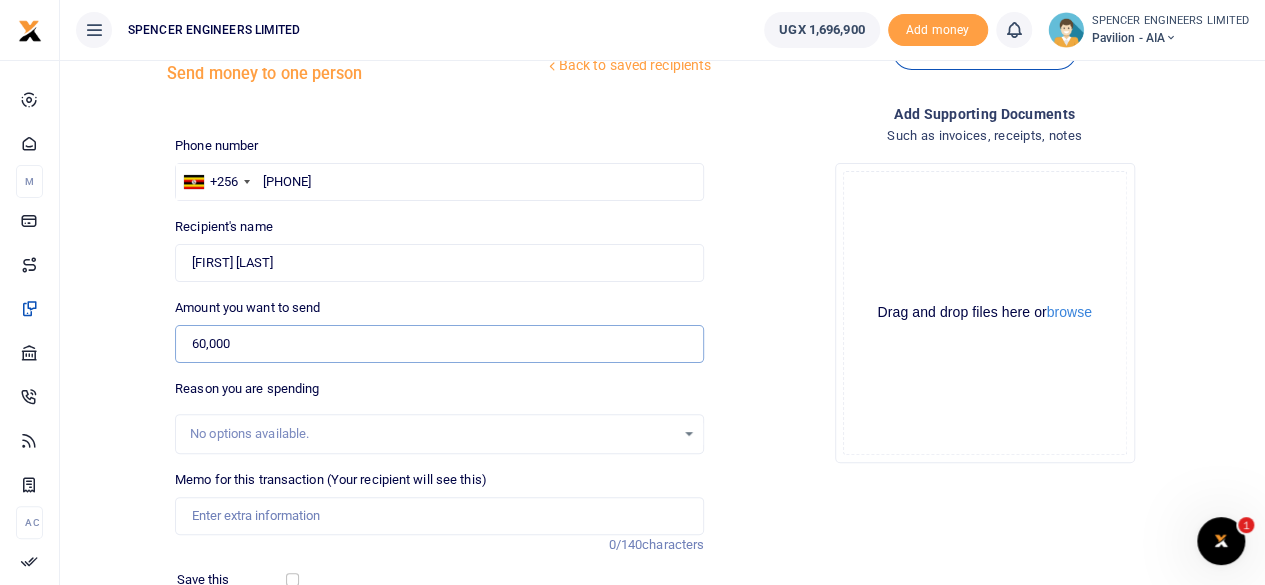 scroll, scrollTop: 100, scrollLeft: 0, axis: vertical 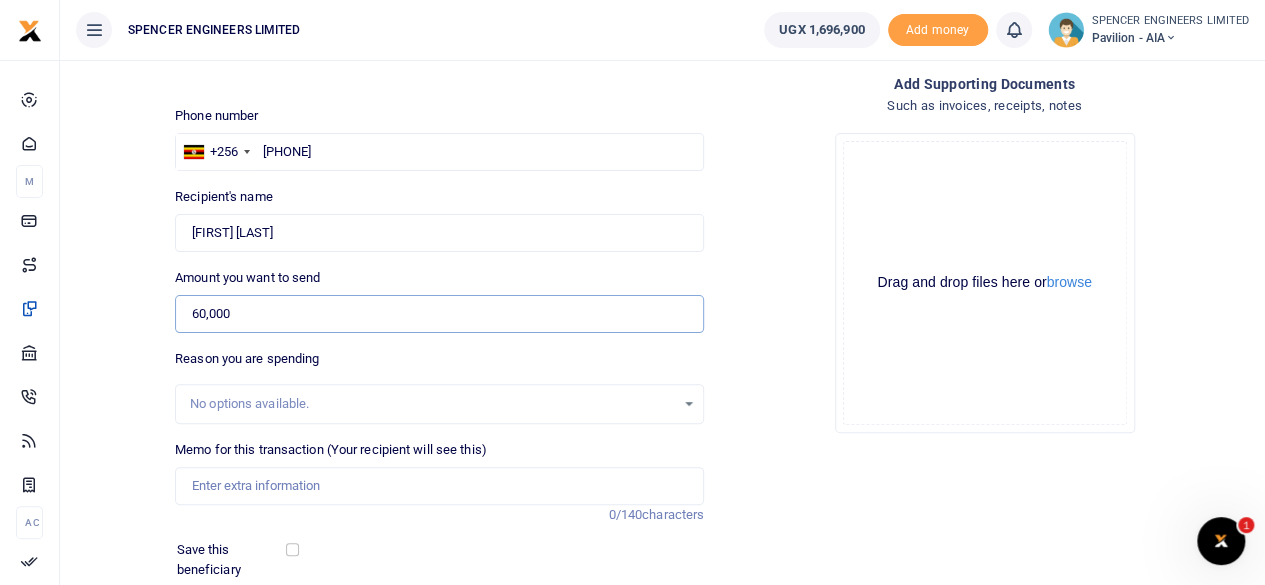 type on "60,000" 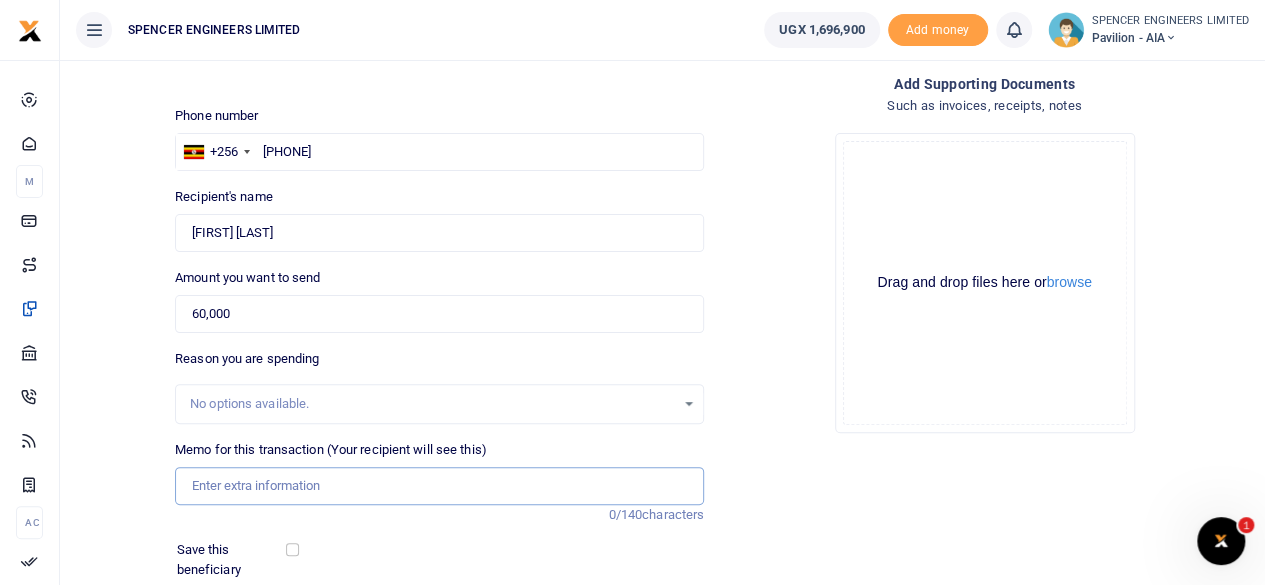 click on "Memo for this transaction (Your recipient will see this)" at bounding box center (439, 486) 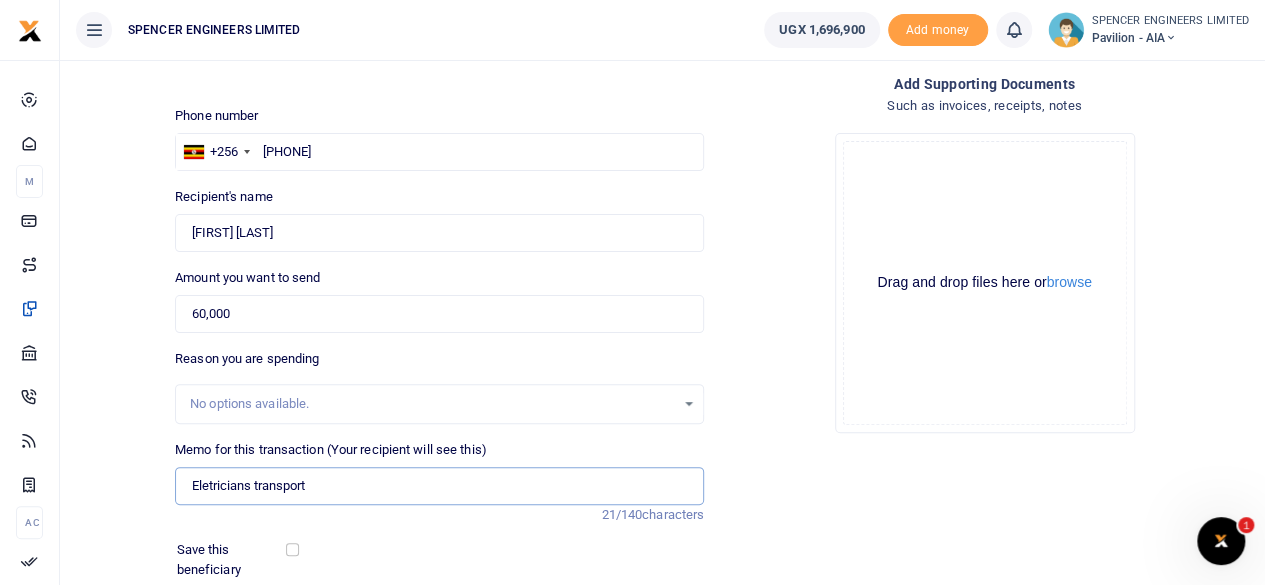 click on "Eletricians transport" at bounding box center [439, 486] 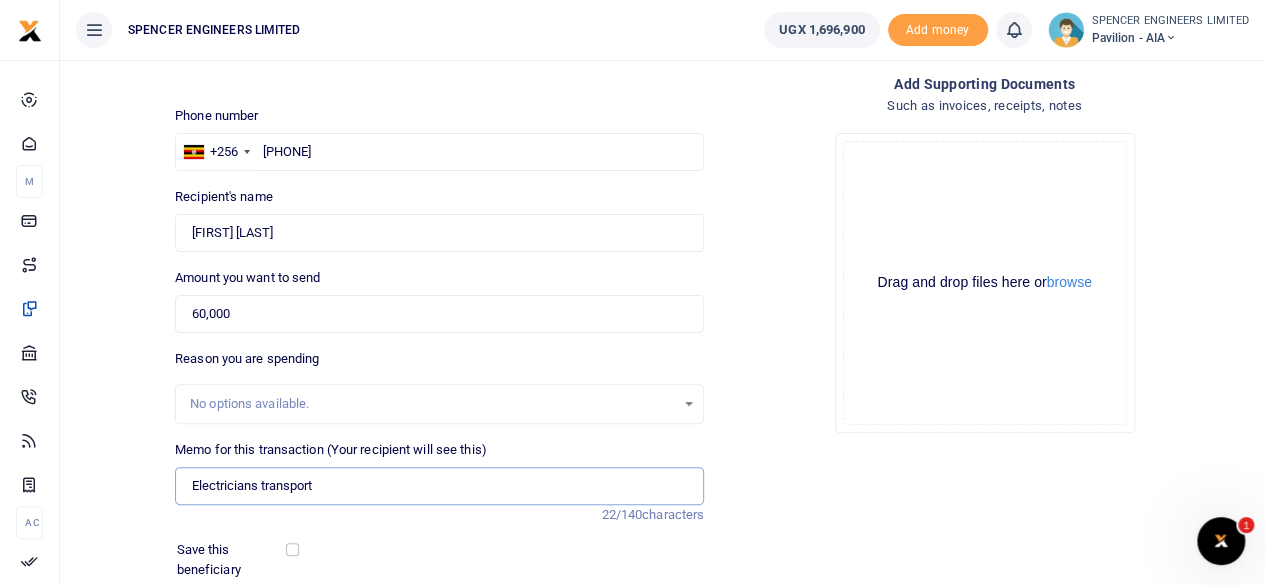 click on "Electricians transport" at bounding box center (439, 486) 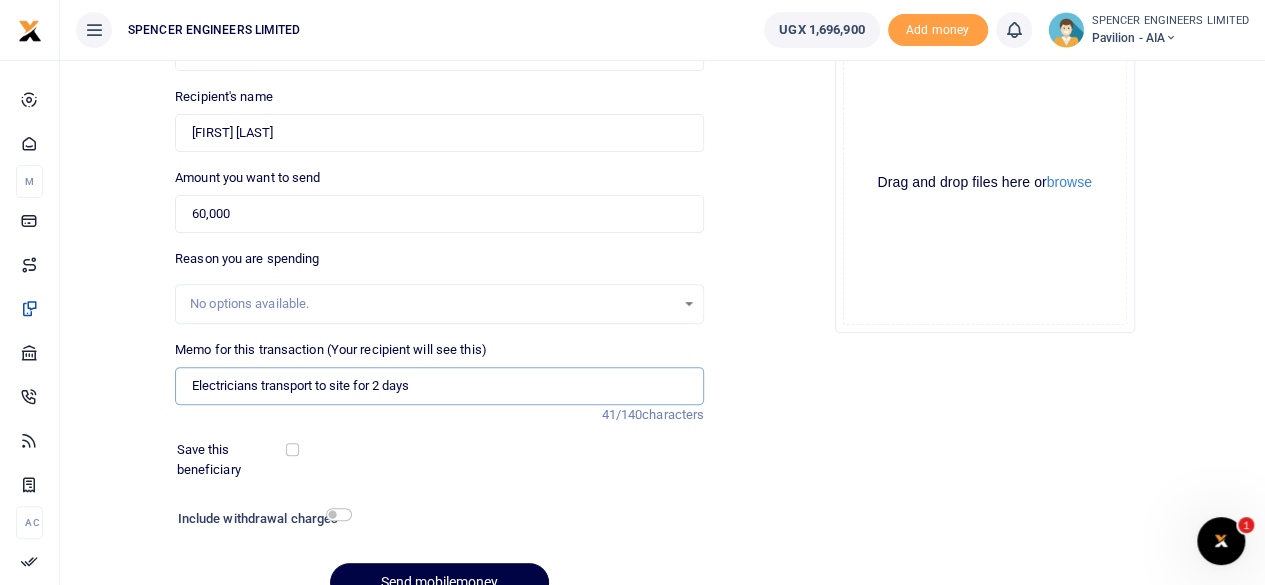 scroll, scrollTop: 298, scrollLeft: 0, axis: vertical 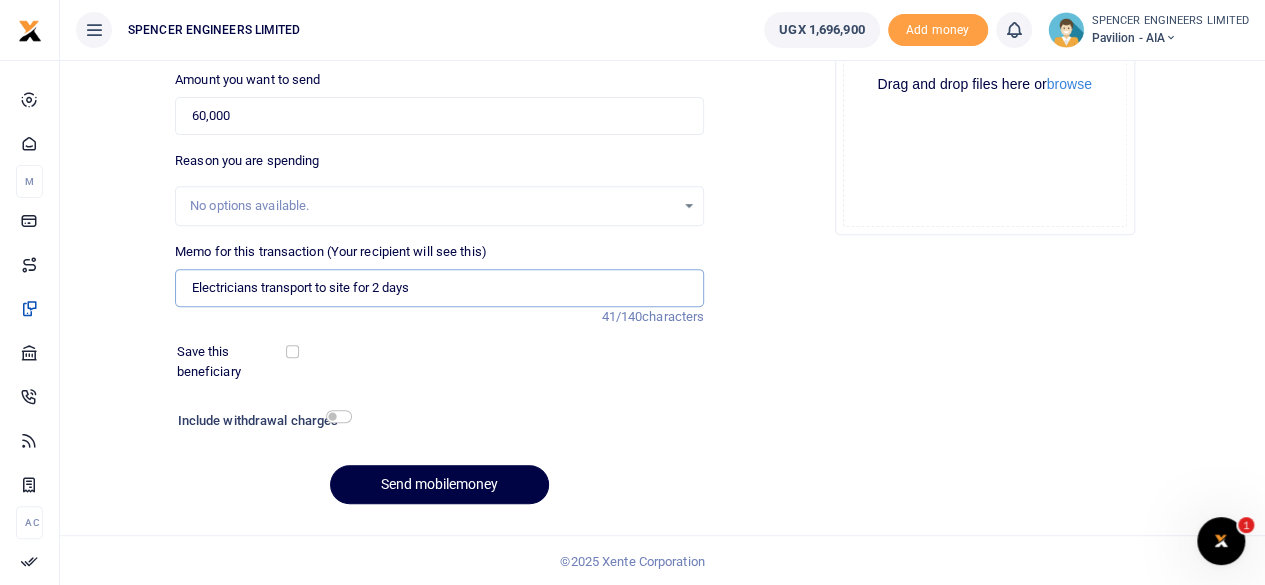 type on "Electricians transport to site for 2 days" 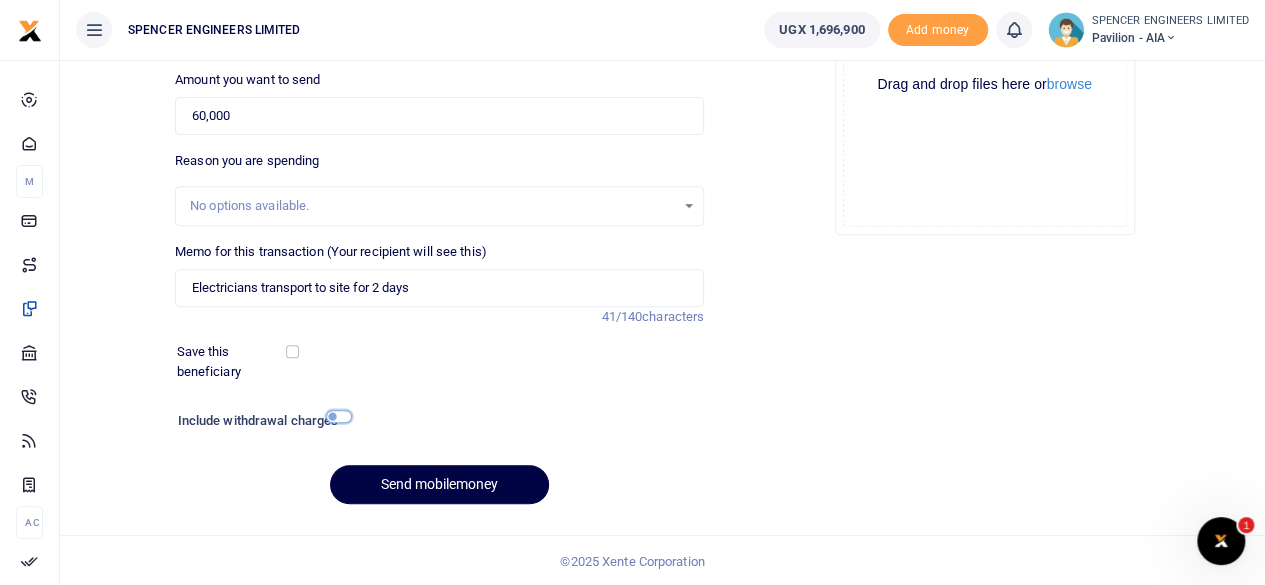 click at bounding box center [339, 416] 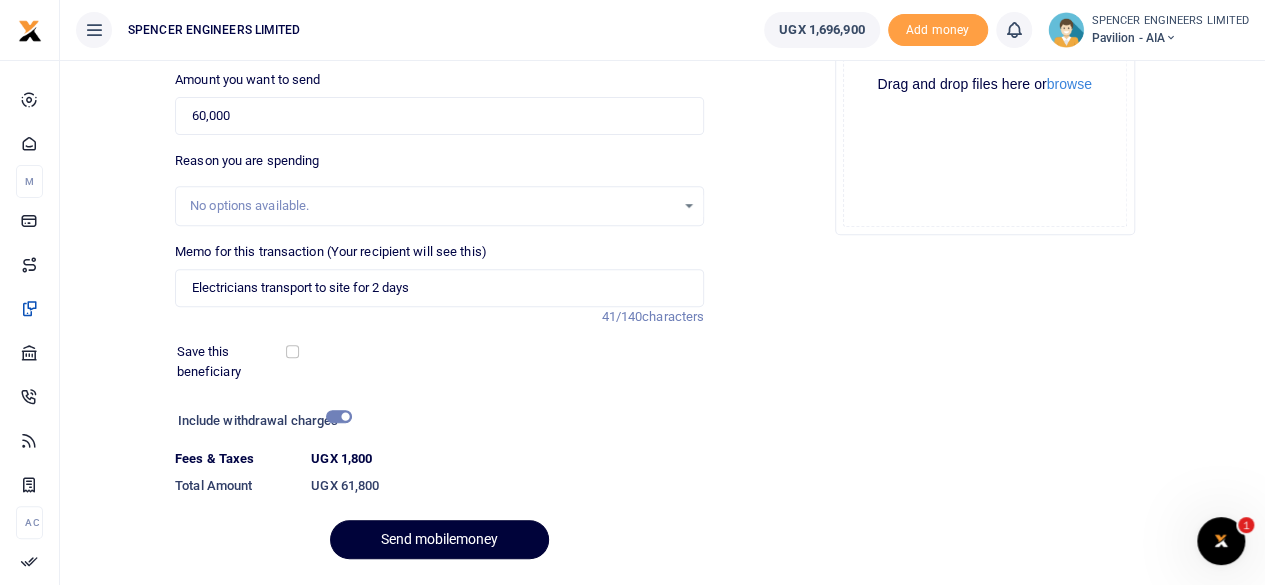 click on "Send mobilemoney" at bounding box center (439, 539) 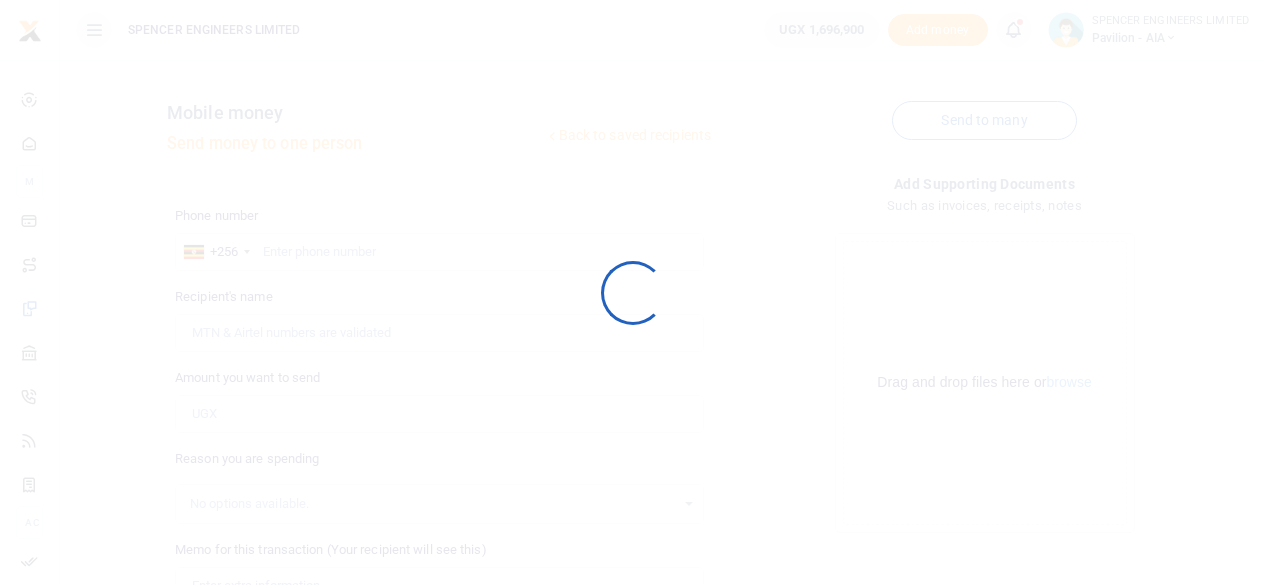 scroll, scrollTop: 297, scrollLeft: 0, axis: vertical 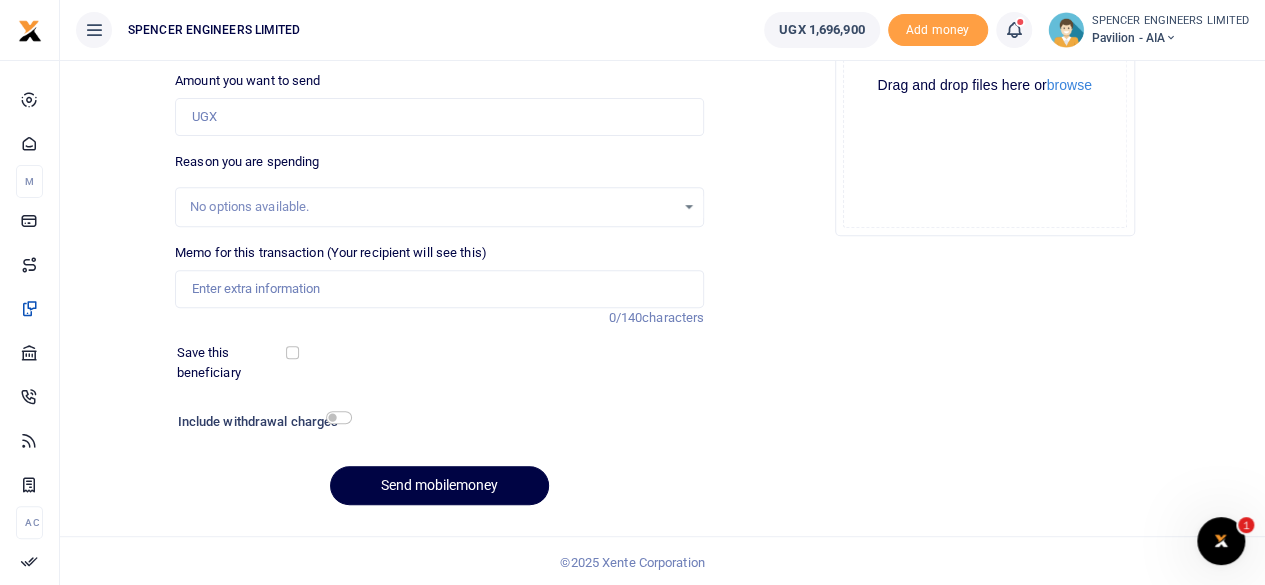 click at bounding box center [1013, 30] 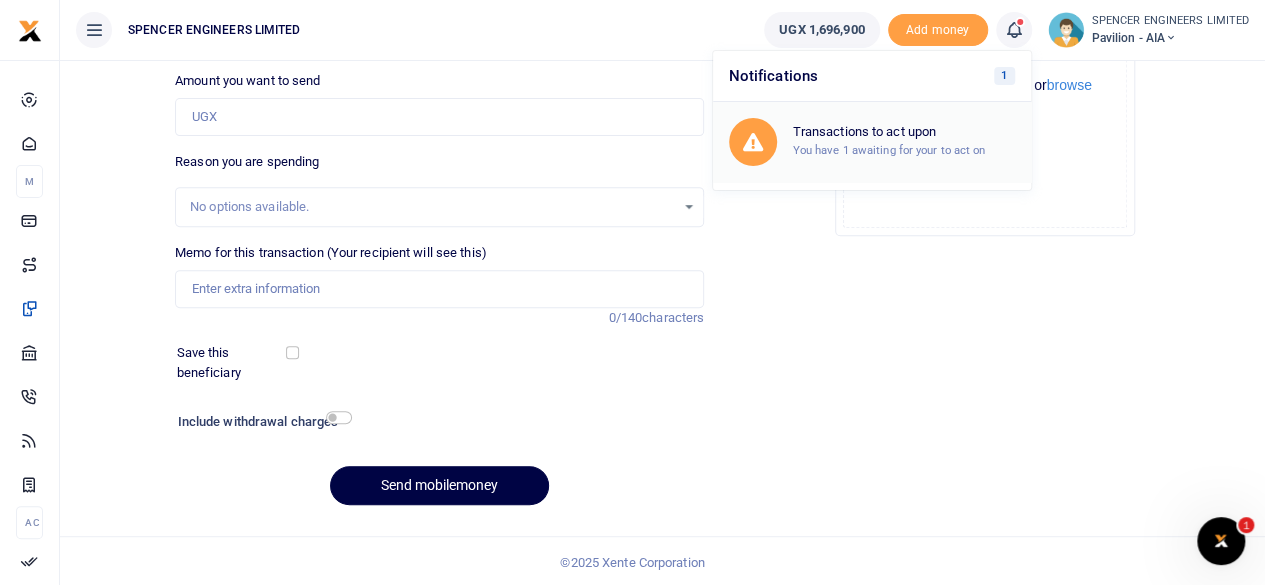 click on "Transactions to act upon" at bounding box center (904, 132) 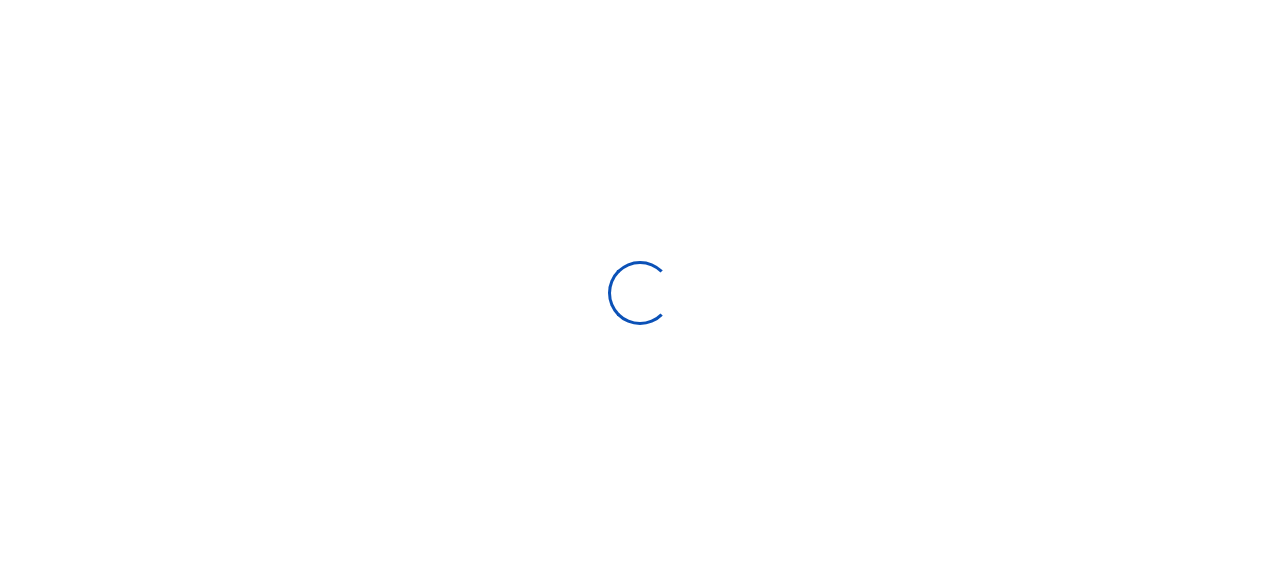scroll, scrollTop: 0, scrollLeft: 0, axis: both 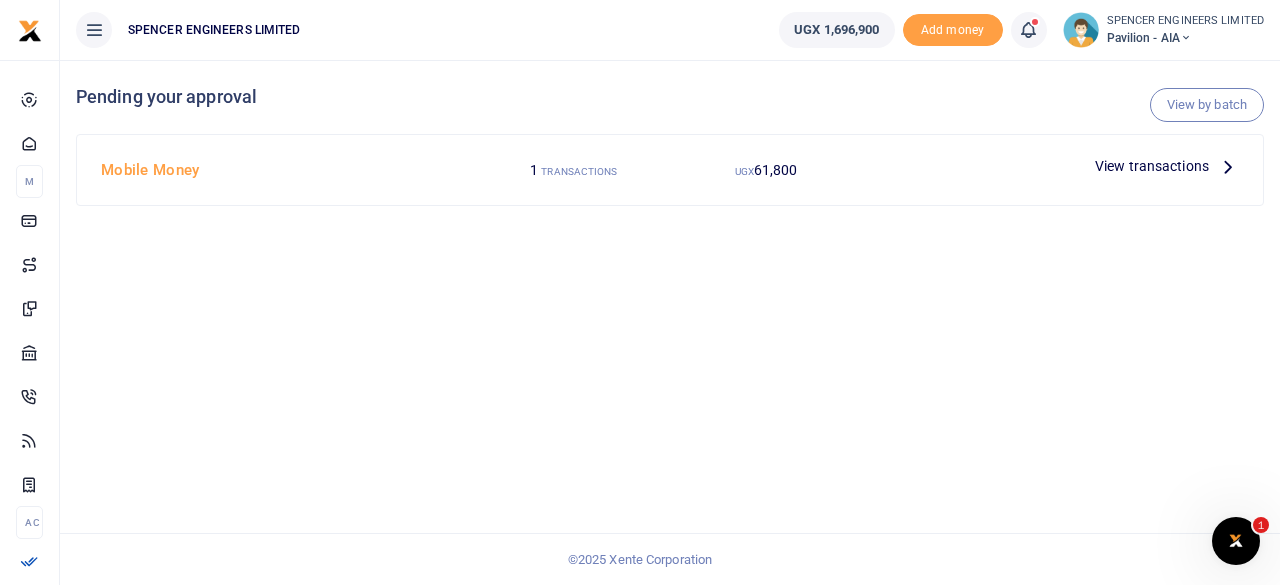 click on "View transactions" at bounding box center (1152, 166) 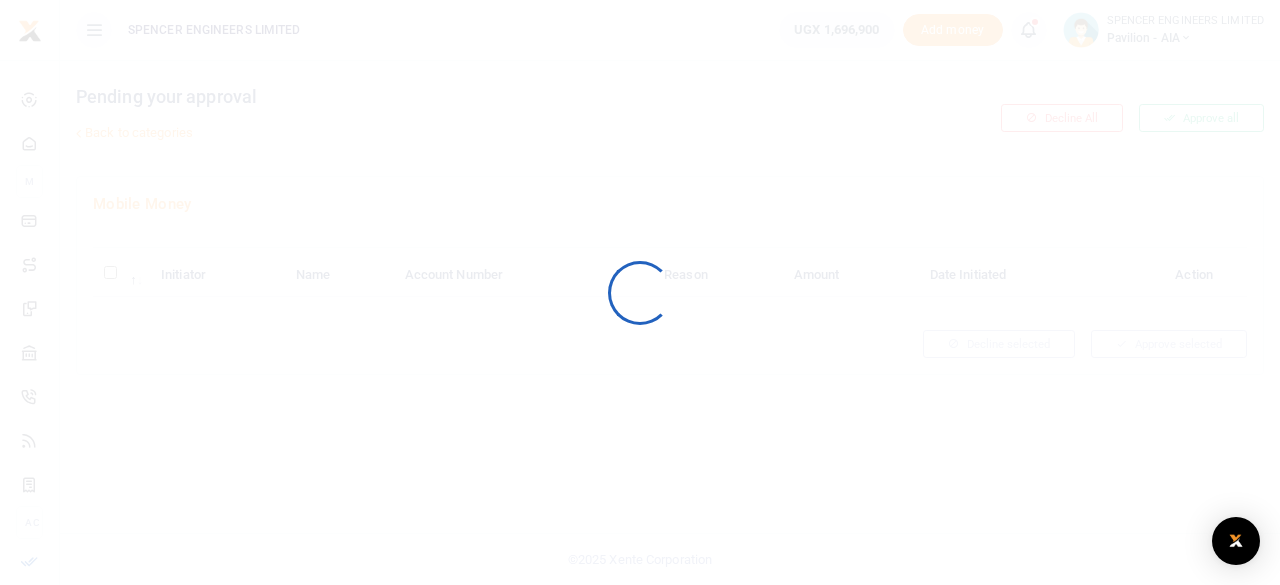 scroll, scrollTop: 0, scrollLeft: 0, axis: both 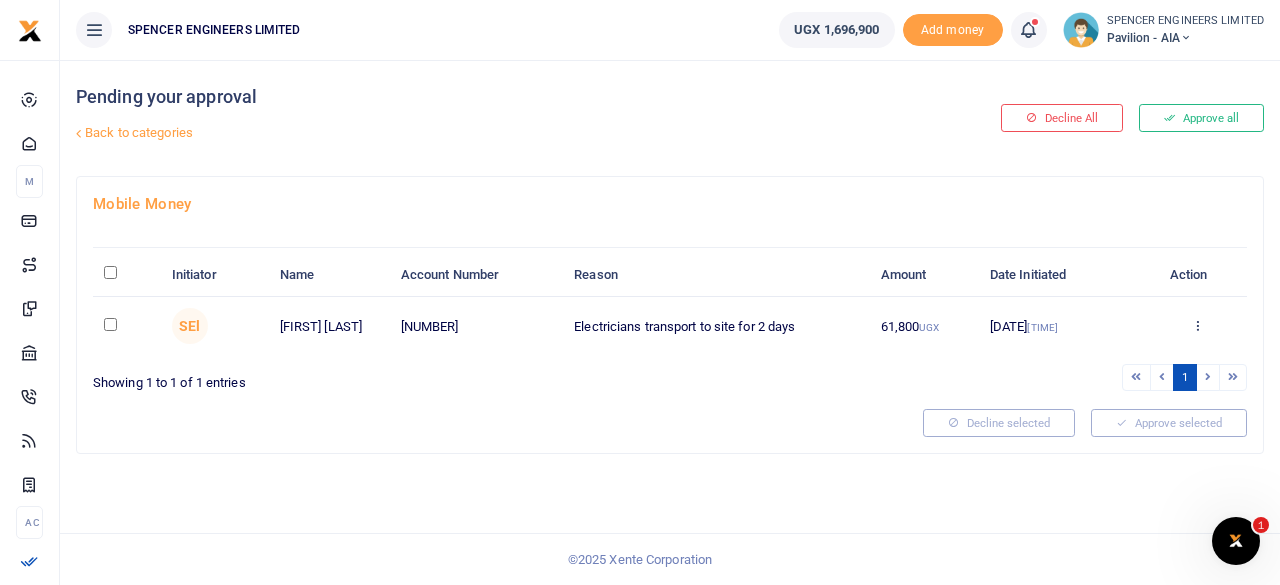 click at bounding box center (110, 324) 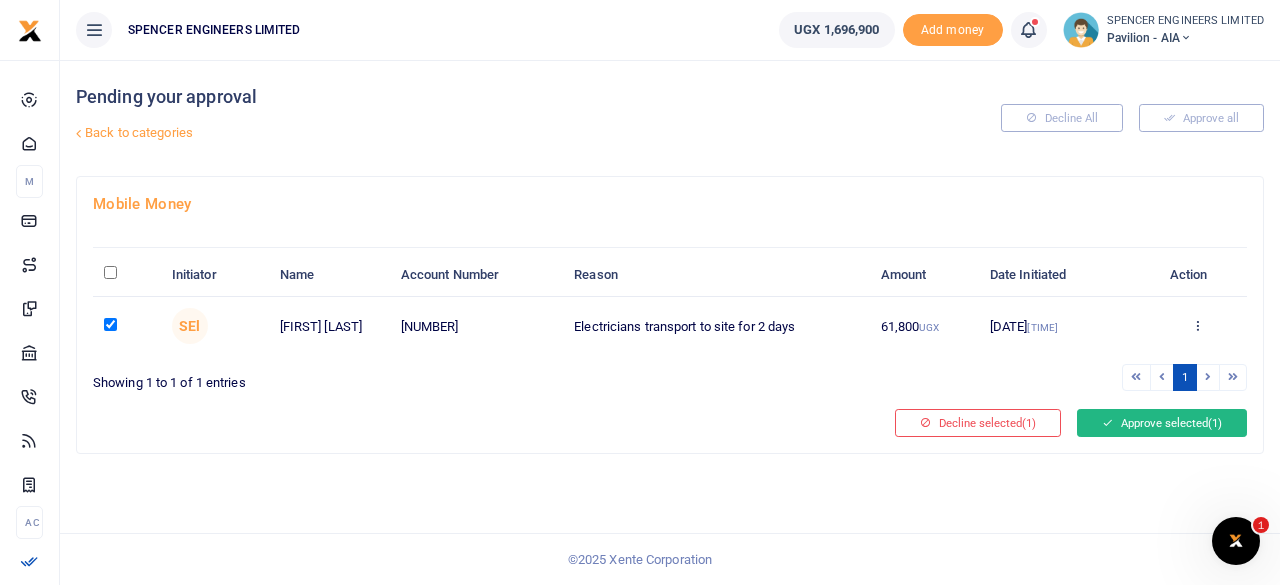 click on "Approve selected  (1)" at bounding box center (1162, 423) 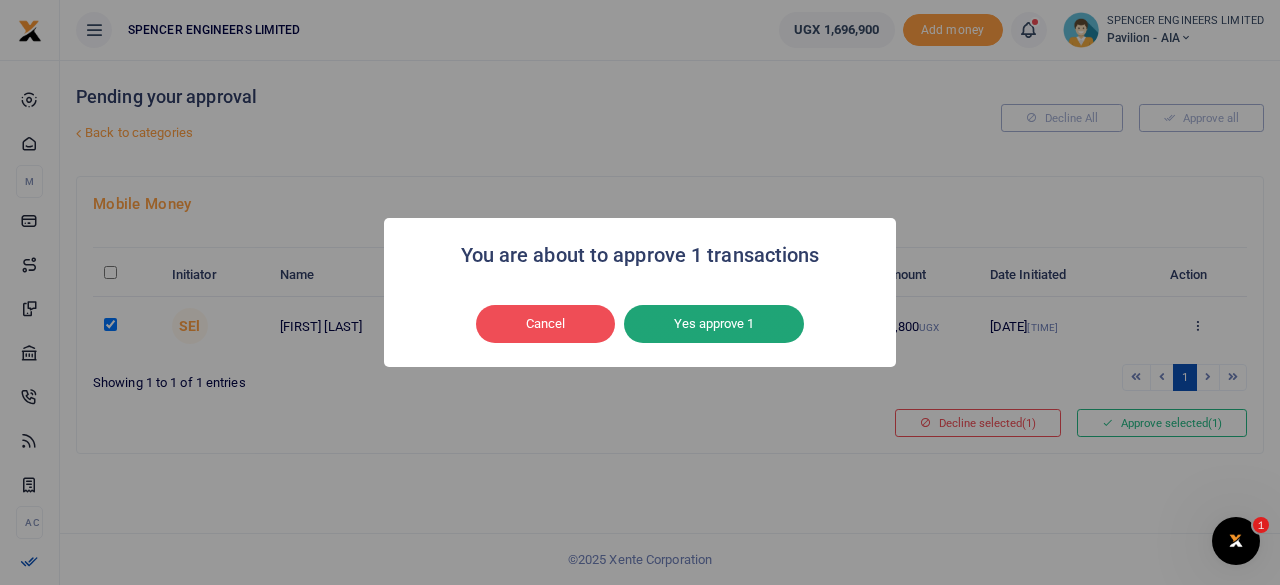 click on "Yes approve 1" at bounding box center [714, 324] 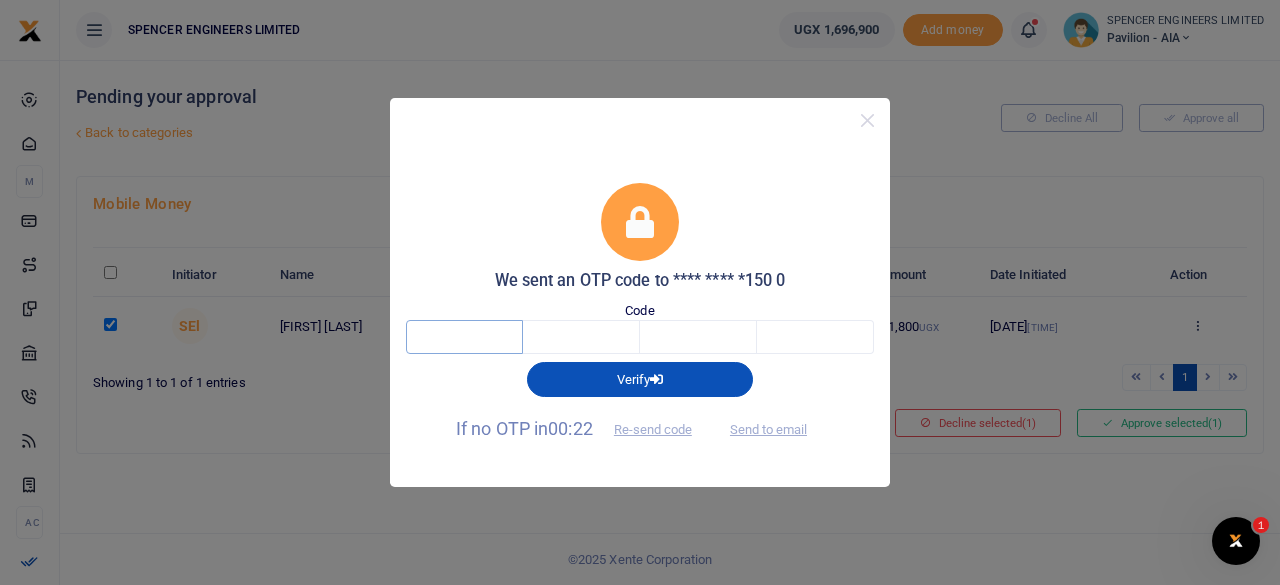click at bounding box center (464, 337) 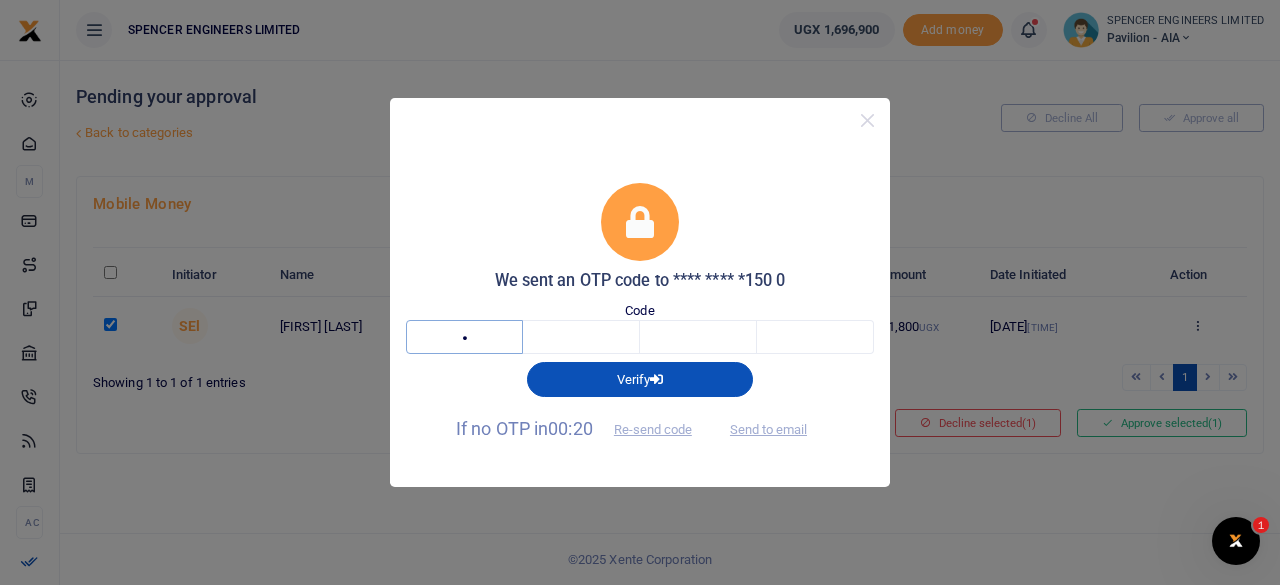 type on "8" 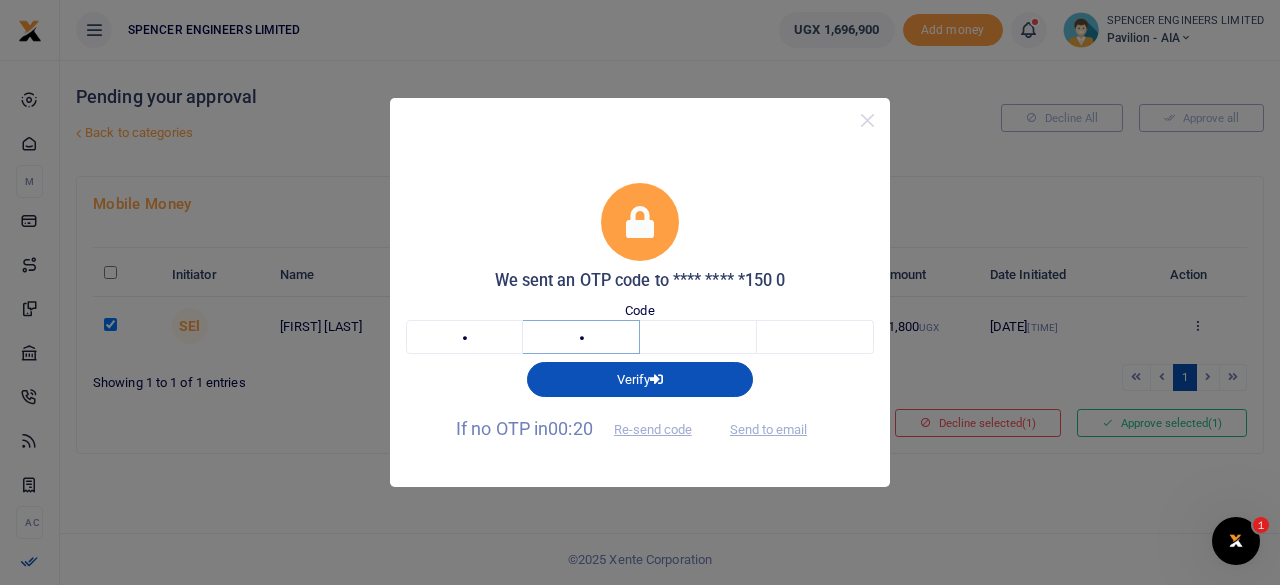 type on "5" 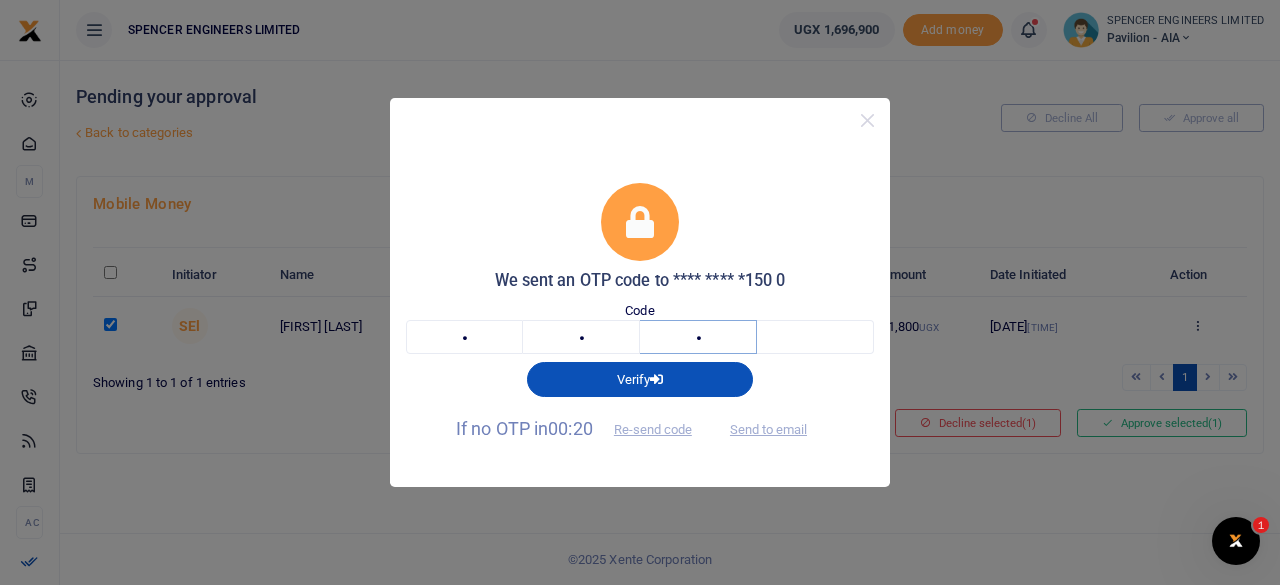 type on "8" 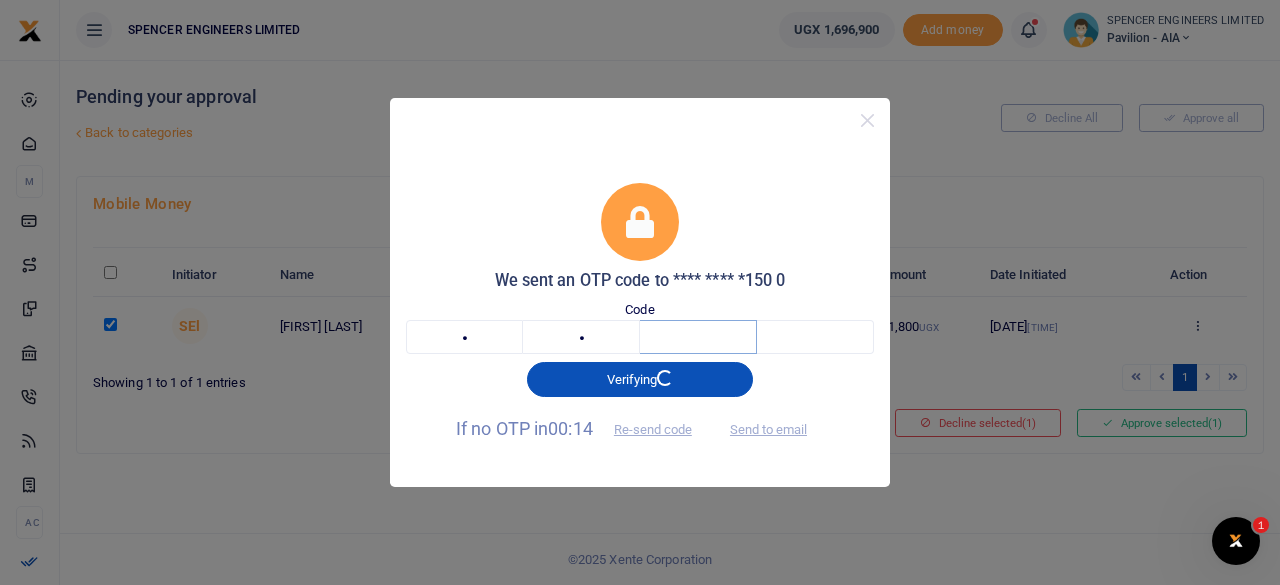 type 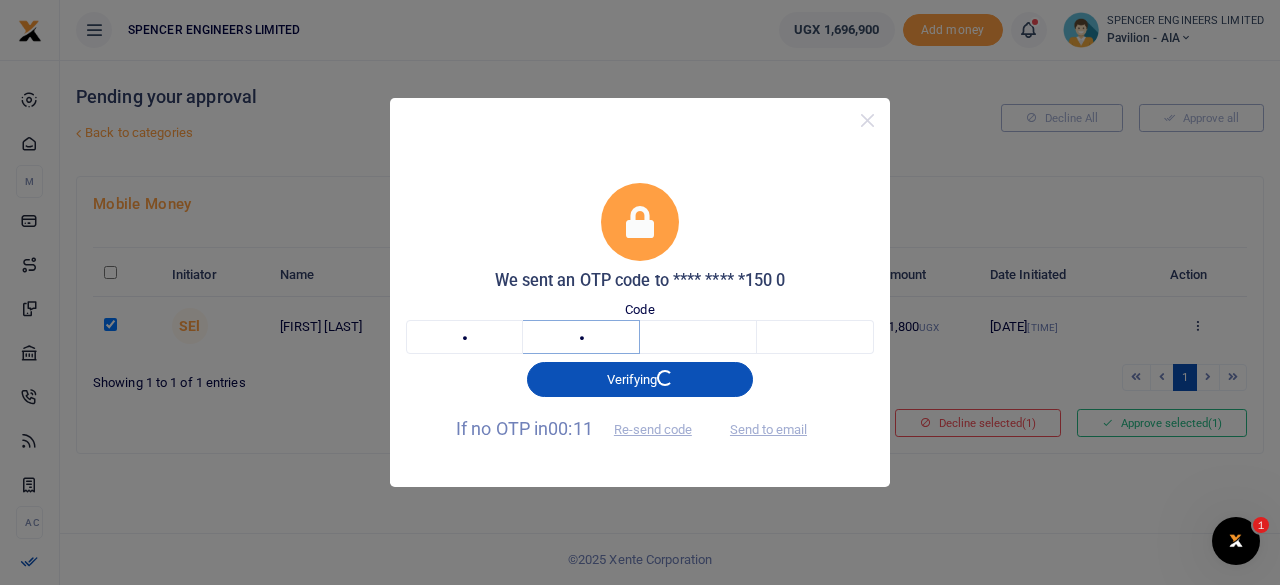 type on "5" 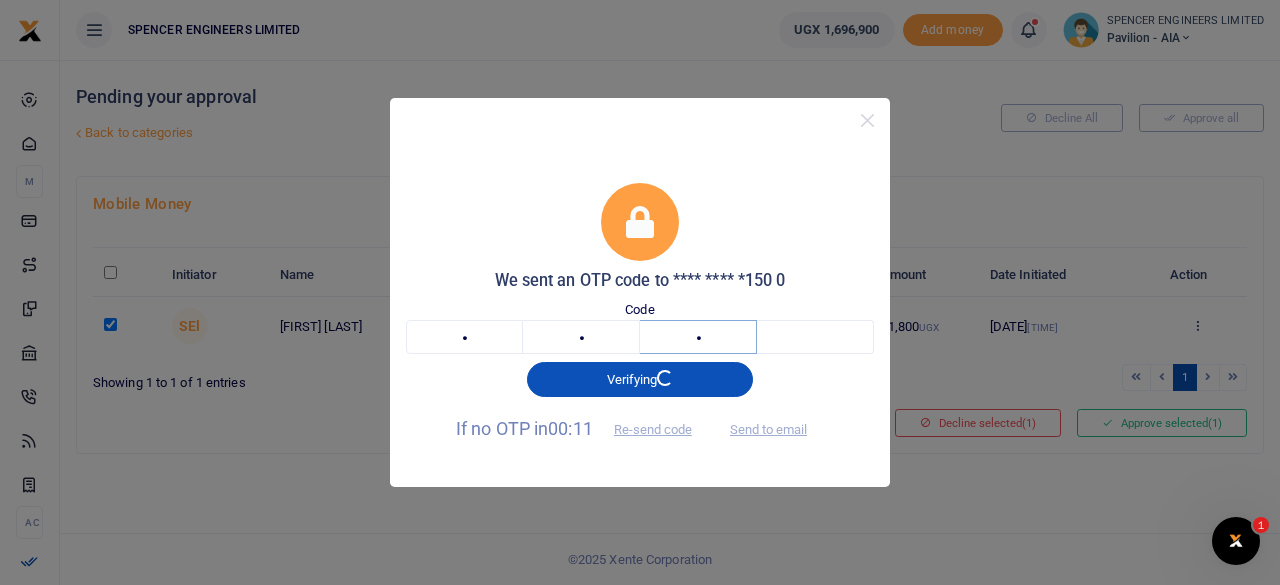 type on "5" 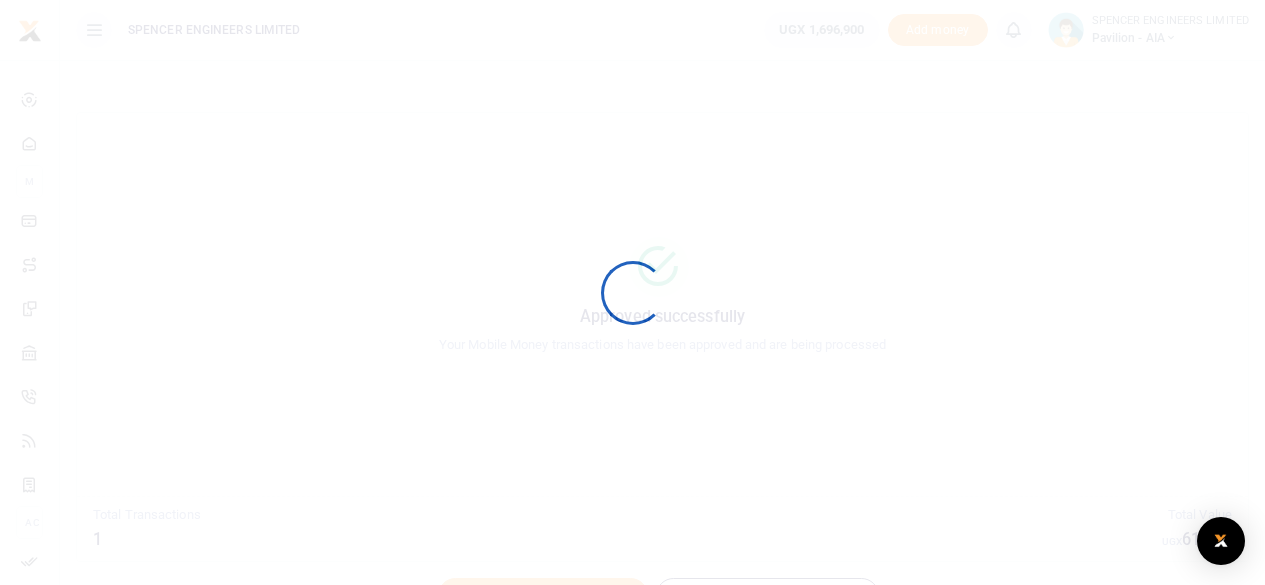 scroll, scrollTop: 0, scrollLeft: 0, axis: both 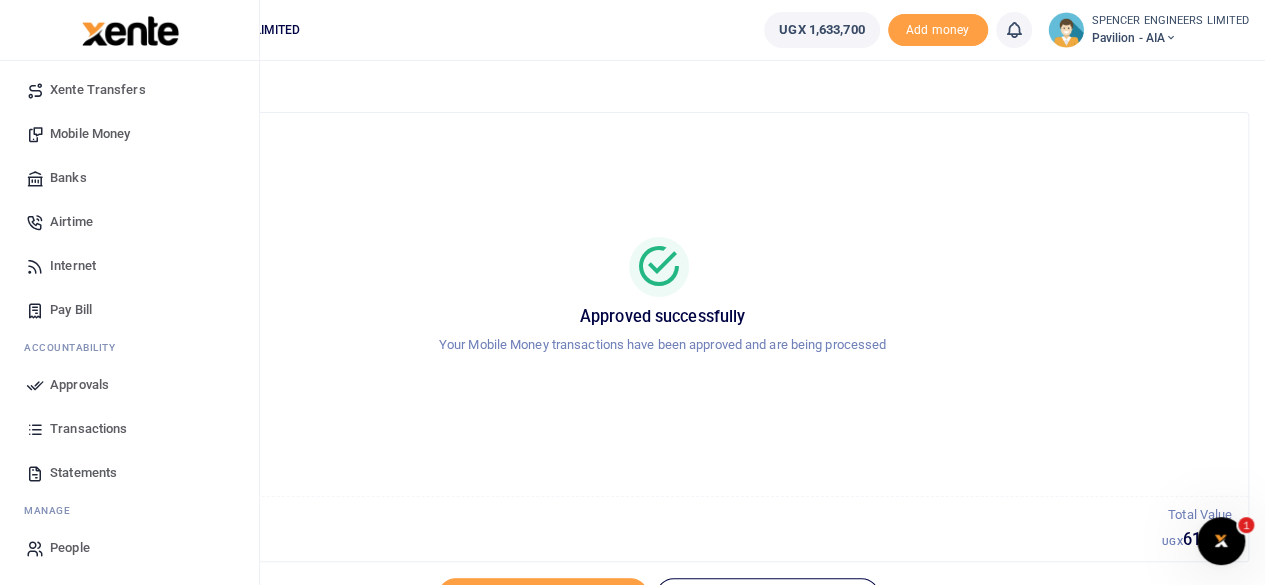 click on "Transactions" at bounding box center [88, 429] 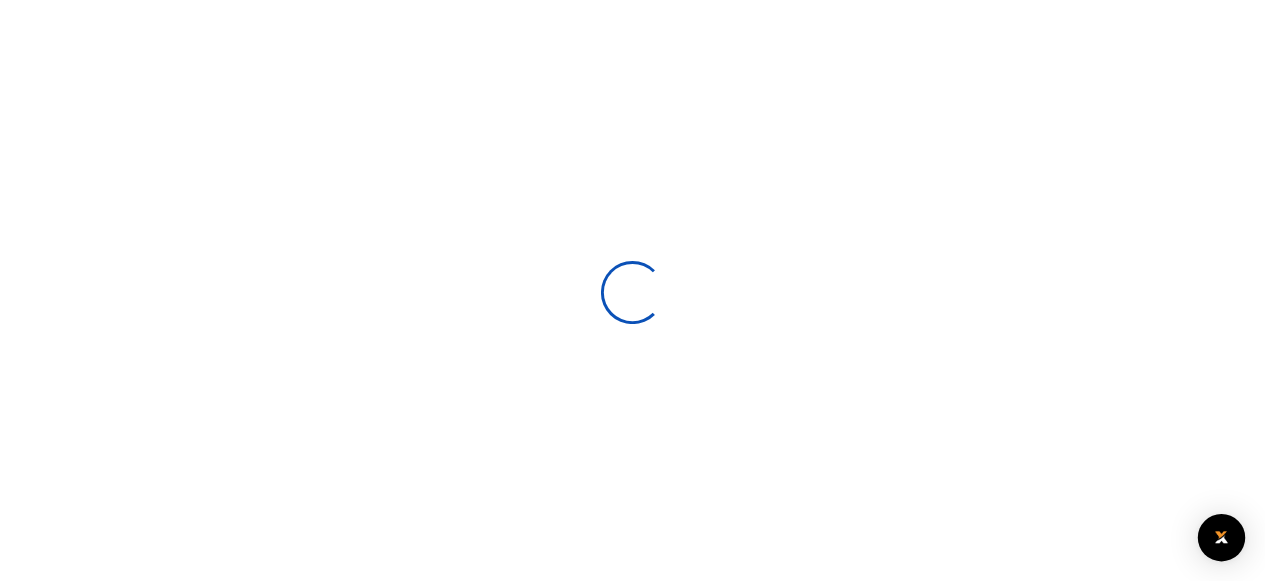 scroll, scrollTop: 0, scrollLeft: 0, axis: both 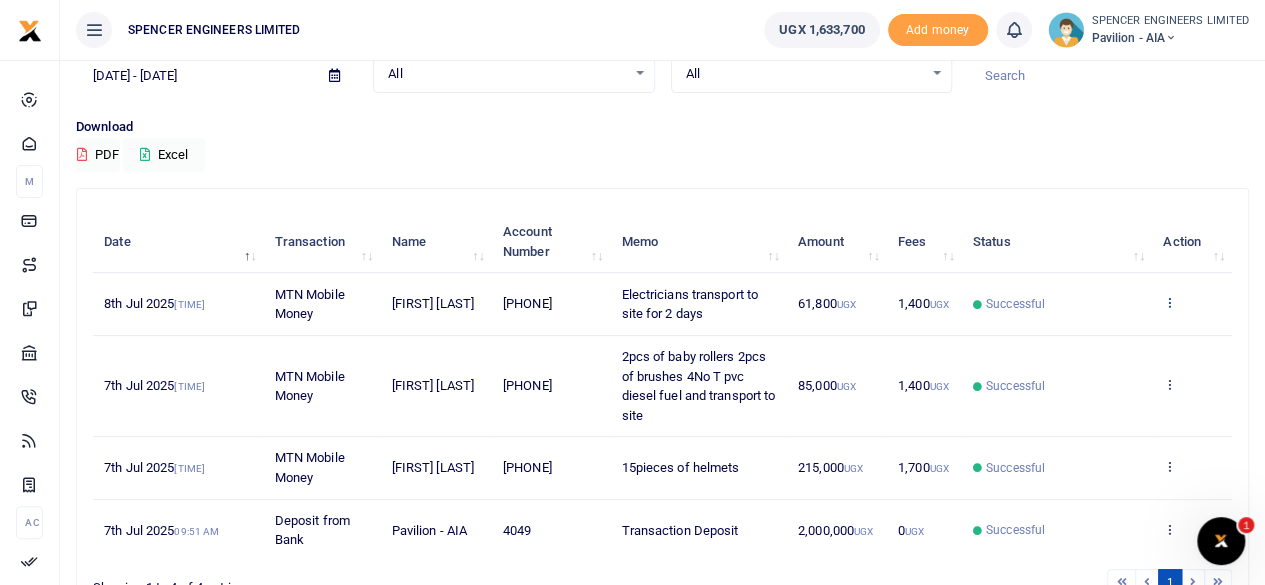 click at bounding box center [1169, 302] 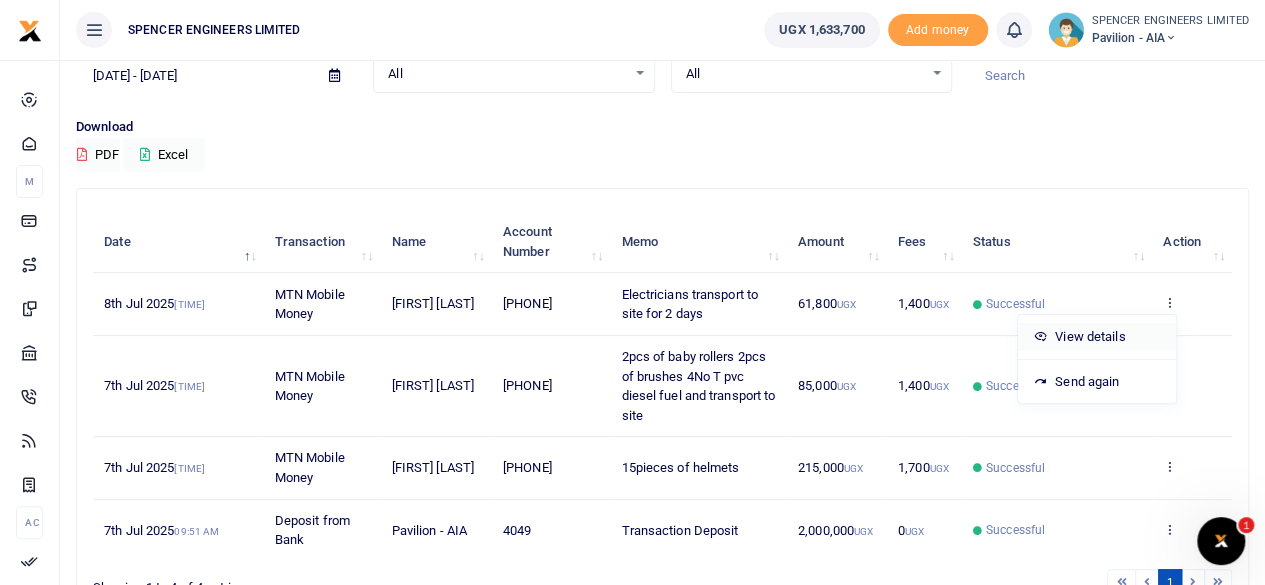 click on "View details" at bounding box center [1097, 337] 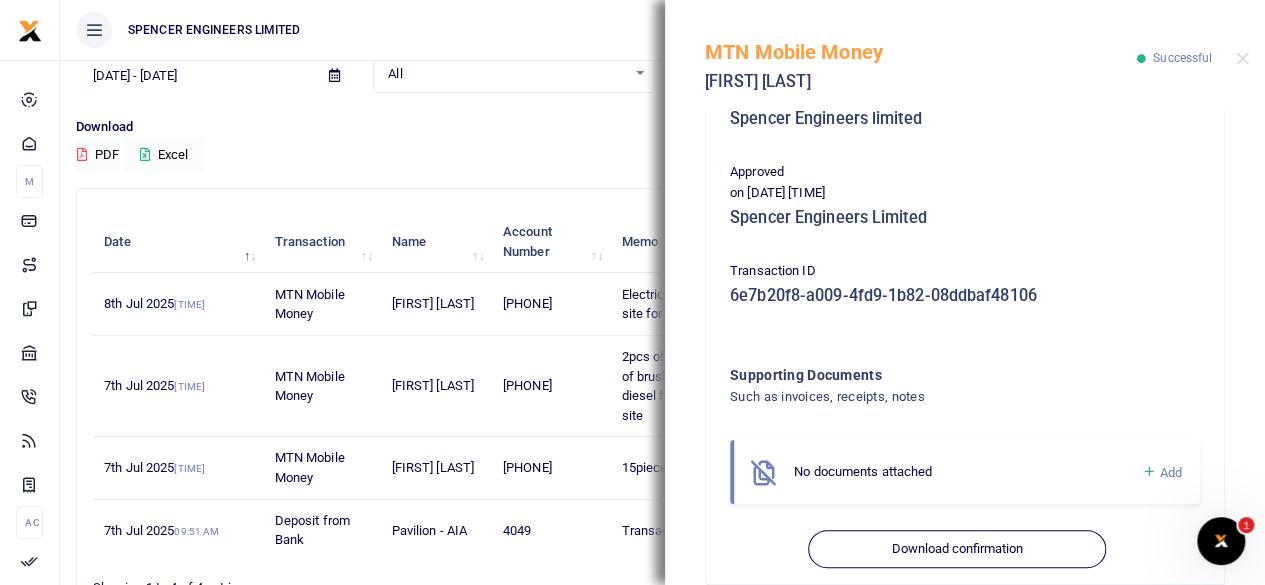 scroll, scrollTop: 556, scrollLeft: 0, axis: vertical 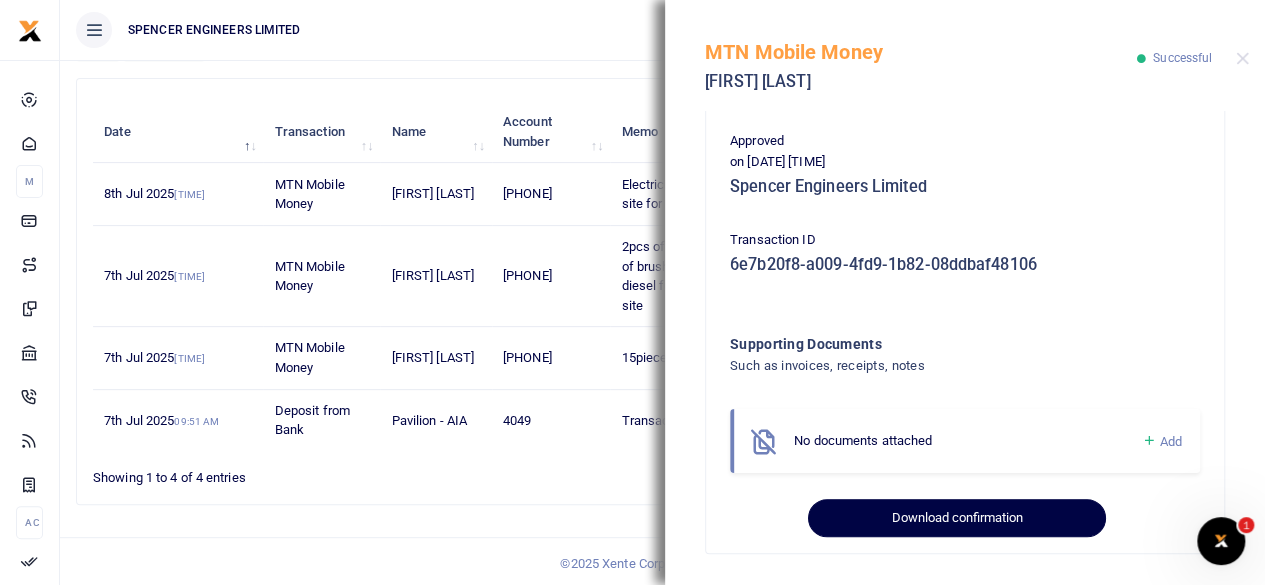 click on "Download confirmation" at bounding box center [956, 518] 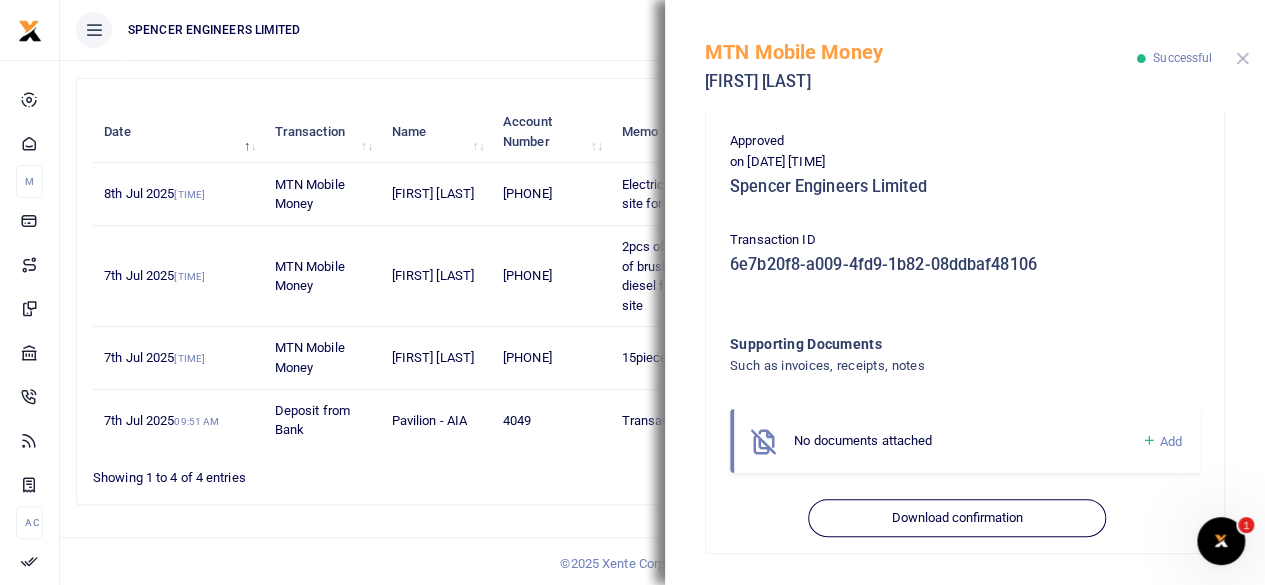 click at bounding box center (1242, 58) 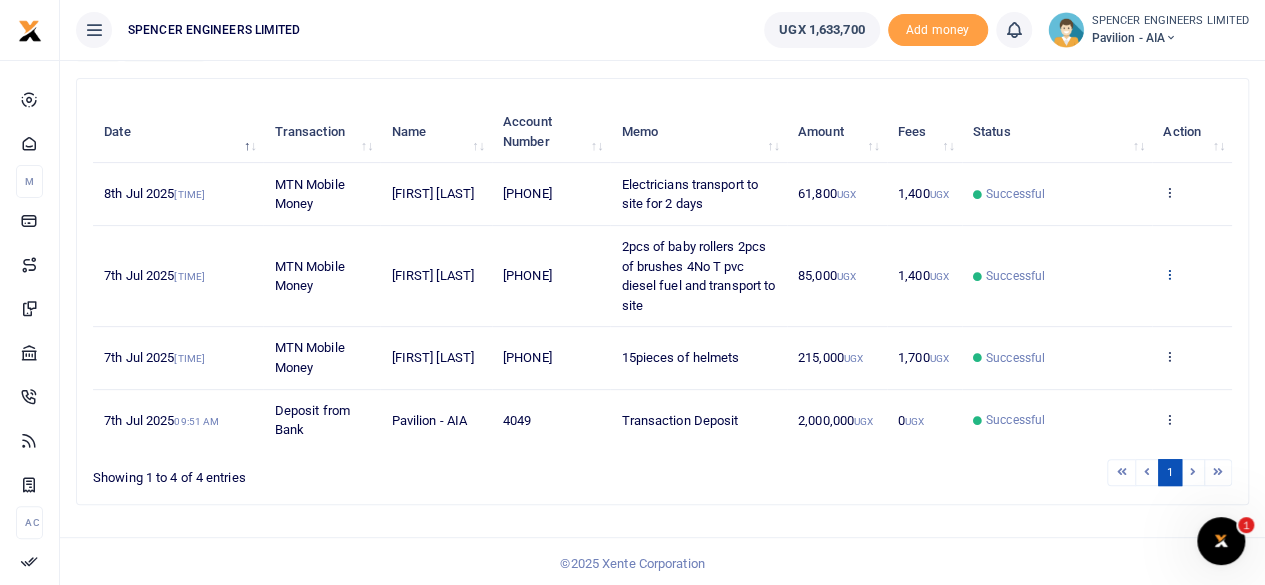 click at bounding box center [1169, 274] 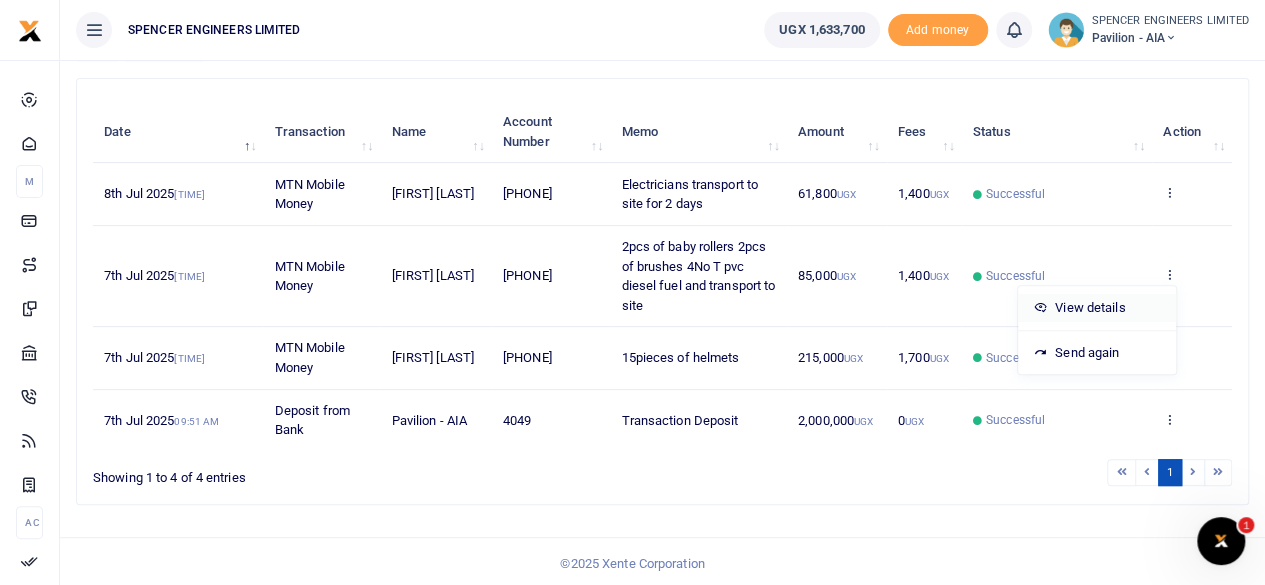 click on "View details" at bounding box center [1097, 308] 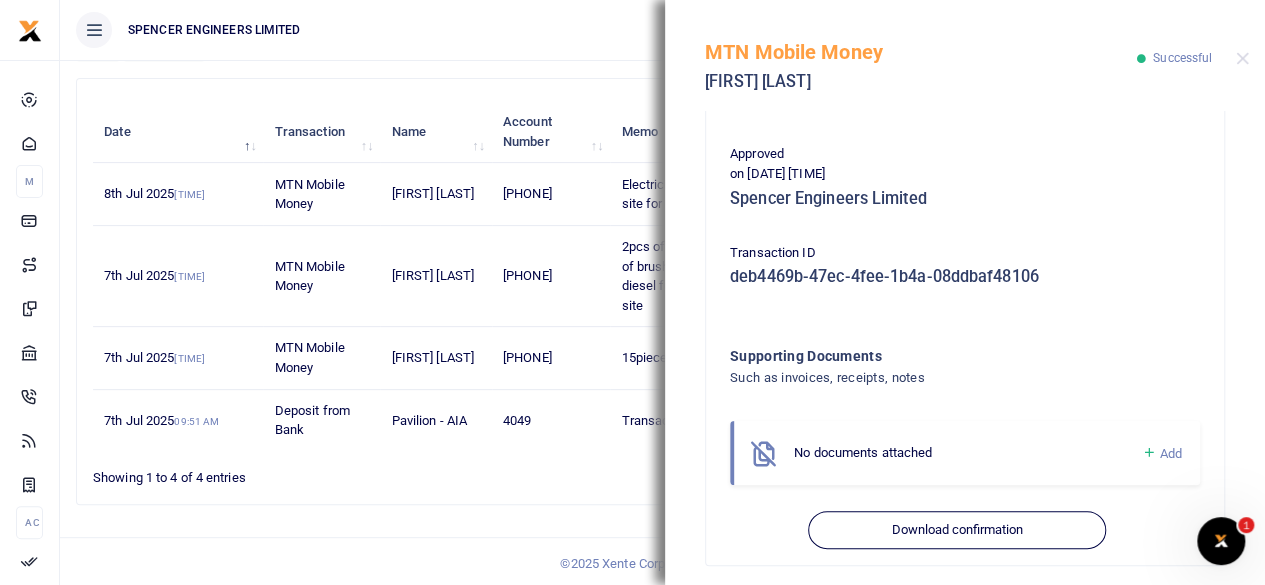 scroll, scrollTop: 496, scrollLeft: 0, axis: vertical 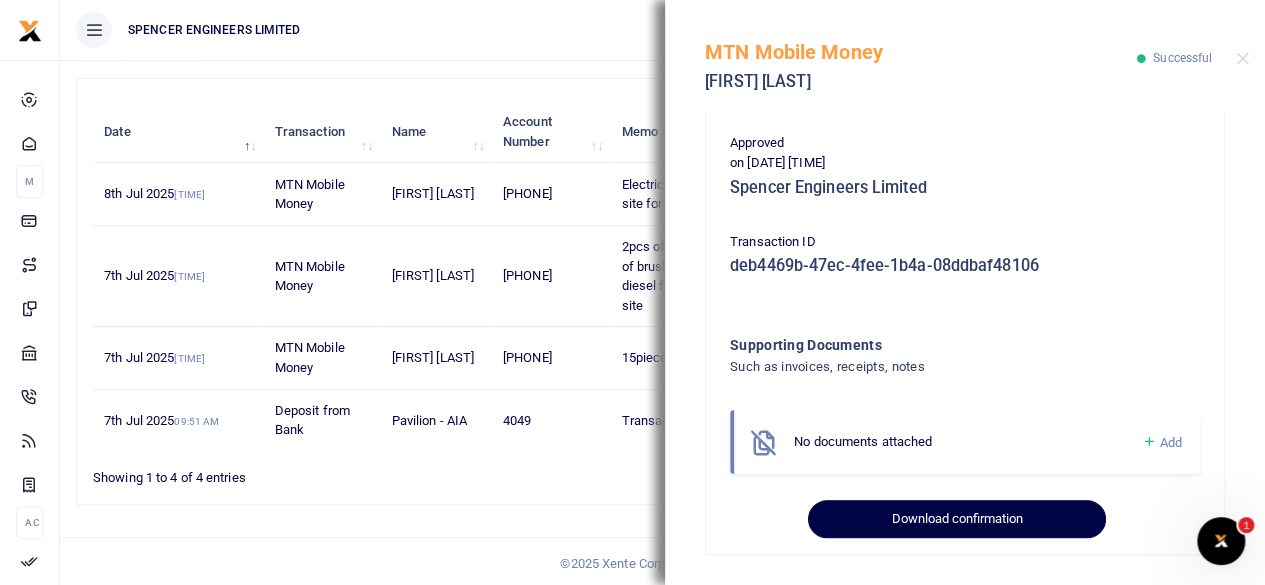 click on "Download confirmation" at bounding box center (956, 519) 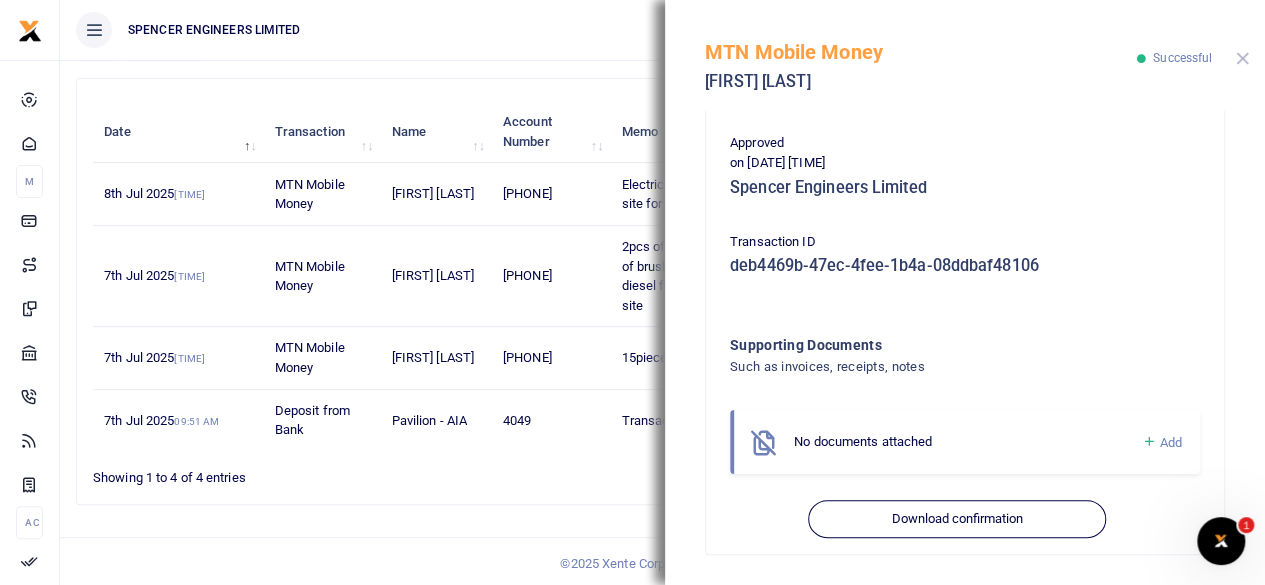 click at bounding box center (1242, 58) 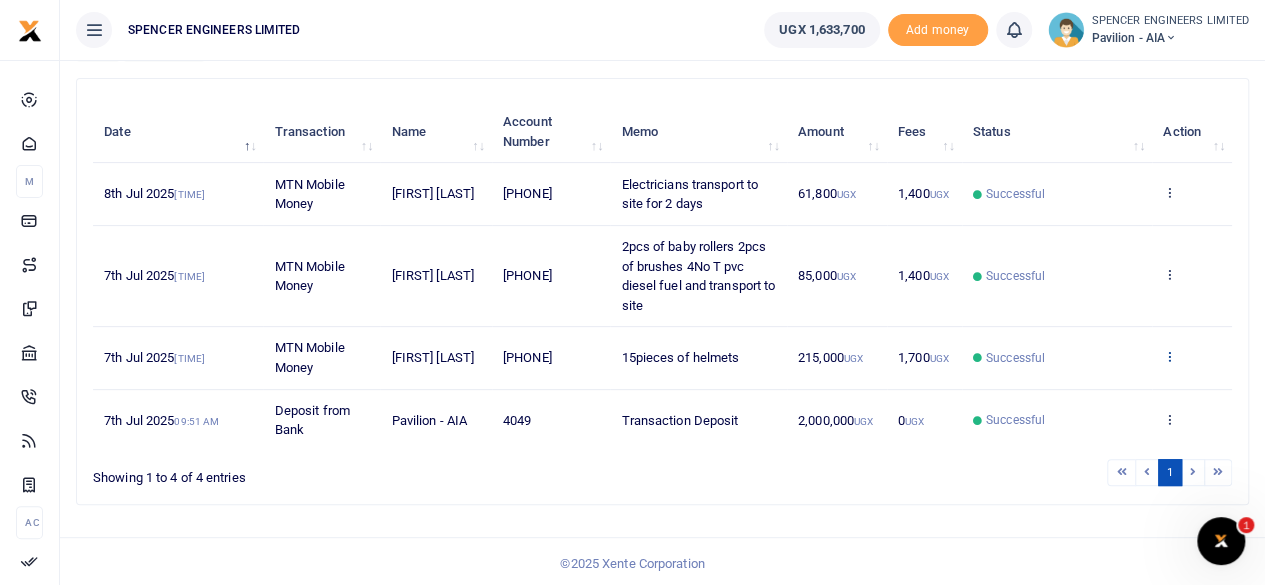 click at bounding box center (1169, 192) 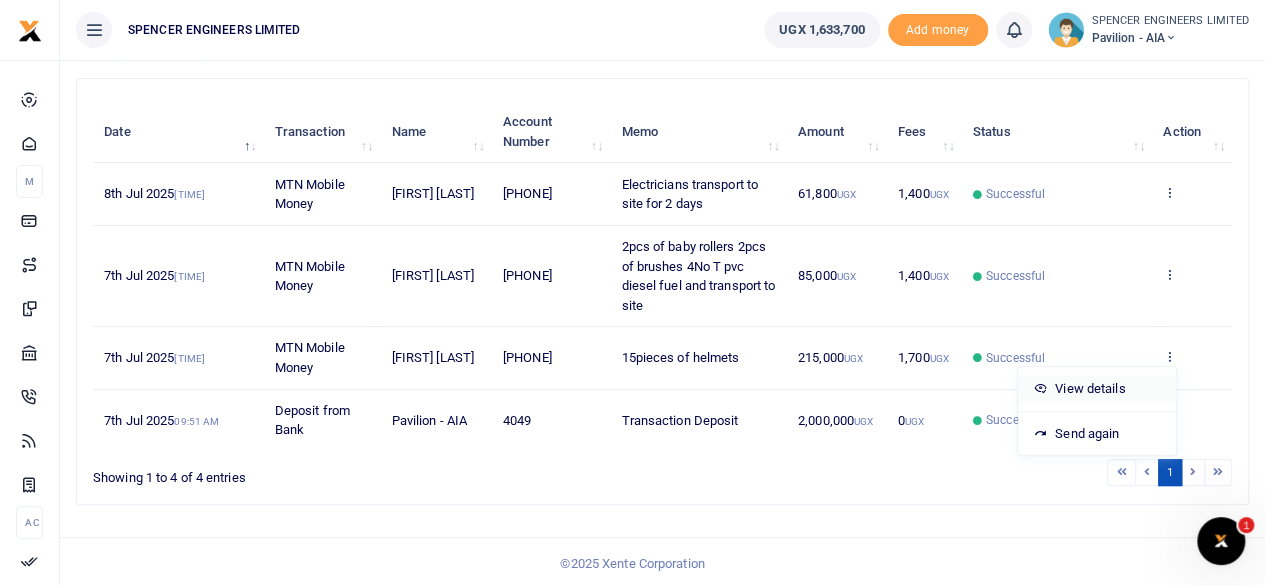 click on "View details" at bounding box center (1097, 389) 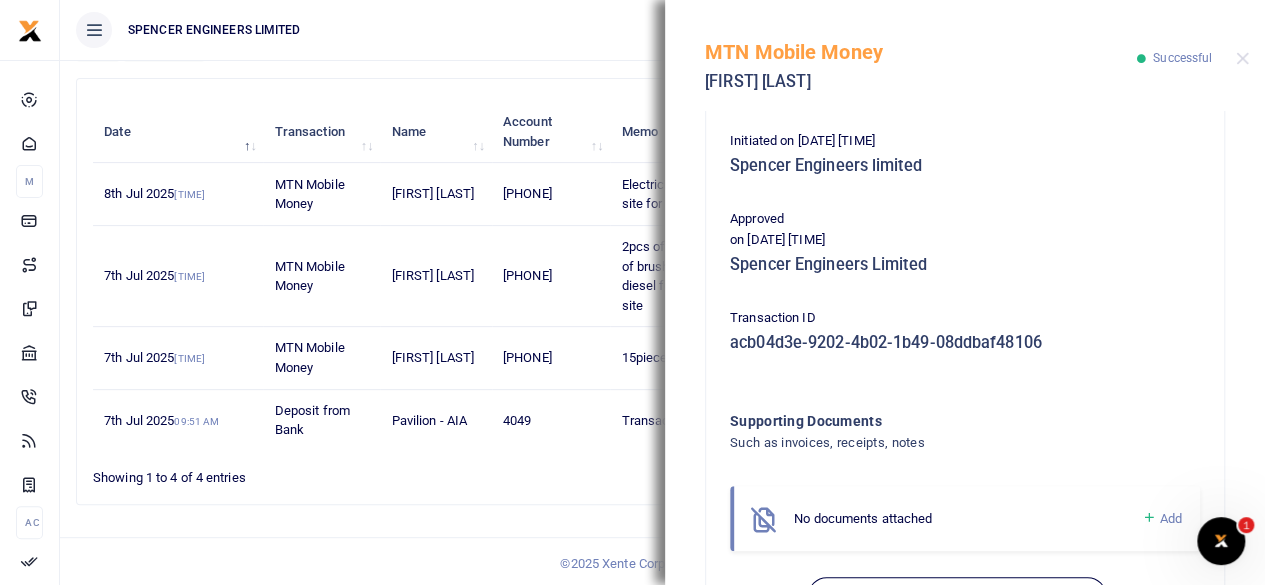 scroll, scrollTop: 477, scrollLeft: 0, axis: vertical 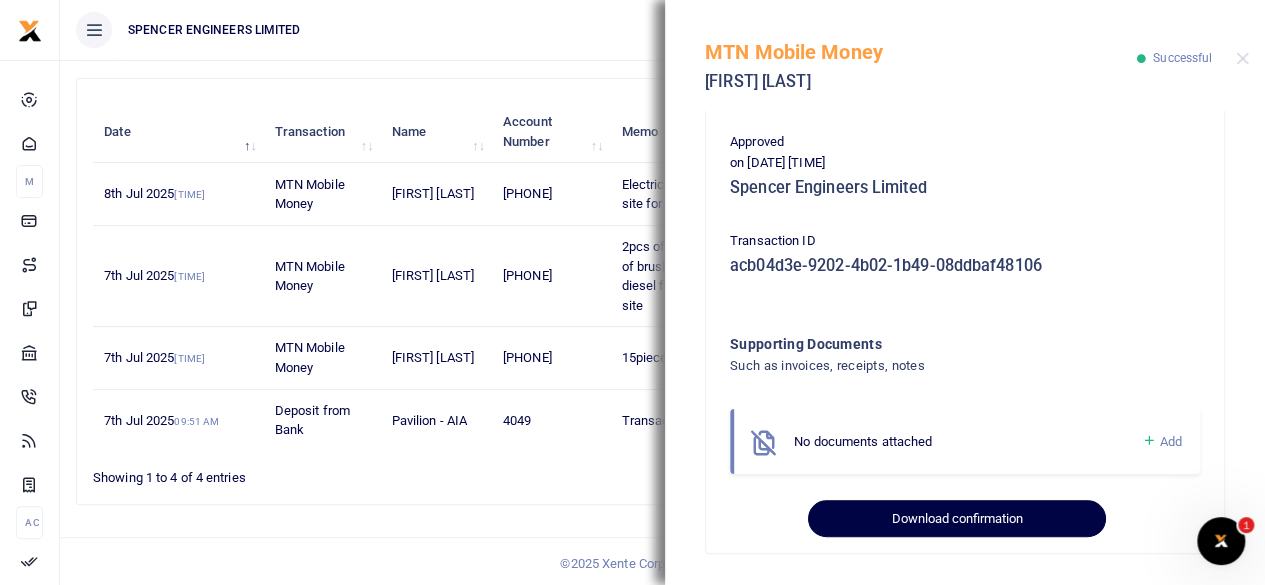 click on "Download confirmation" at bounding box center [956, 519] 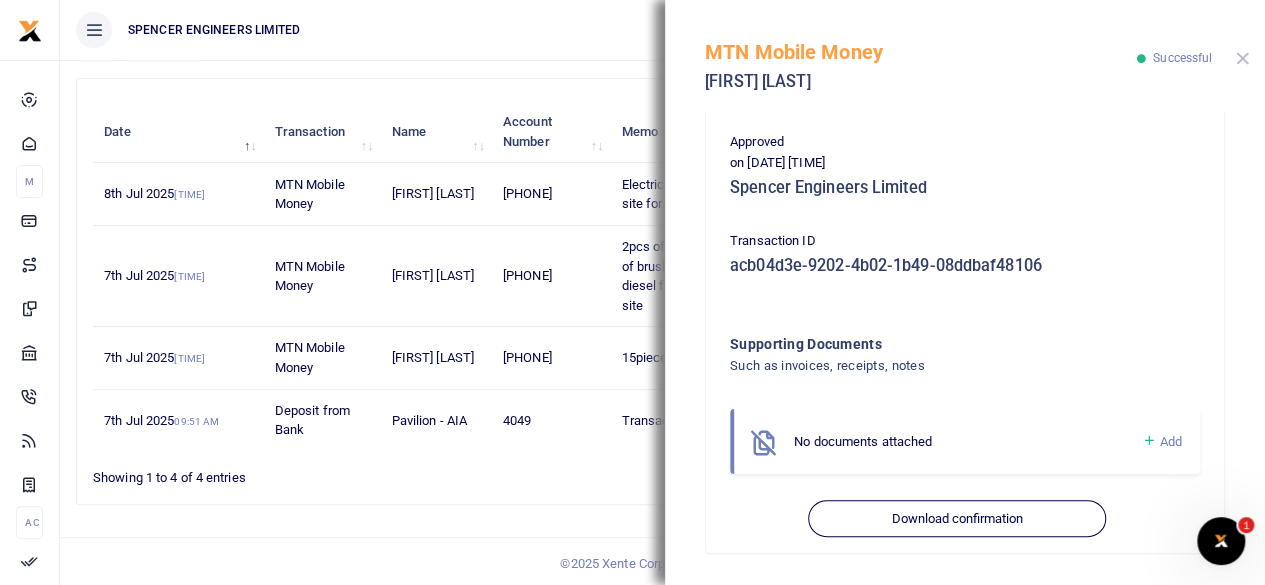 click at bounding box center [1242, 58] 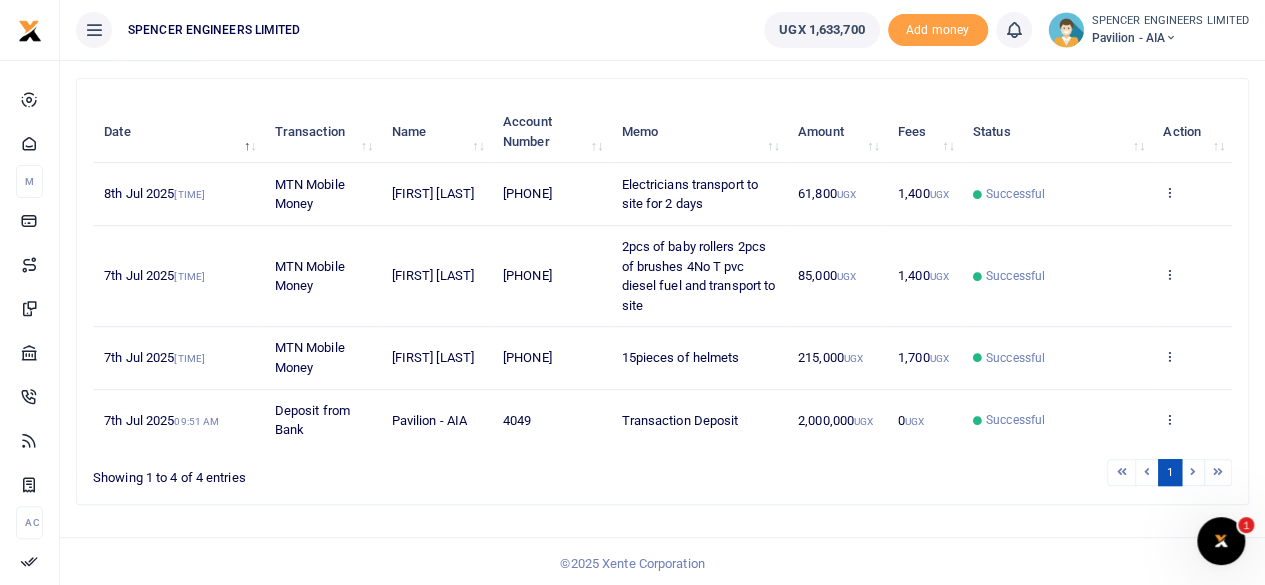 click at bounding box center (1171, 38) 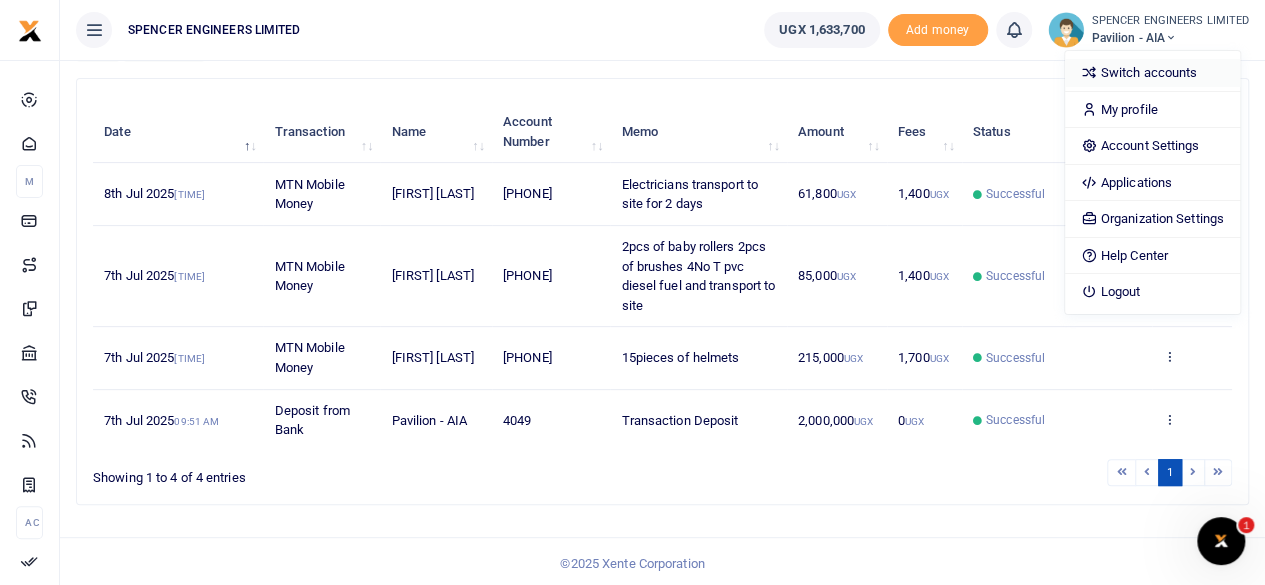 click on "Switch accounts" at bounding box center [1152, 73] 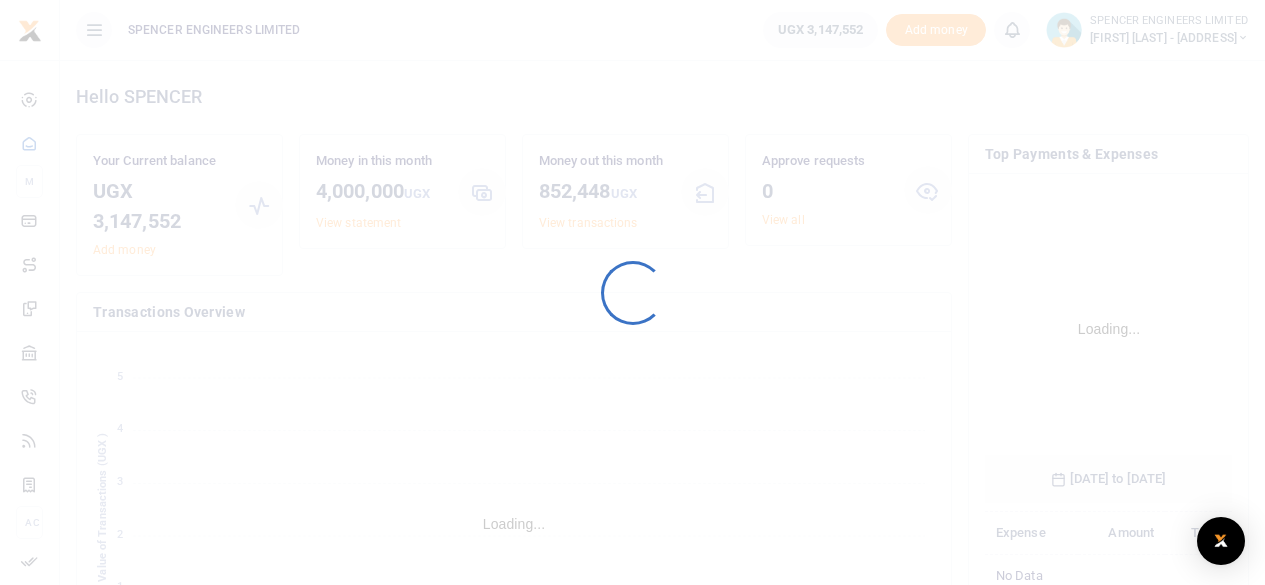scroll, scrollTop: 0, scrollLeft: 0, axis: both 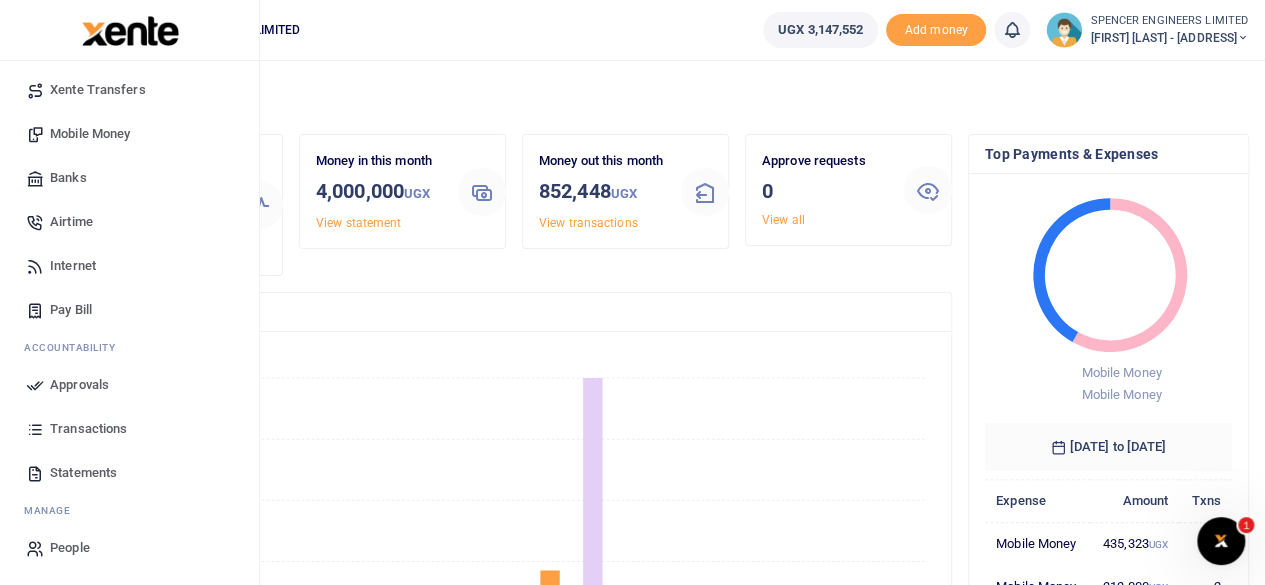 click on "Transactions" at bounding box center (88, 429) 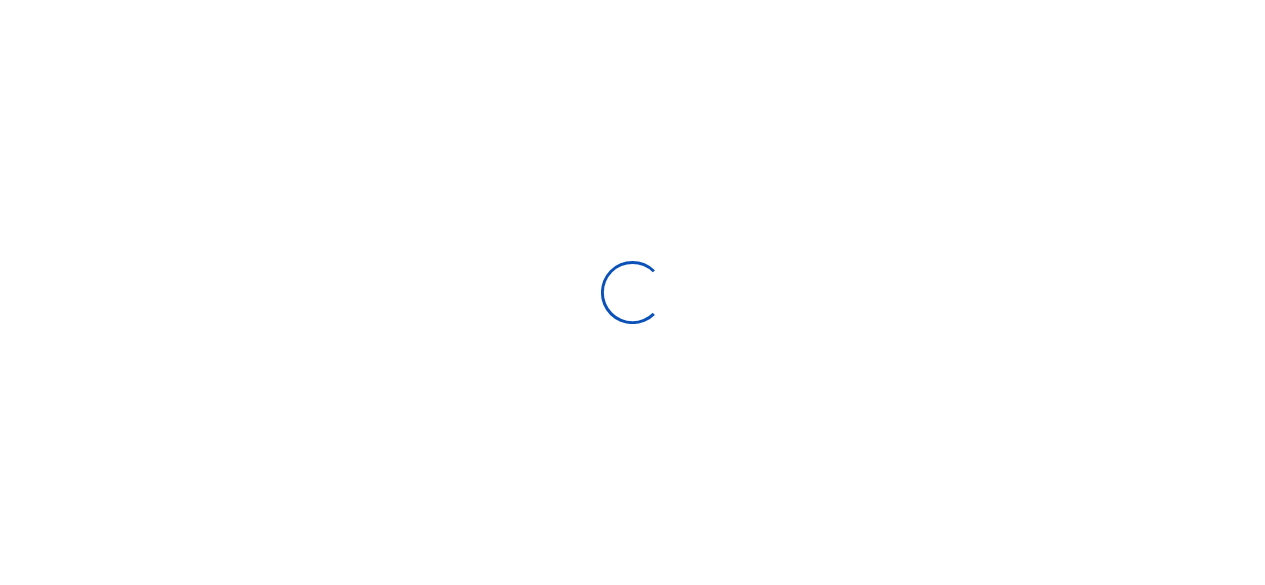 scroll, scrollTop: 0, scrollLeft: 0, axis: both 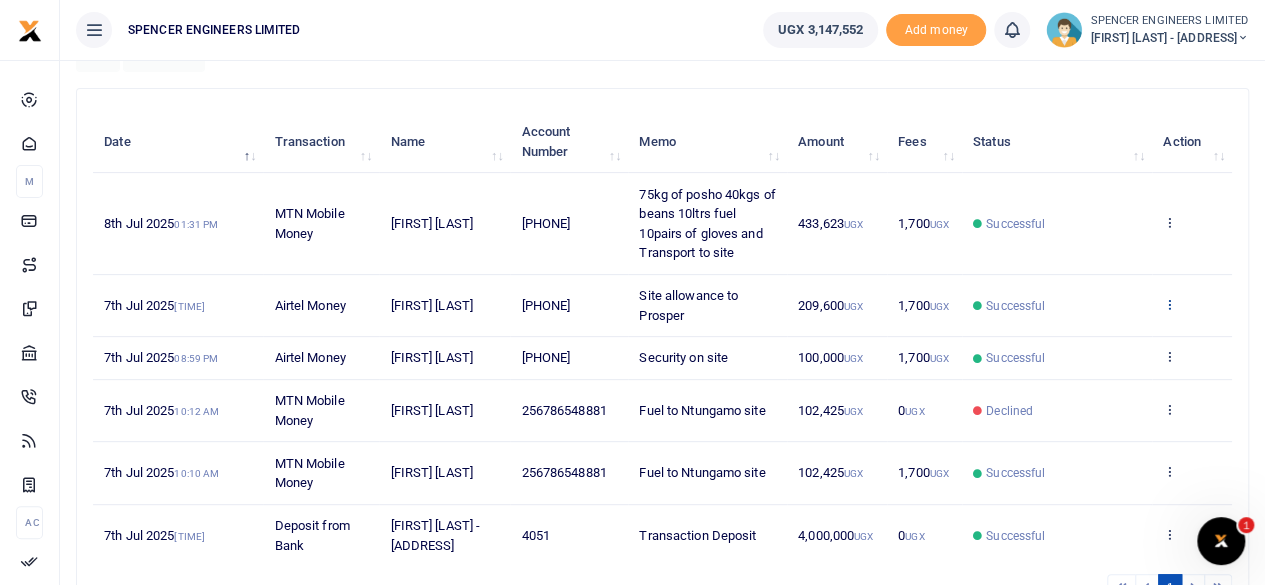 click at bounding box center (1169, 304) 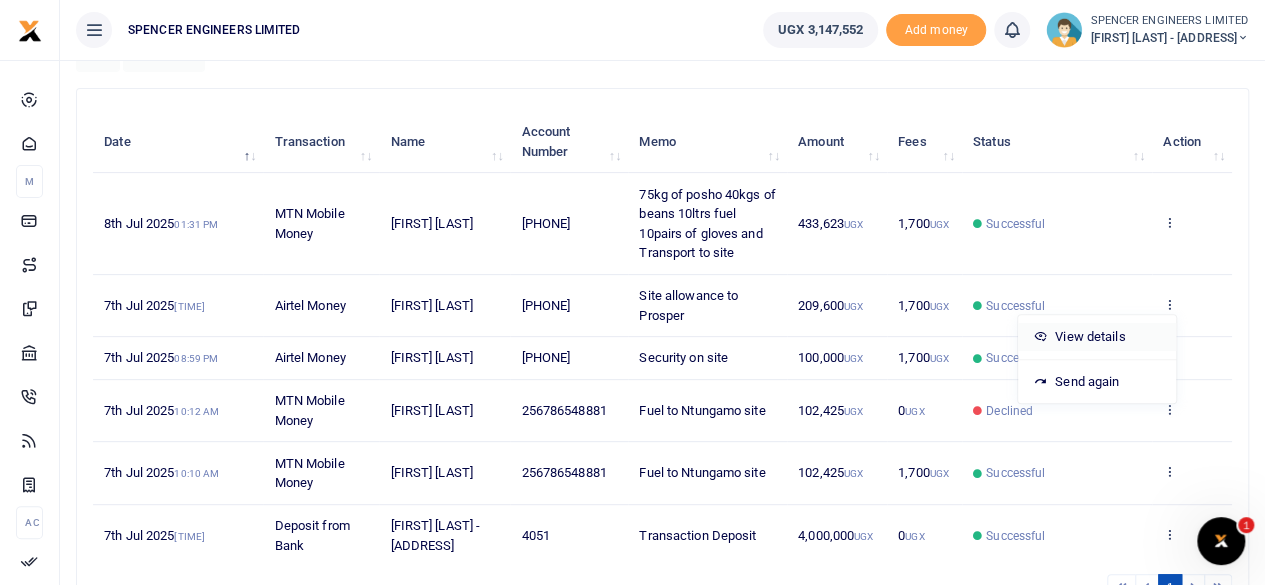 click on "View details" at bounding box center [1097, 337] 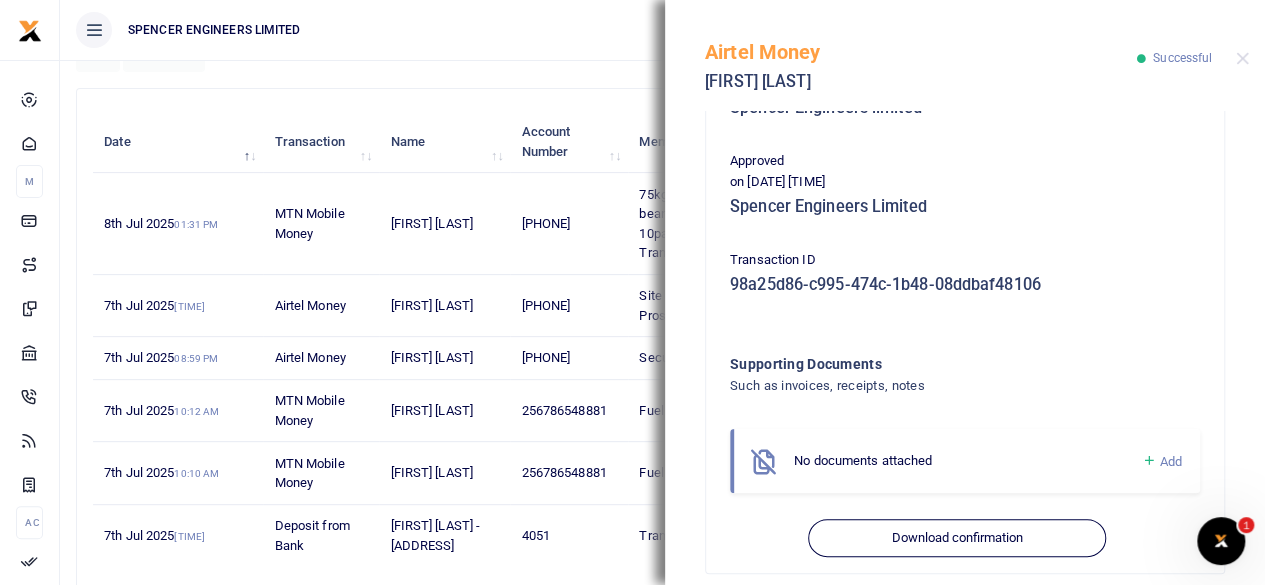 scroll, scrollTop: 556, scrollLeft: 0, axis: vertical 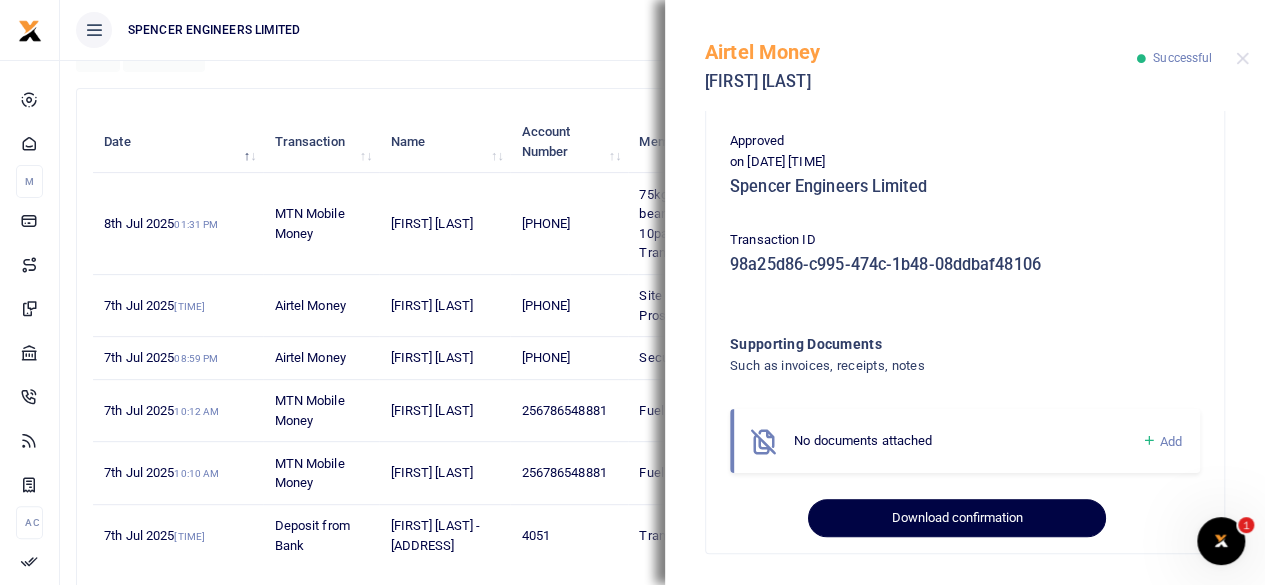 click on "Download confirmation" at bounding box center (956, 518) 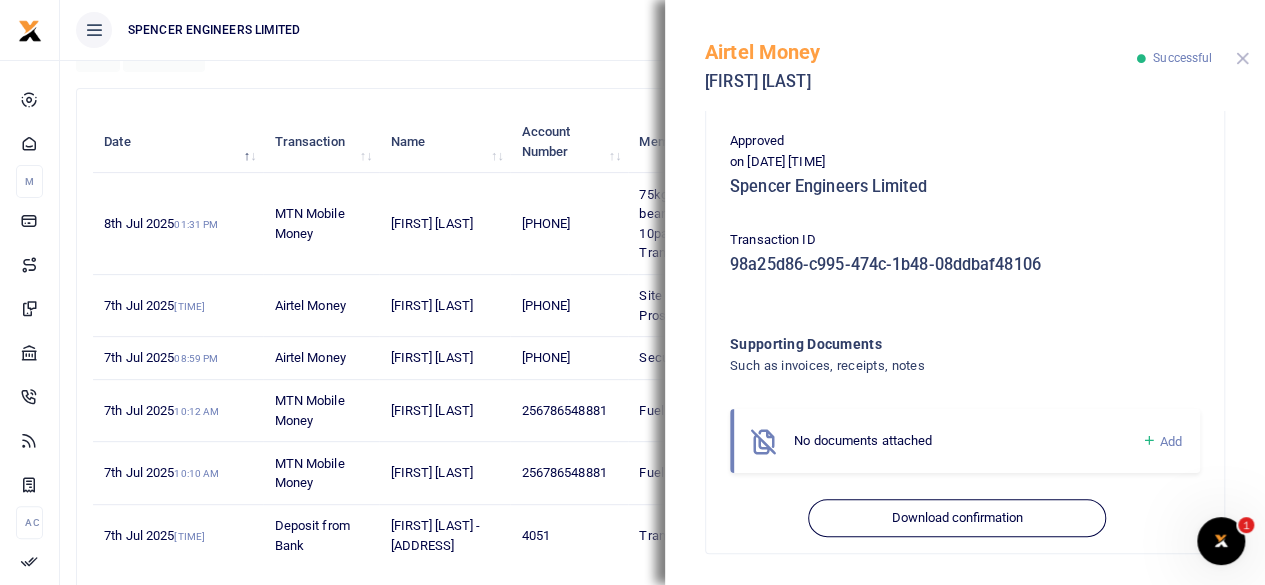 click at bounding box center (1242, 58) 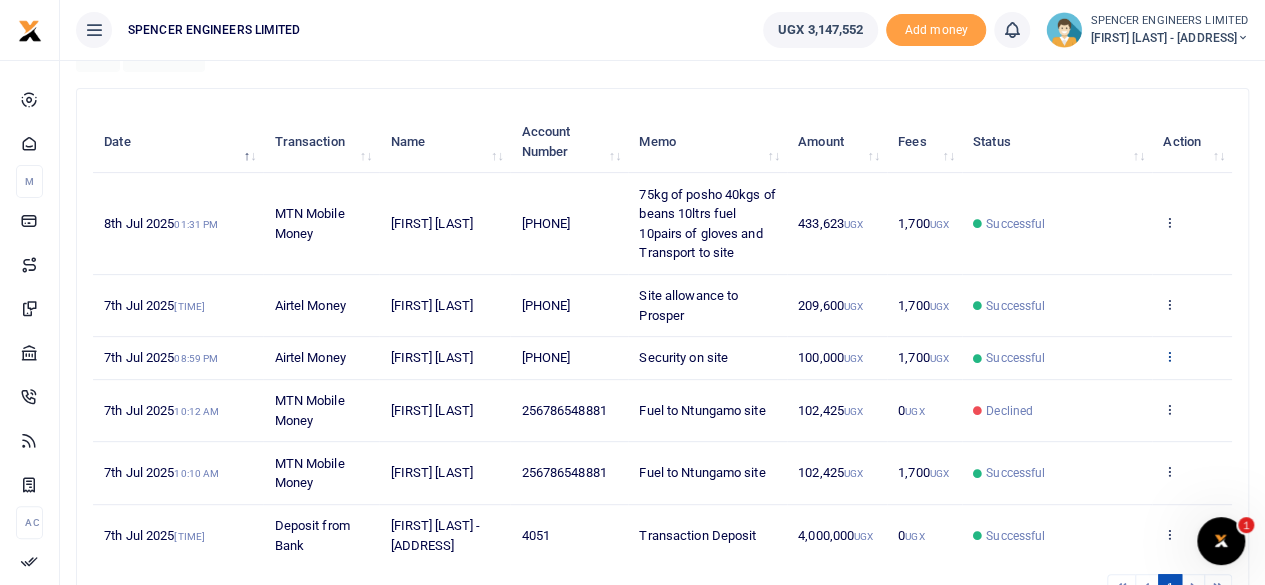 click at bounding box center (1169, 222) 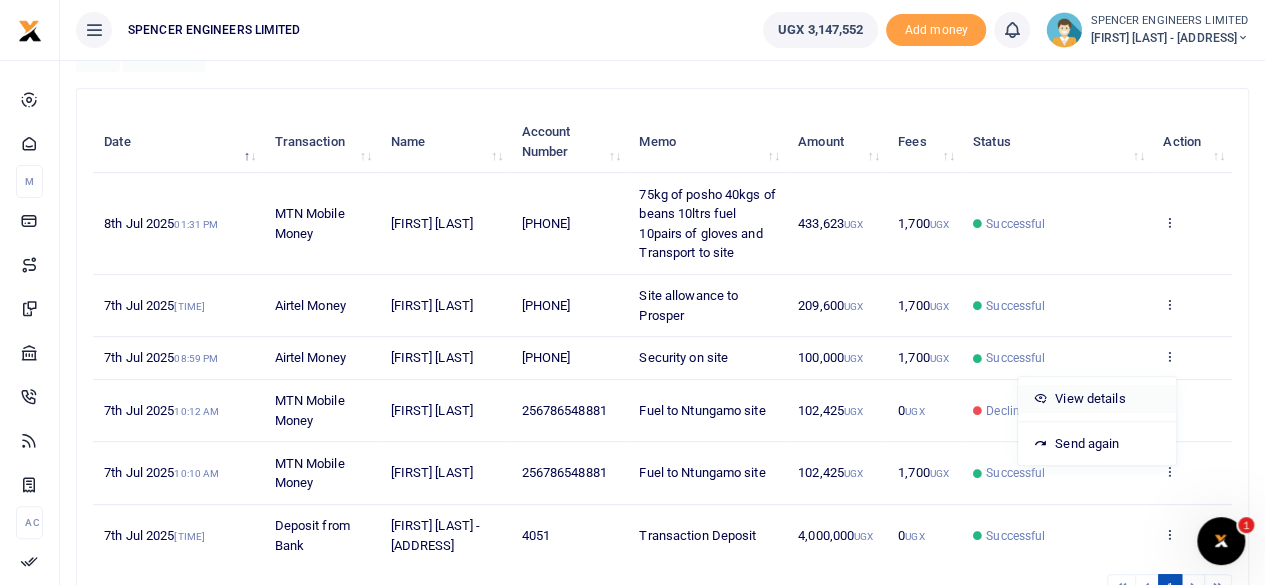 click on "View details" at bounding box center (1097, 399) 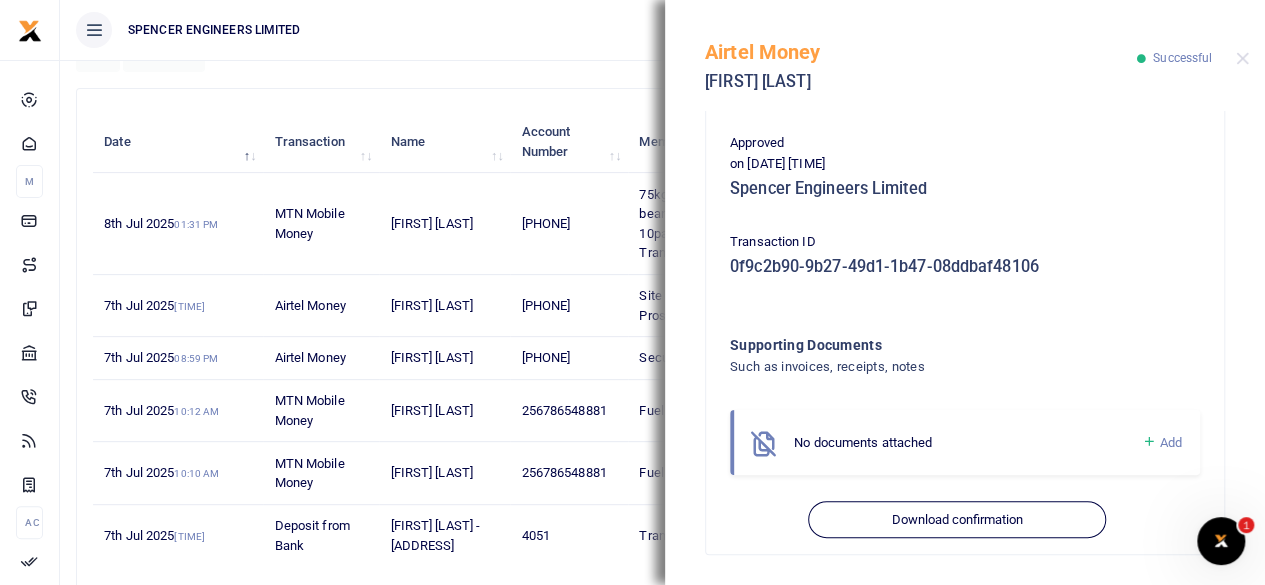 scroll, scrollTop: 477, scrollLeft: 0, axis: vertical 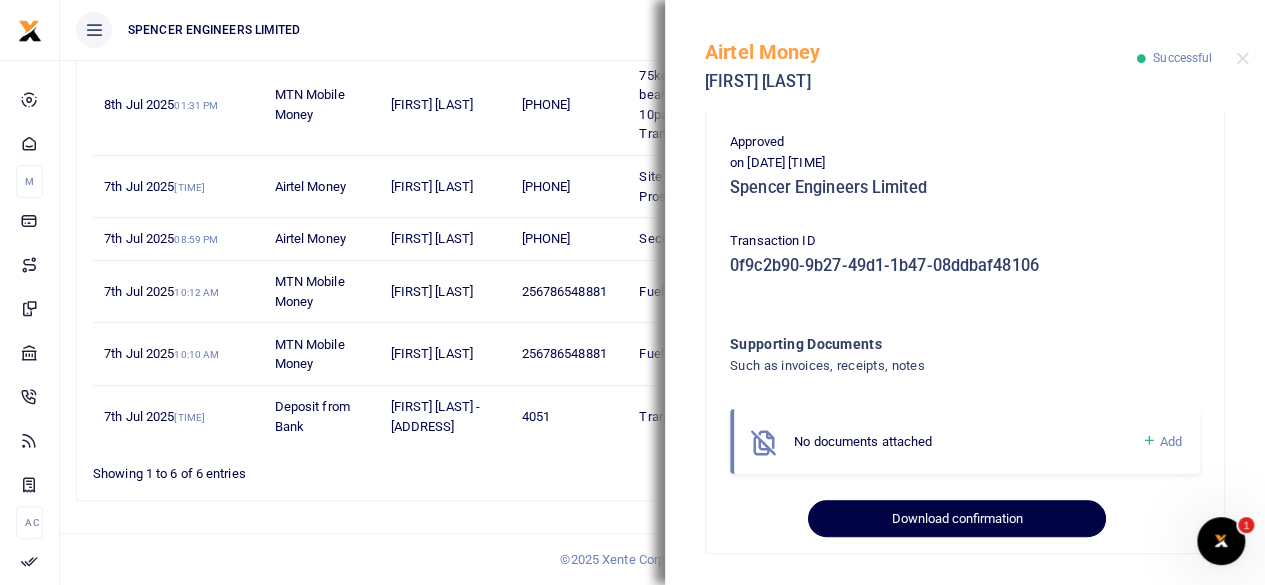 click on "Download confirmation" at bounding box center (956, 519) 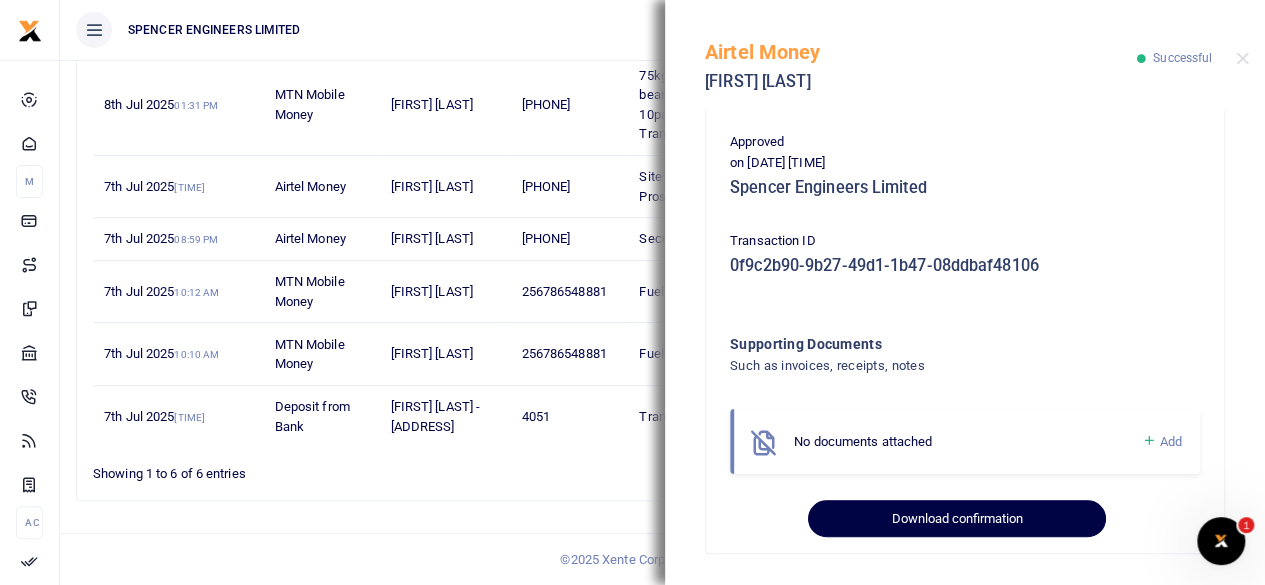 click on "Download confirmation" at bounding box center (956, 519) 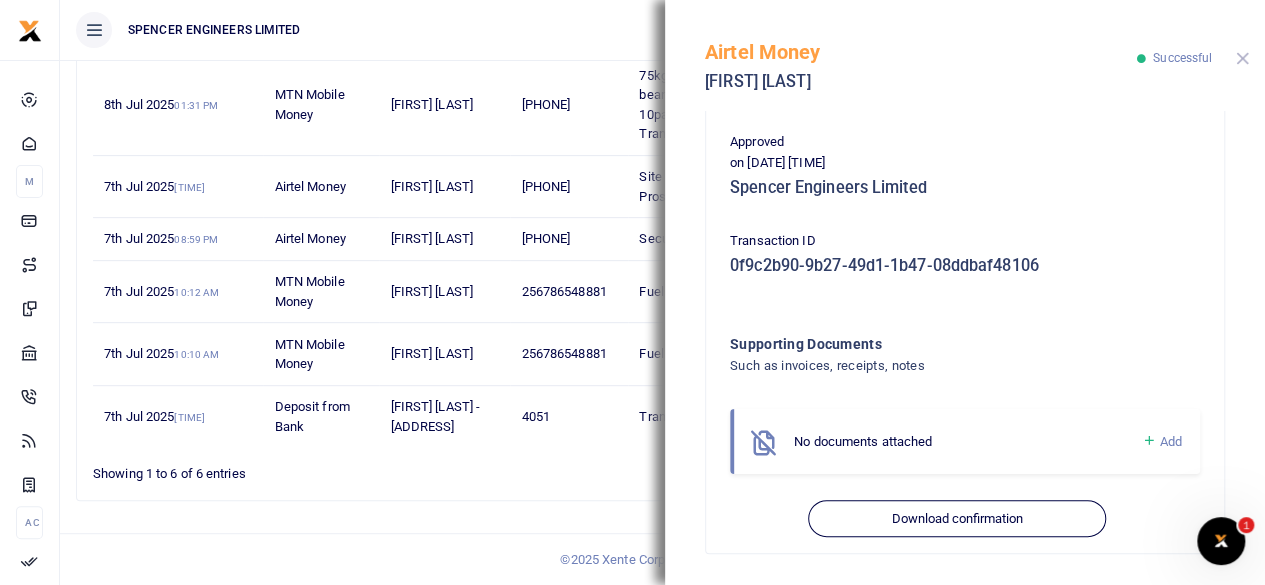 click at bounding box center (1242, 58) 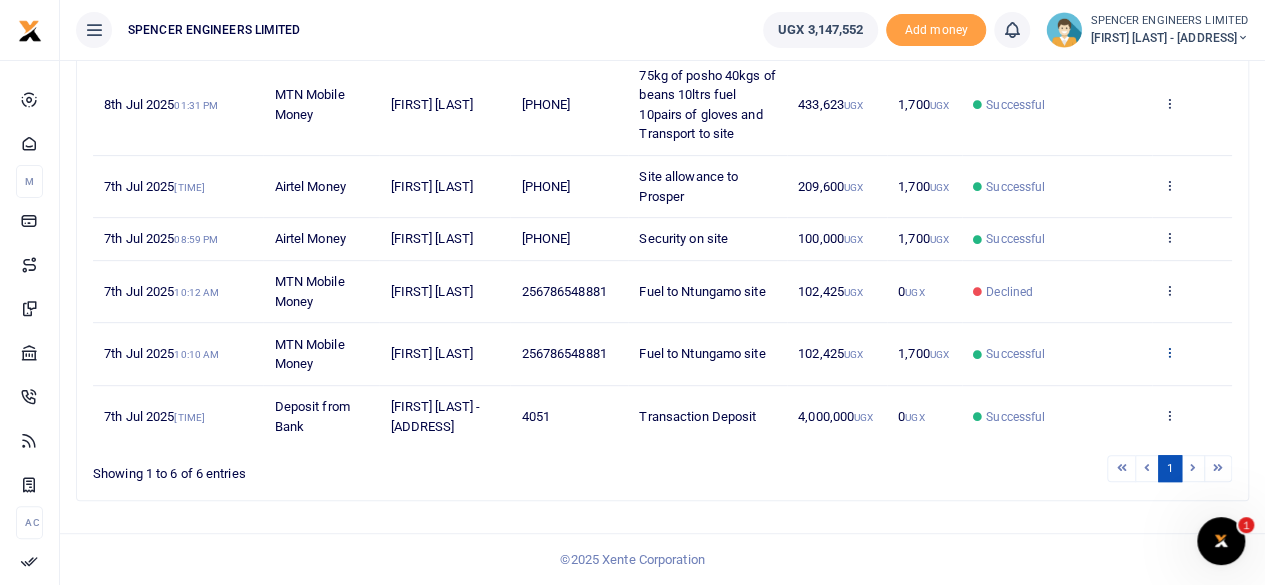 click at bounding box center (1169, 103) 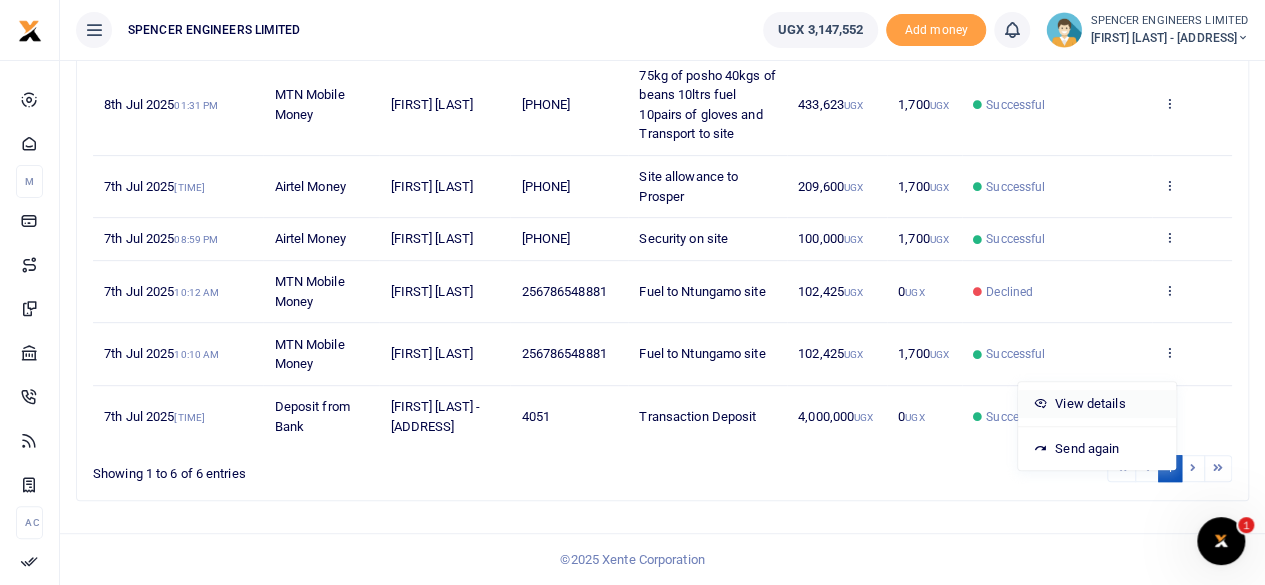 click on "View details" at bounding box center [1097, 404] 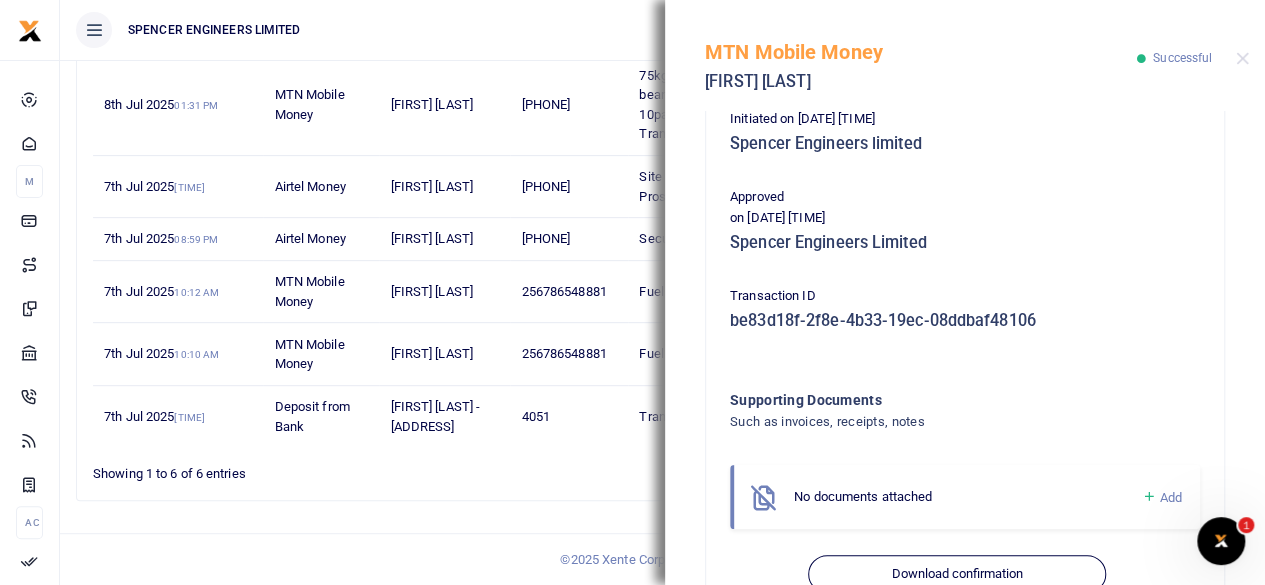 scroll, scrollTop: 556, scrollLeft: 0, axis: vertical 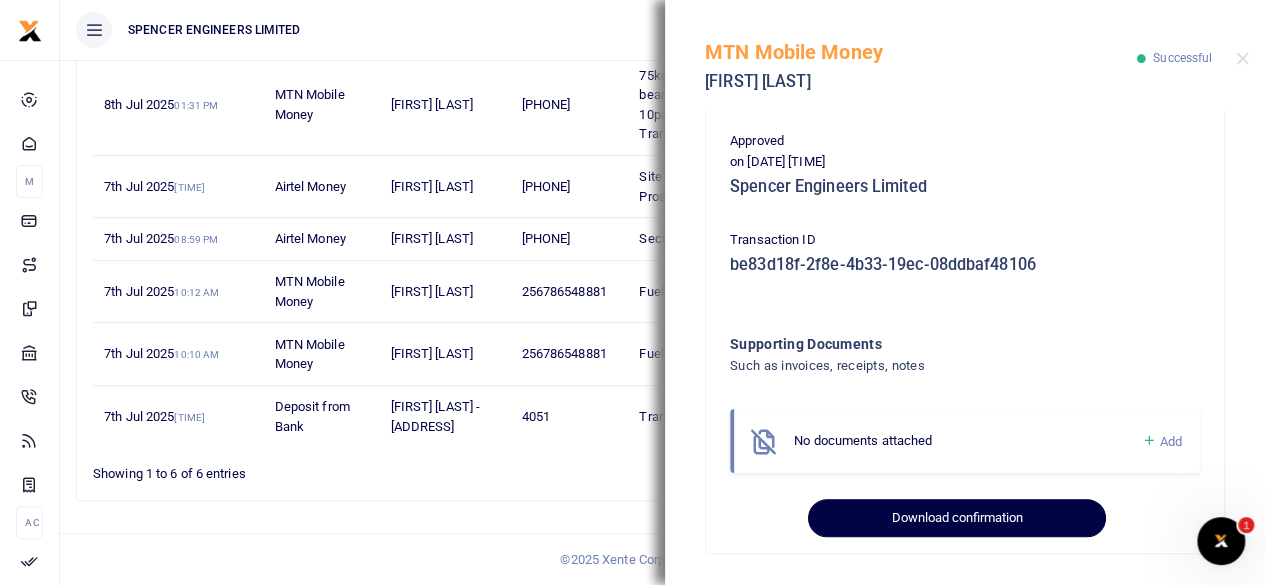 click on "Download confirmation" at bounding box center (956, 518) 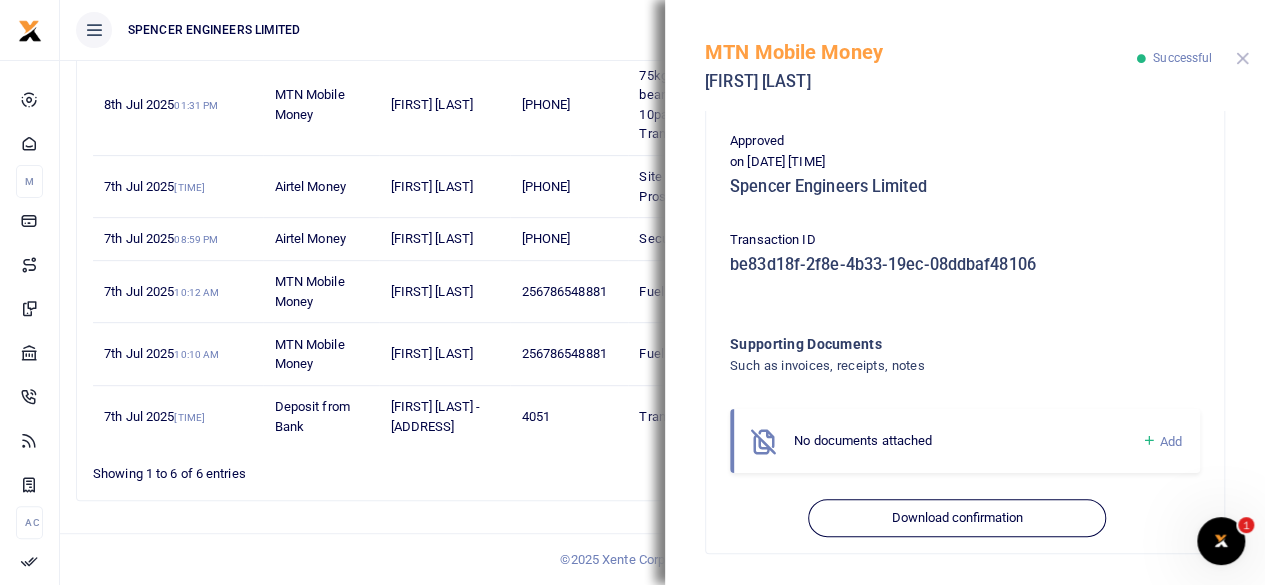 click at bounding box center [1242, 58] 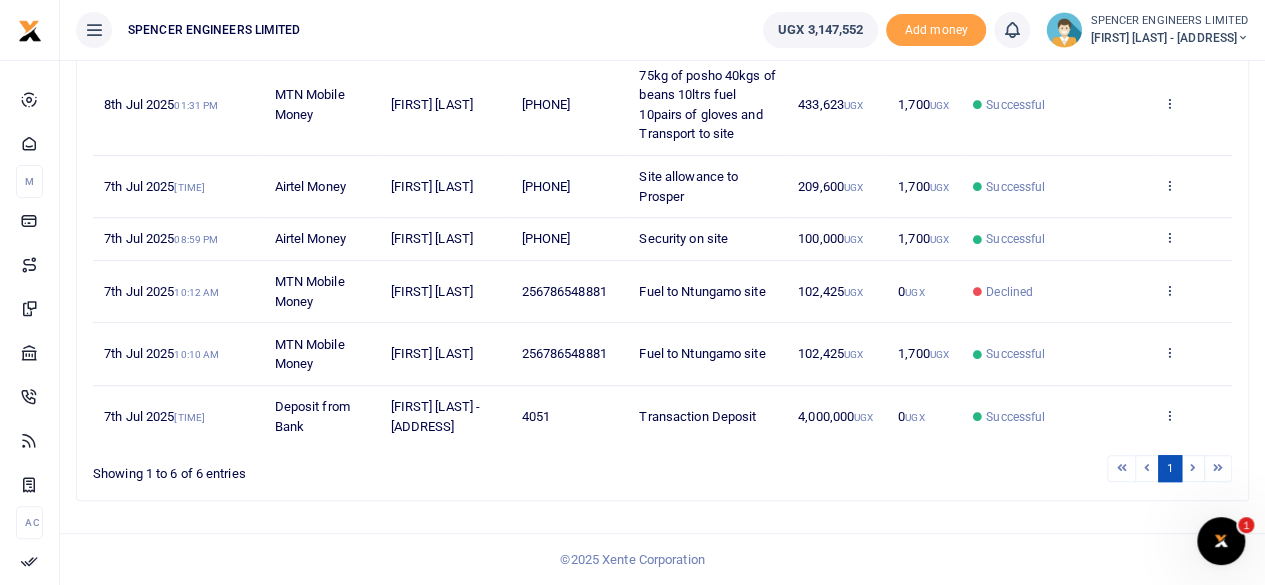 drag, startPoint x: 490, startPoint y: 21, endPoint x: 526, endPoint y: 34, distance: 38.27532 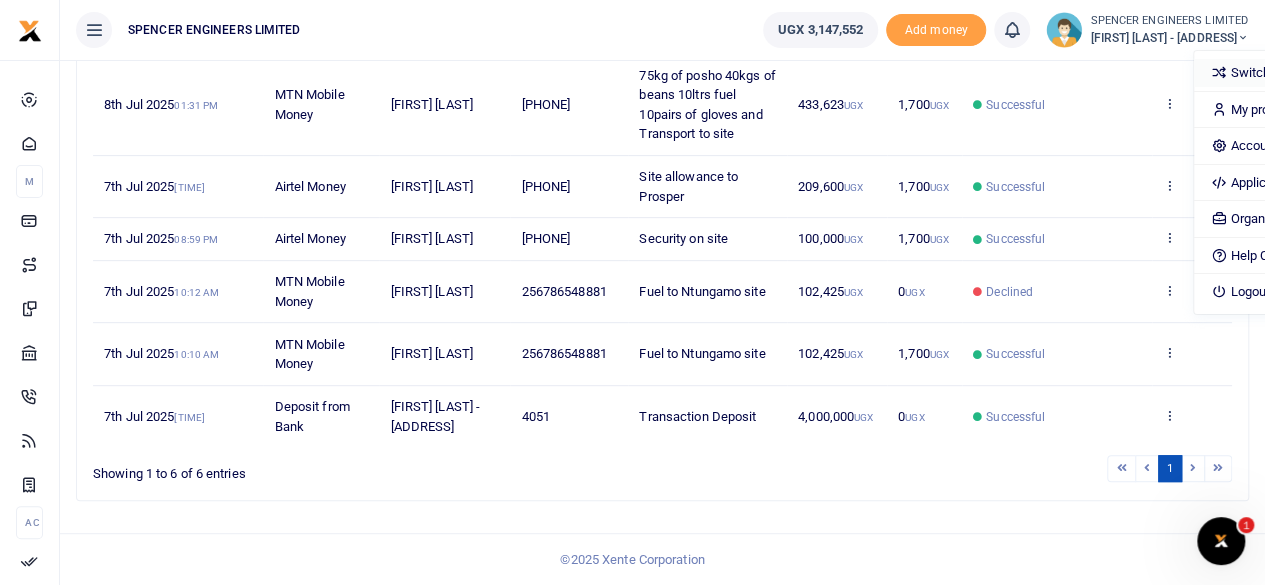 click on "Switch accounts" at bounding box center [1281, 73] 